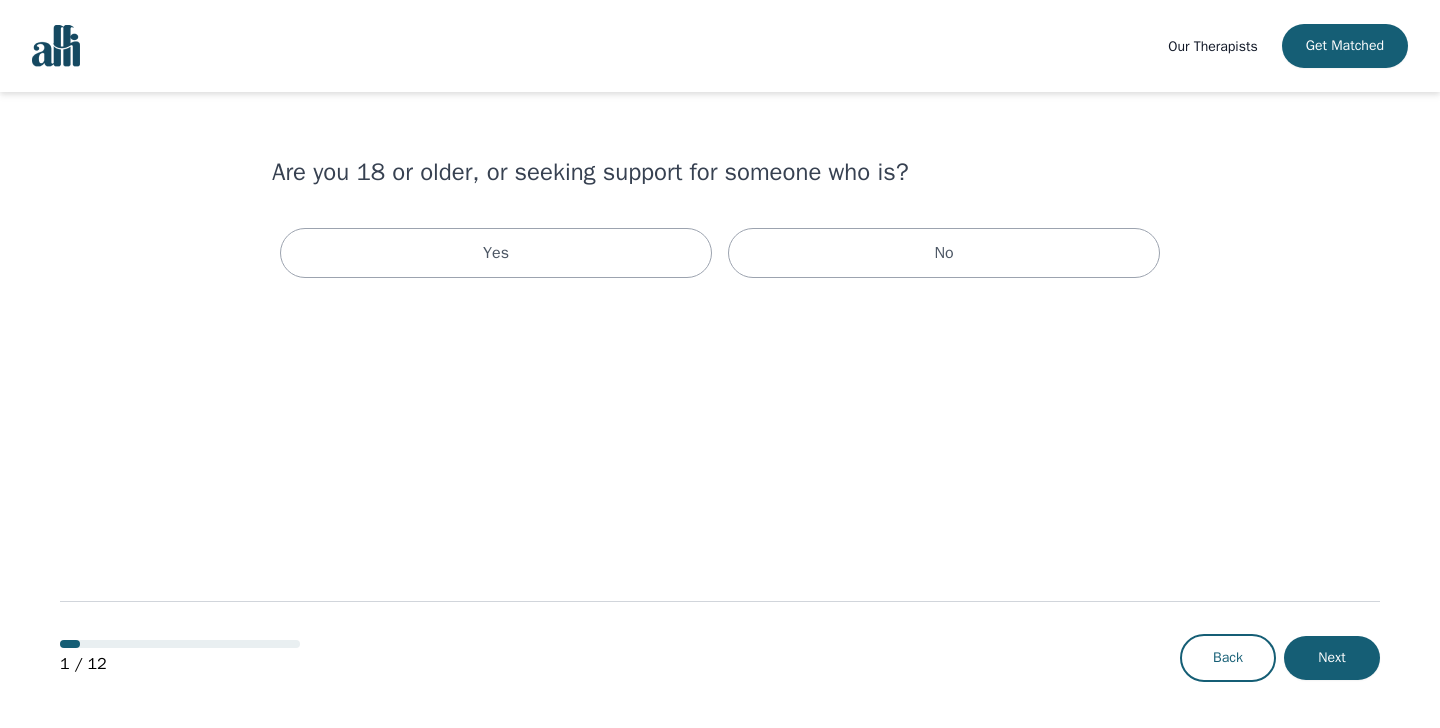 scroll, scrollTop: 0, scrollLeft: 0, axis: both 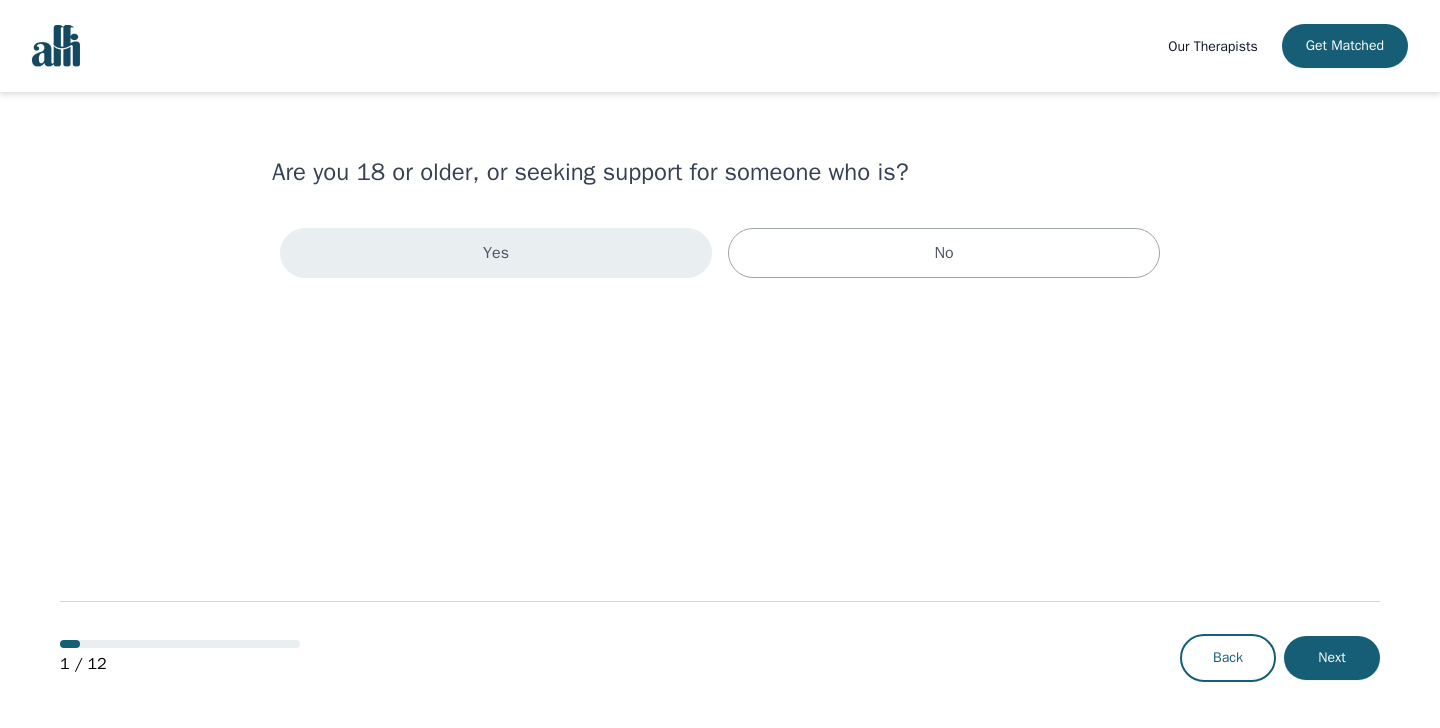 click on "Yes" at bounding box center (496, 253) 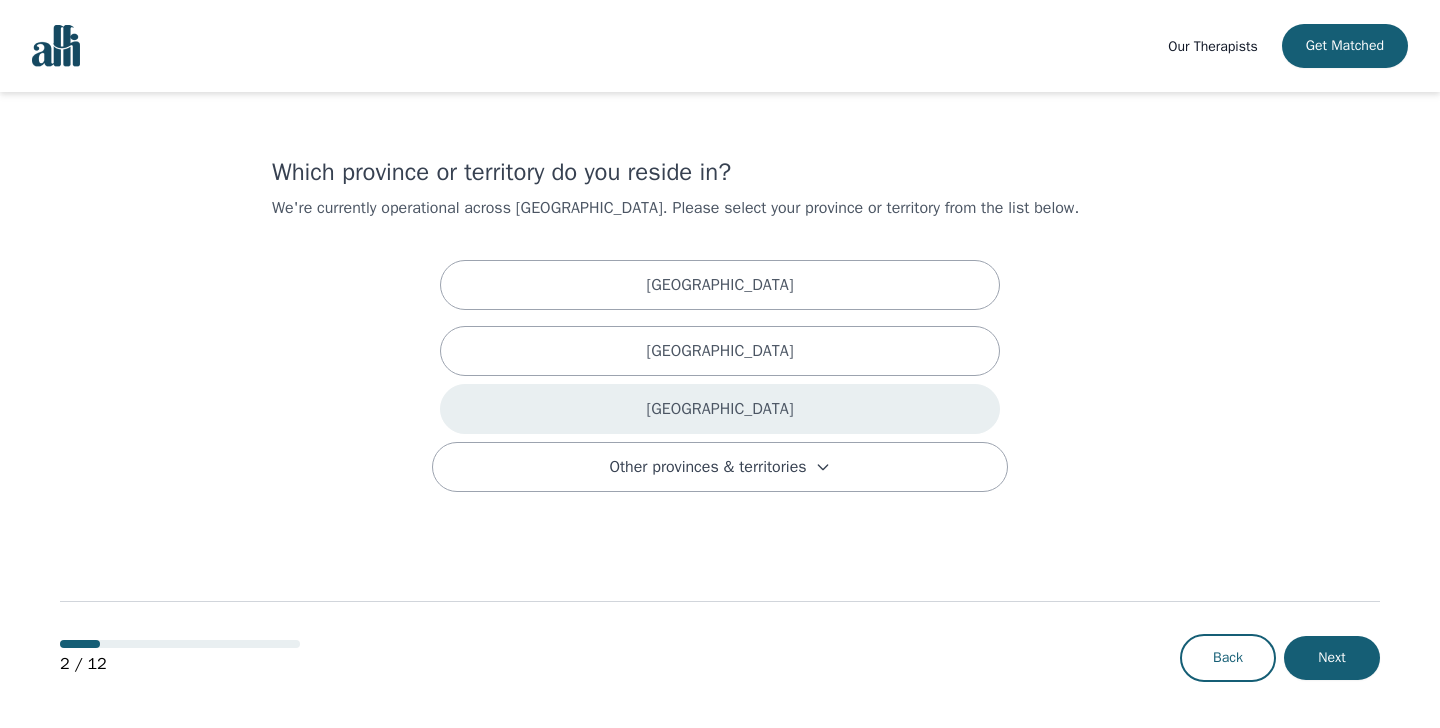 click on "[GEOGRAPHIC_DATA]" at bounding box center [720, 409] 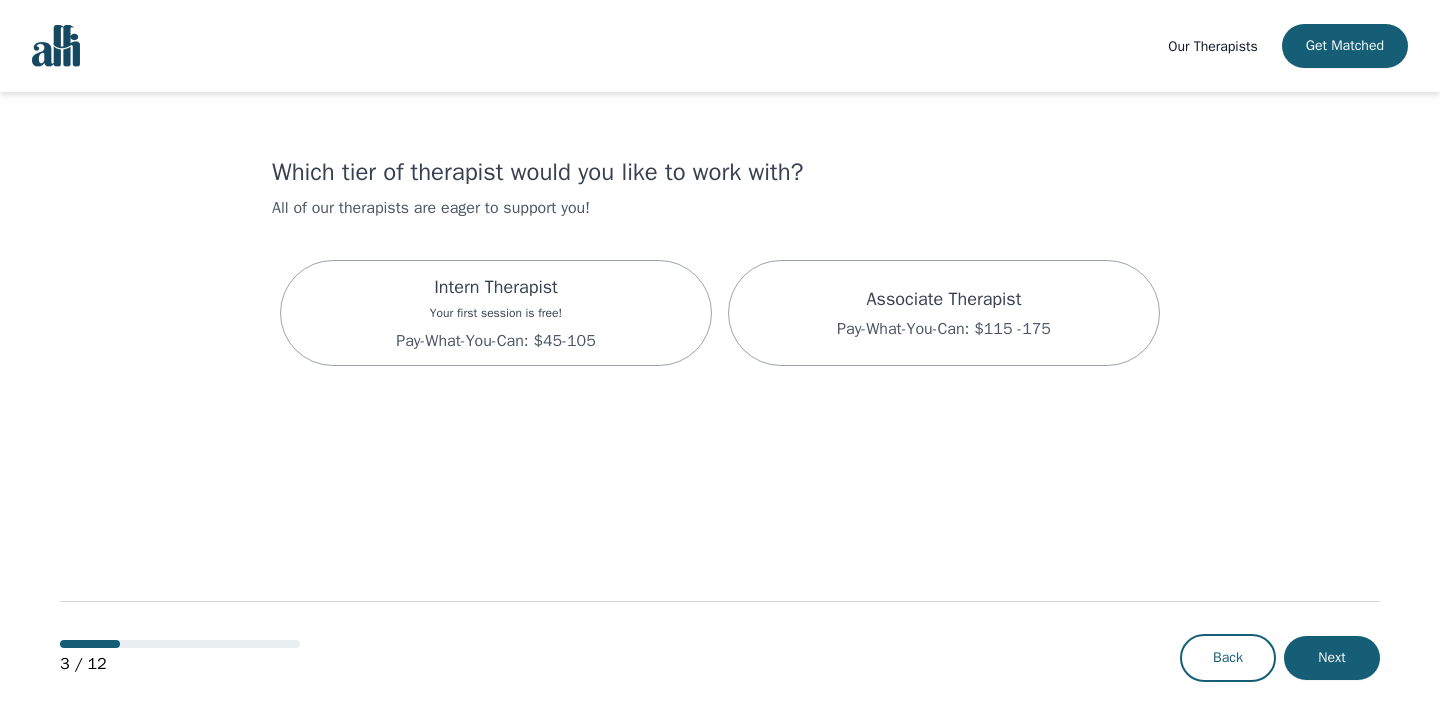 scroll, scrollTop: 2, scrollLeft: 0, axis: vertical 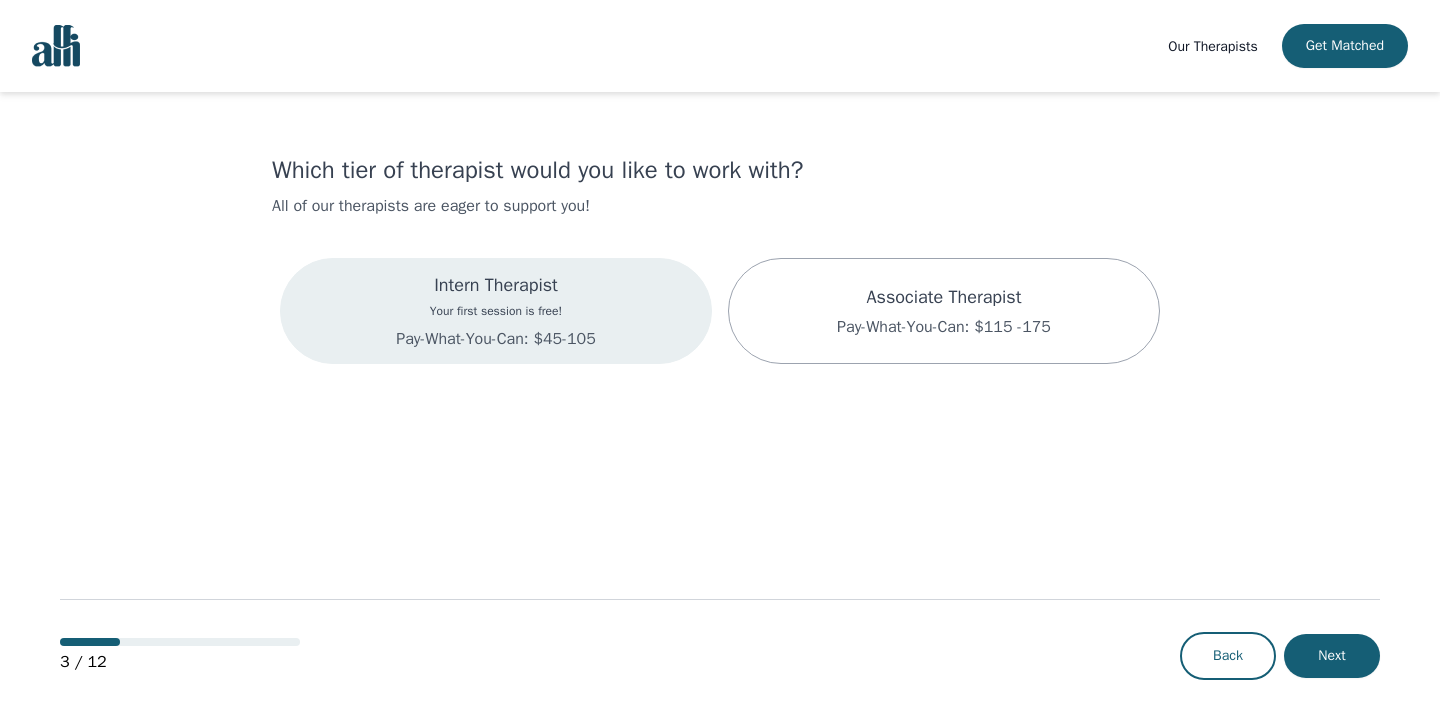 click on "Pay-What-You-Can: $45-105" at bounding box center (495, 339) 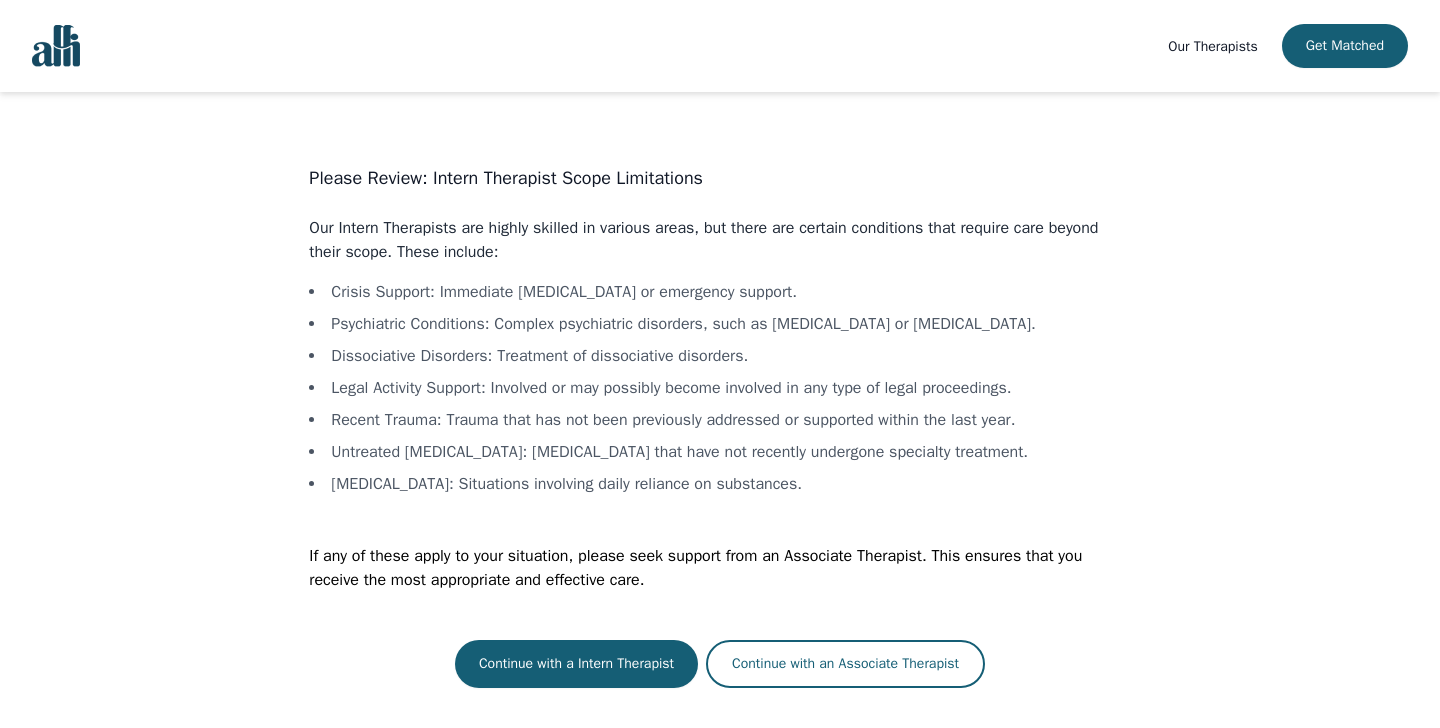 scroll, scrollTop: 2, scrollLeft: 0, axis: vertical 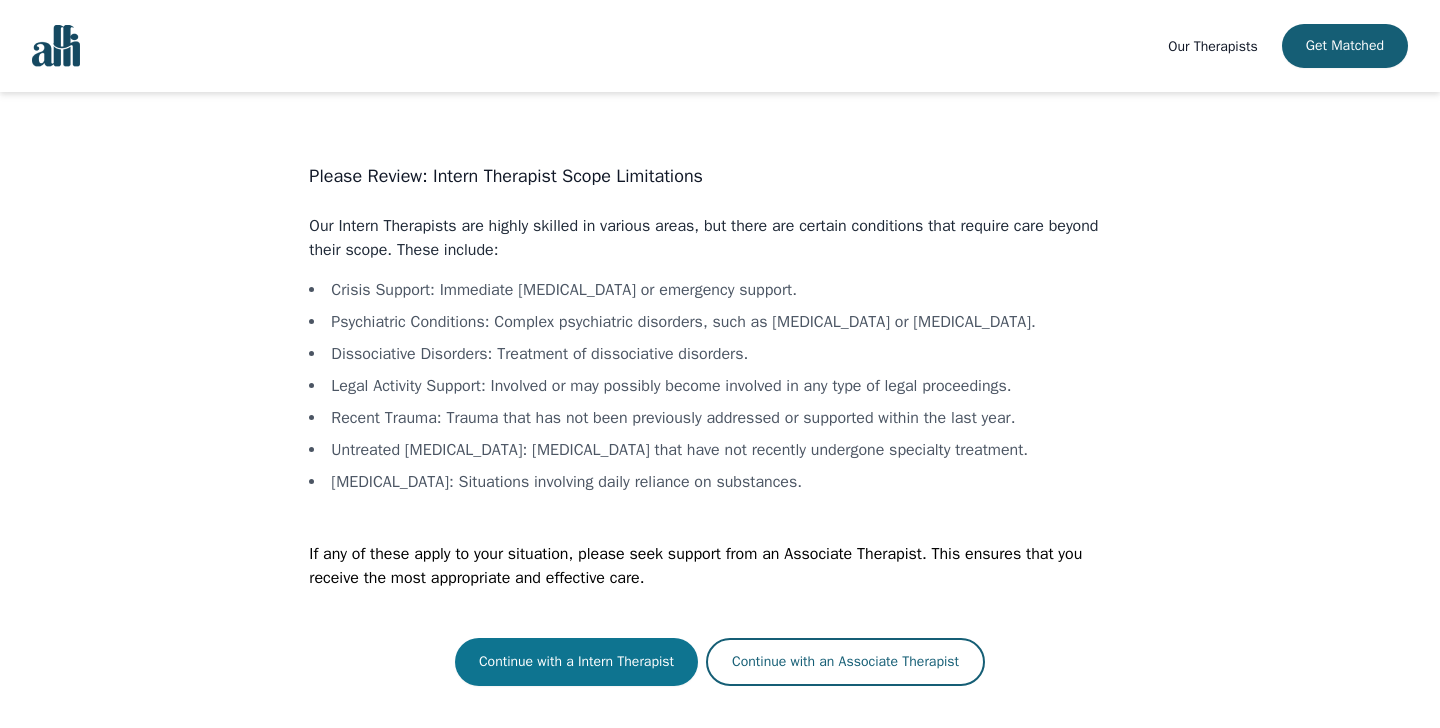 click on "Continue with a Intern Therapist" at bounding box center [576, 662] 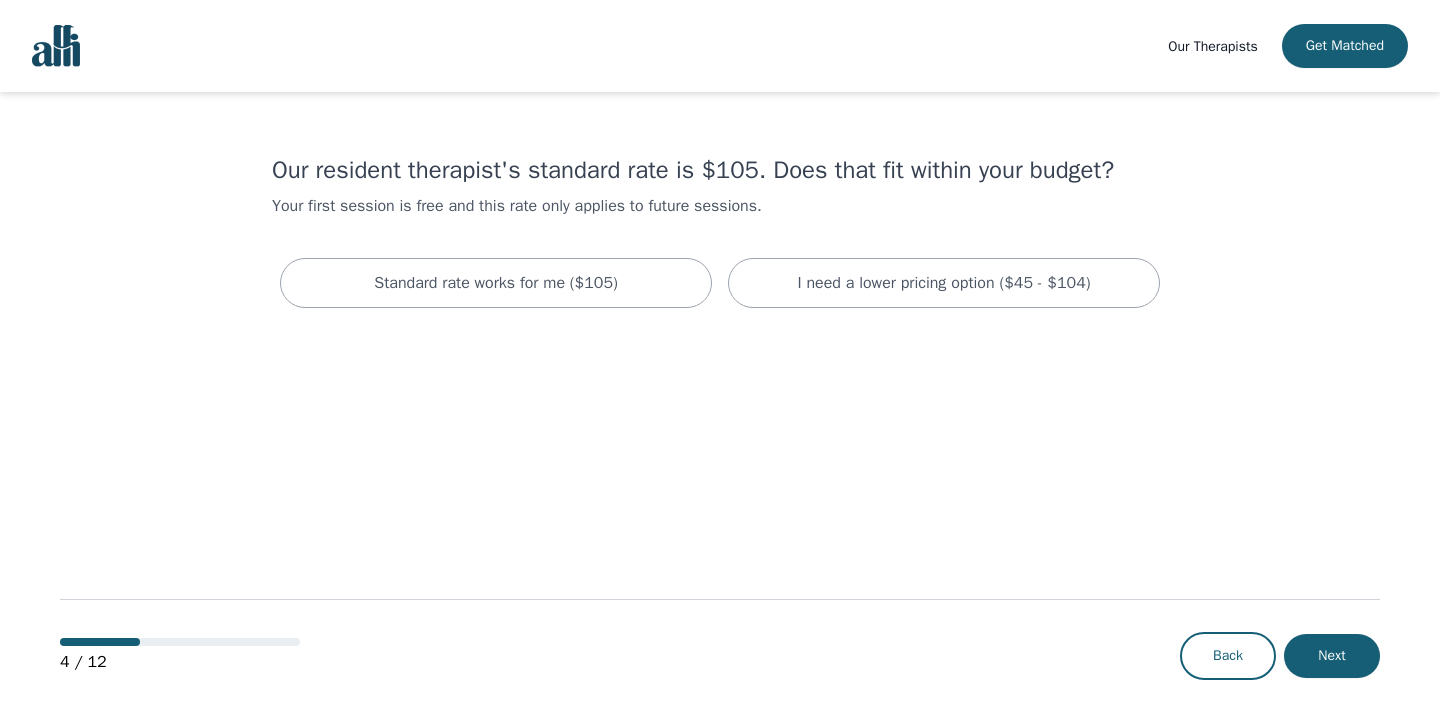 scroll, scrollTop: 0, scrollLeft: 0, axis: both 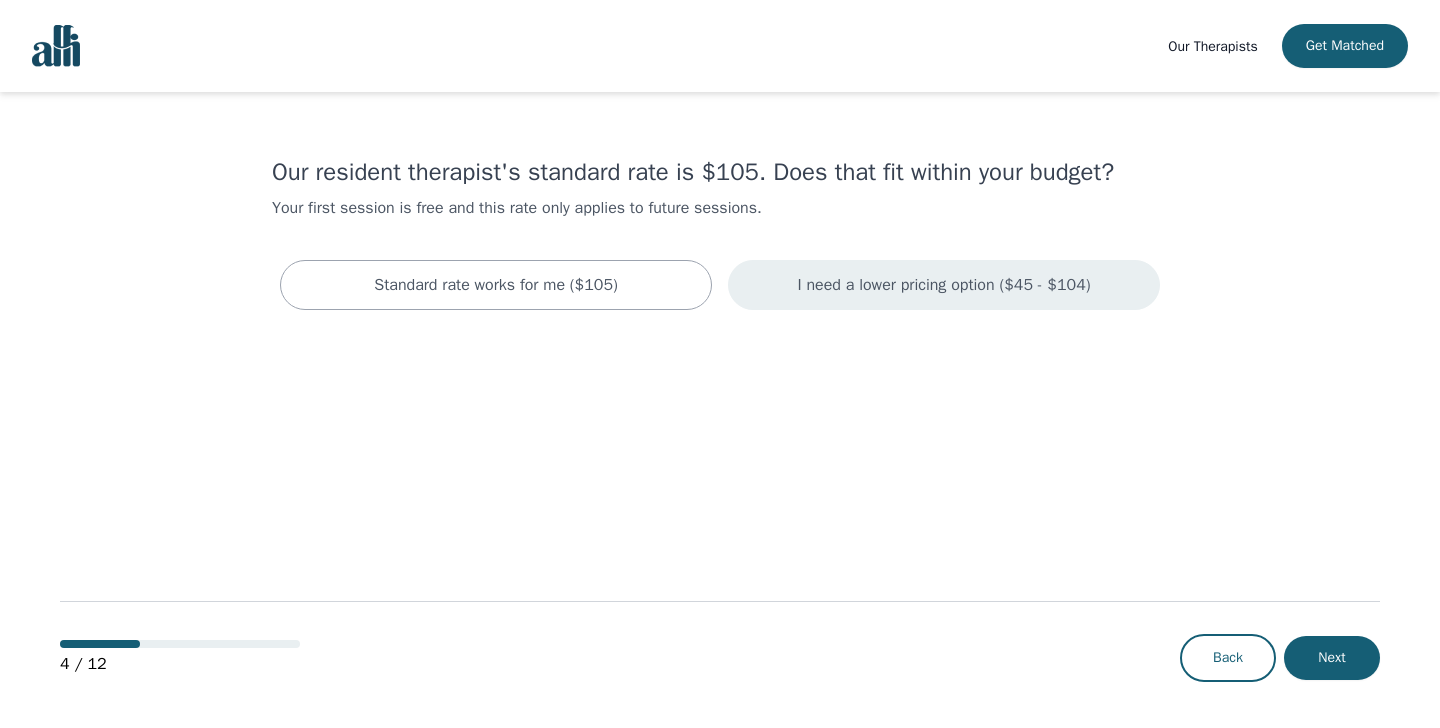 click on "I need a lower pricing option ($45 - $104)" at bounding box center (943, 285) 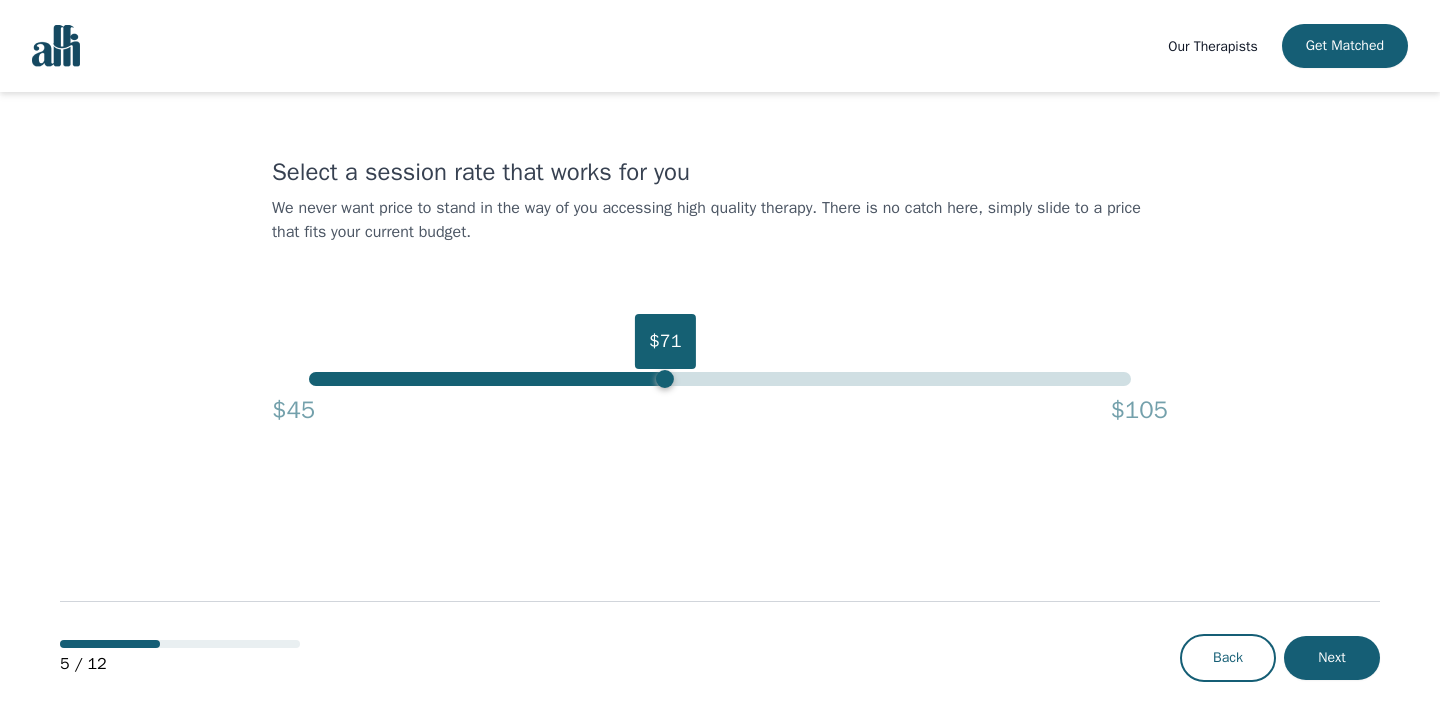click on "$71" at bounding box center (719, 379) 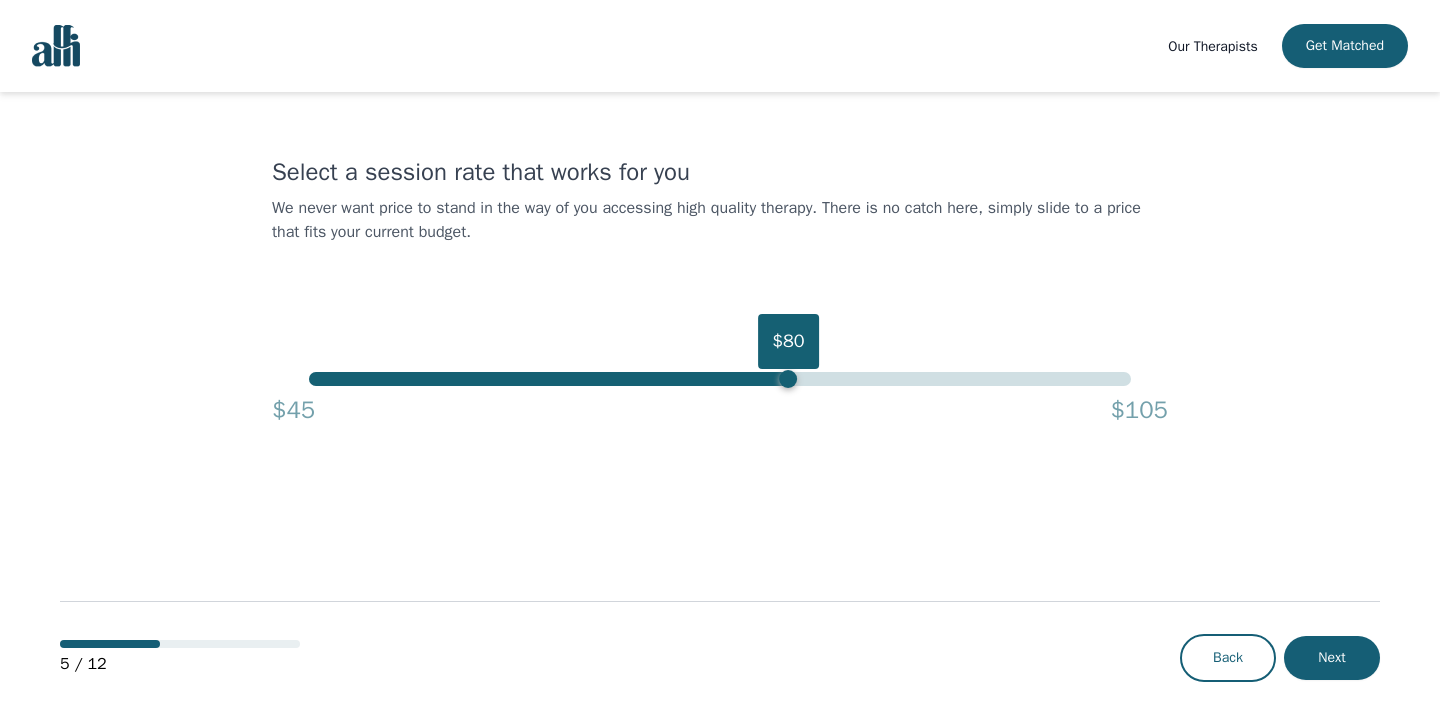 drag, startPoint x: 674, startPoint y: 381, endPoint x: 787, endPoint y: 392, distance: 113.534134 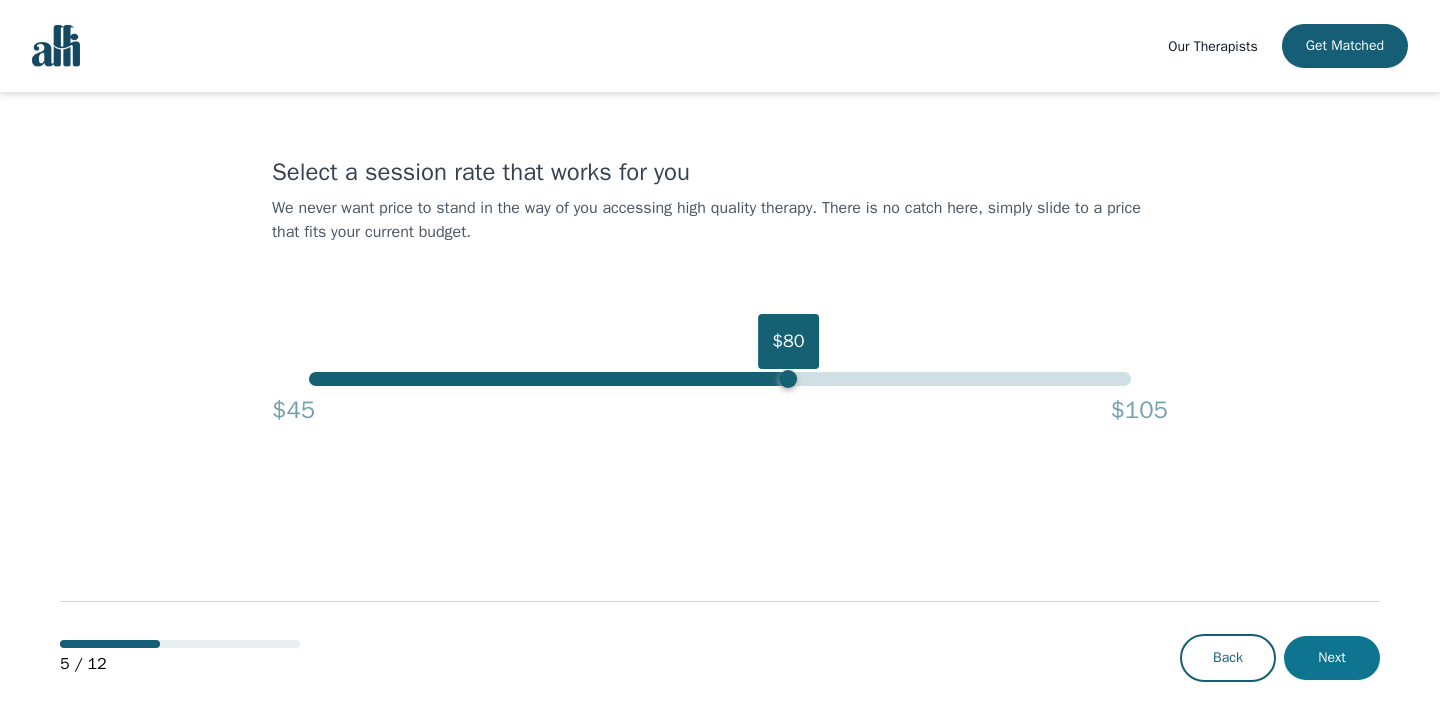 click on "Next" at bounding box center [1332, 658] 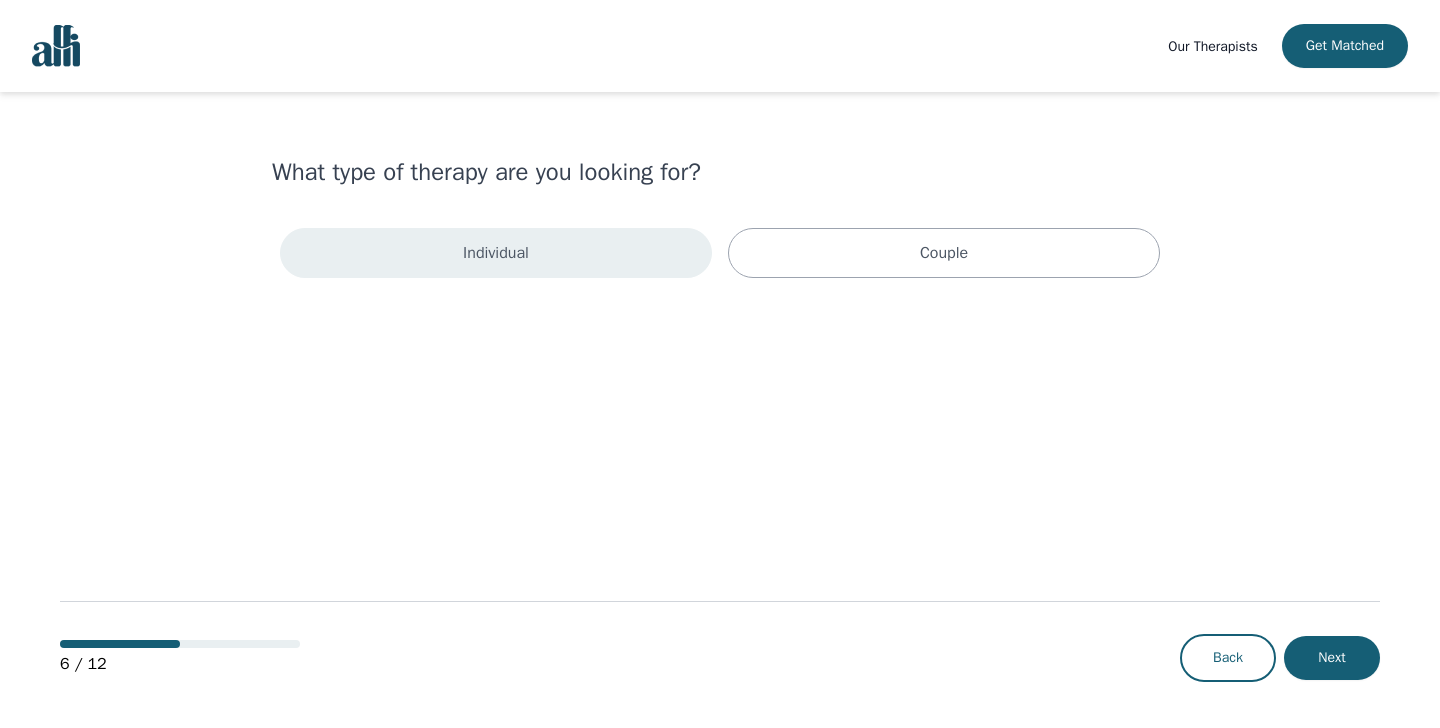click on "Individual" at bounding box center (496, 253) 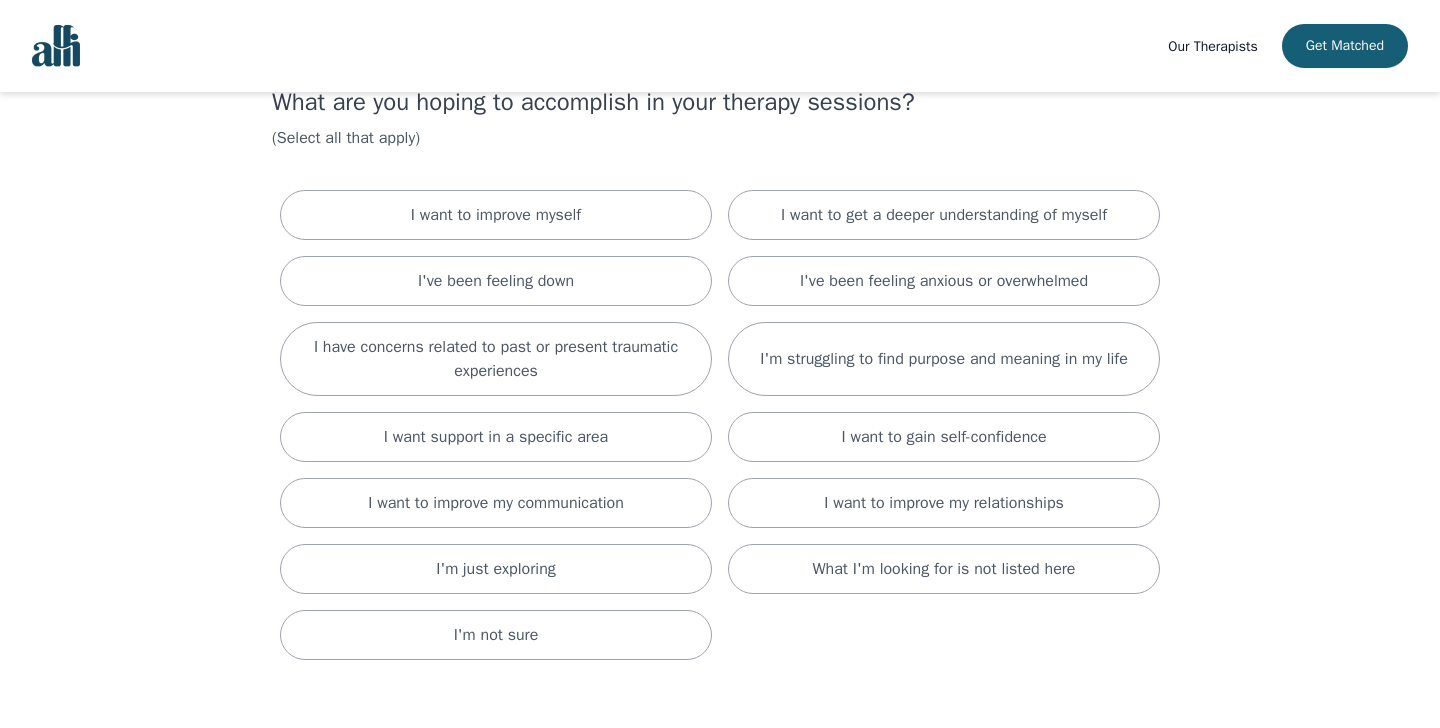 scroll, scrollTop: 71, scrollLeft: 0, axis: vertical 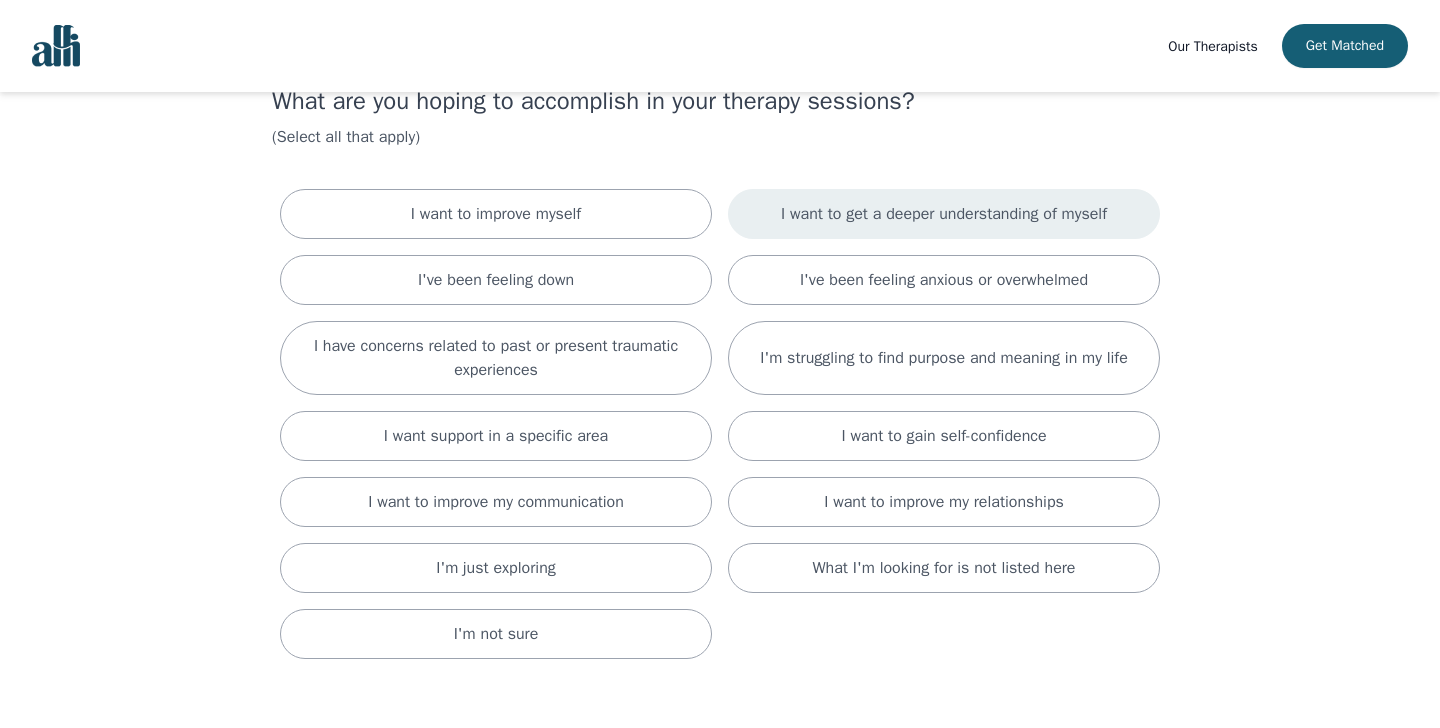 click on "I want to get a deeper understanding of myself" at bounding box center (944, 214) 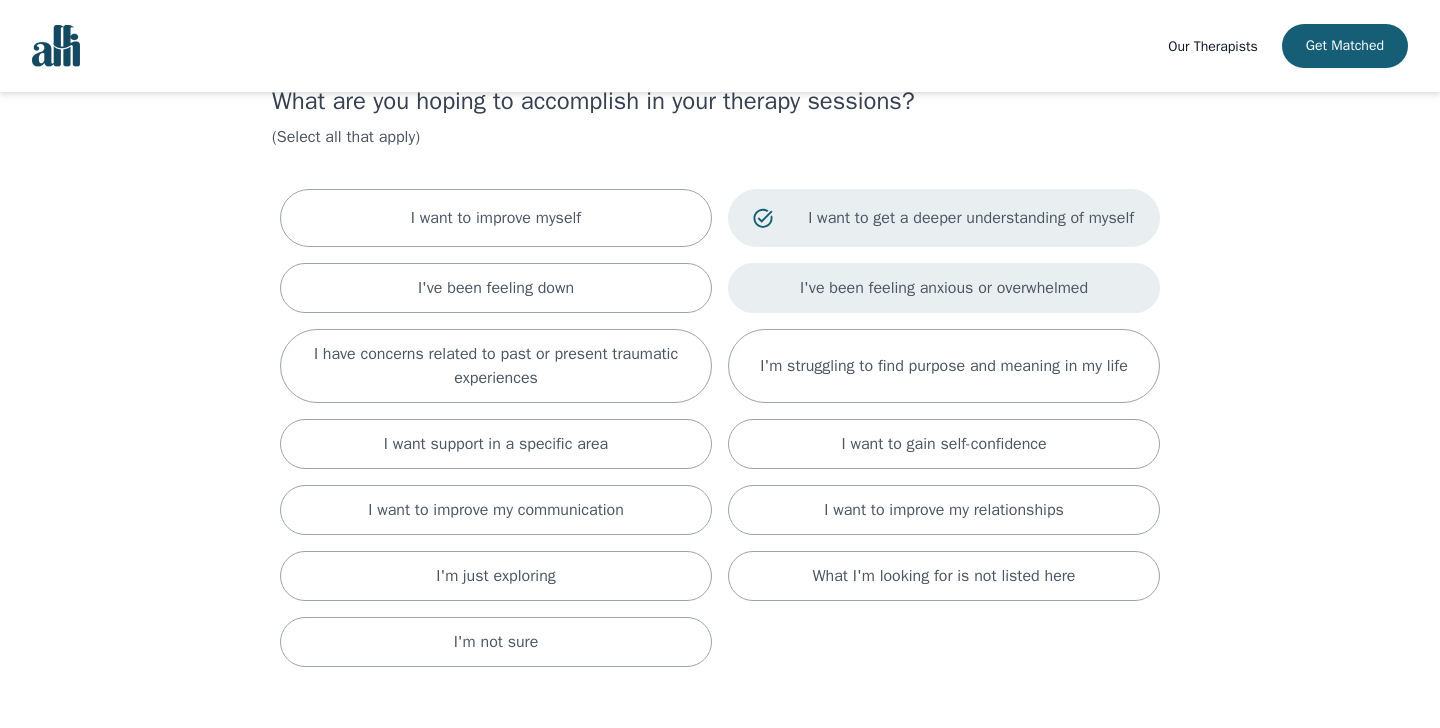 click on "I've been feeling anxious or overwhelmed" at bounding box center (944, 288) 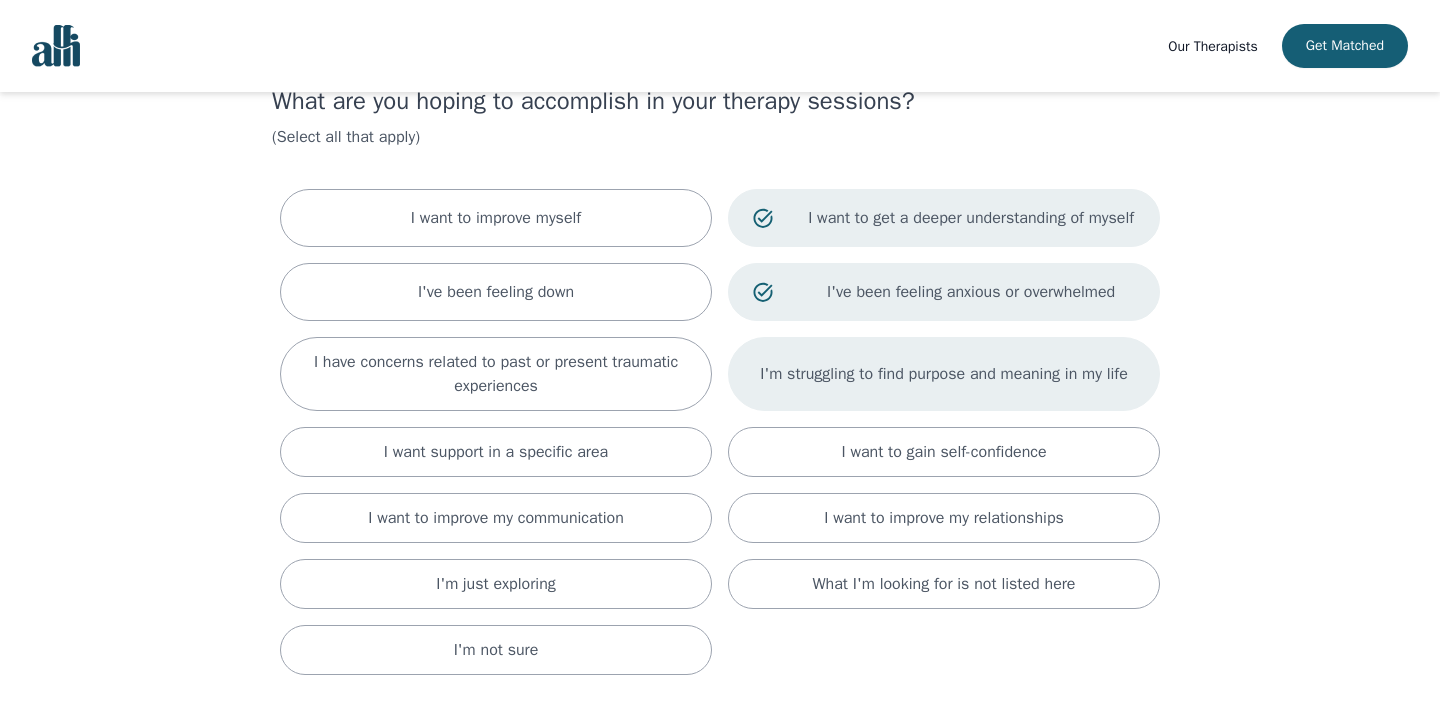 click on "I'm struggling to find purpose and meaning in my life" at bounding box center (944, 374) 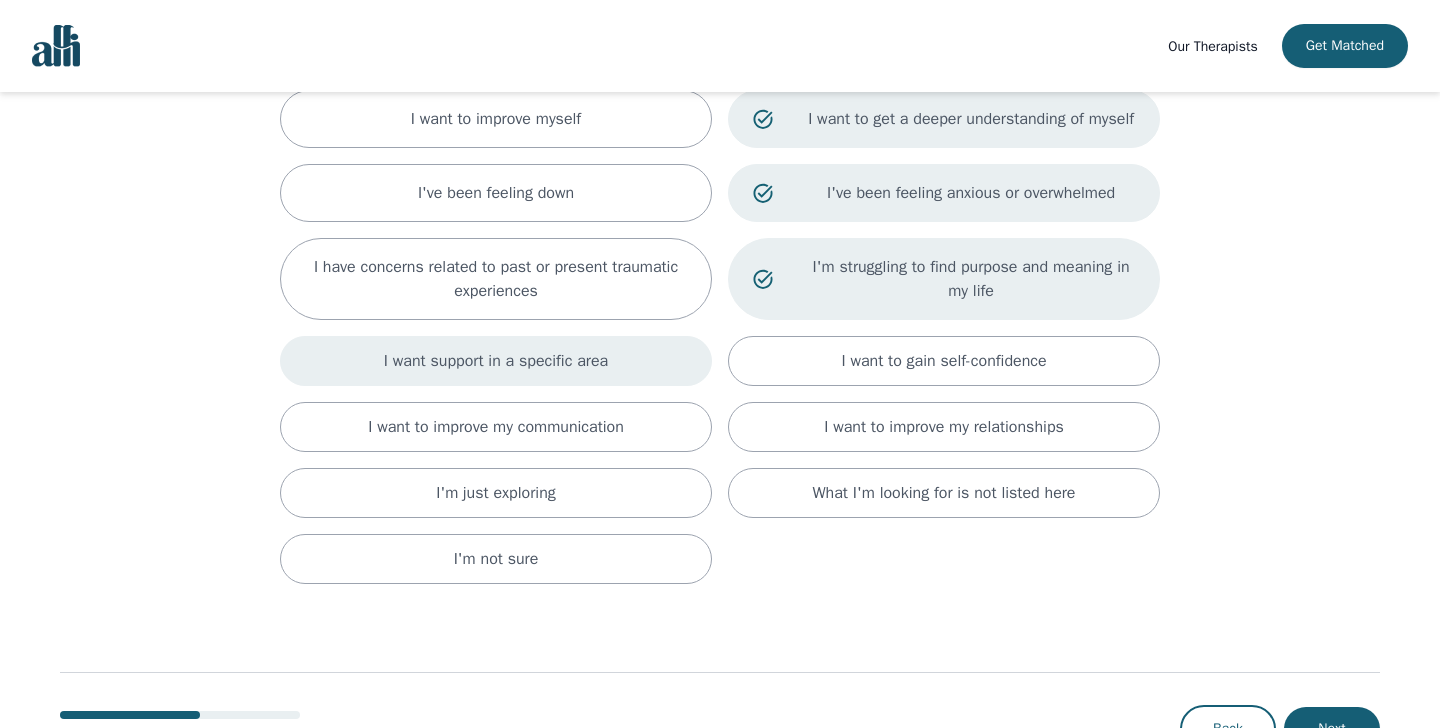 scroll, scrollTop: 167, scrollLeft: 0, axis: vertical 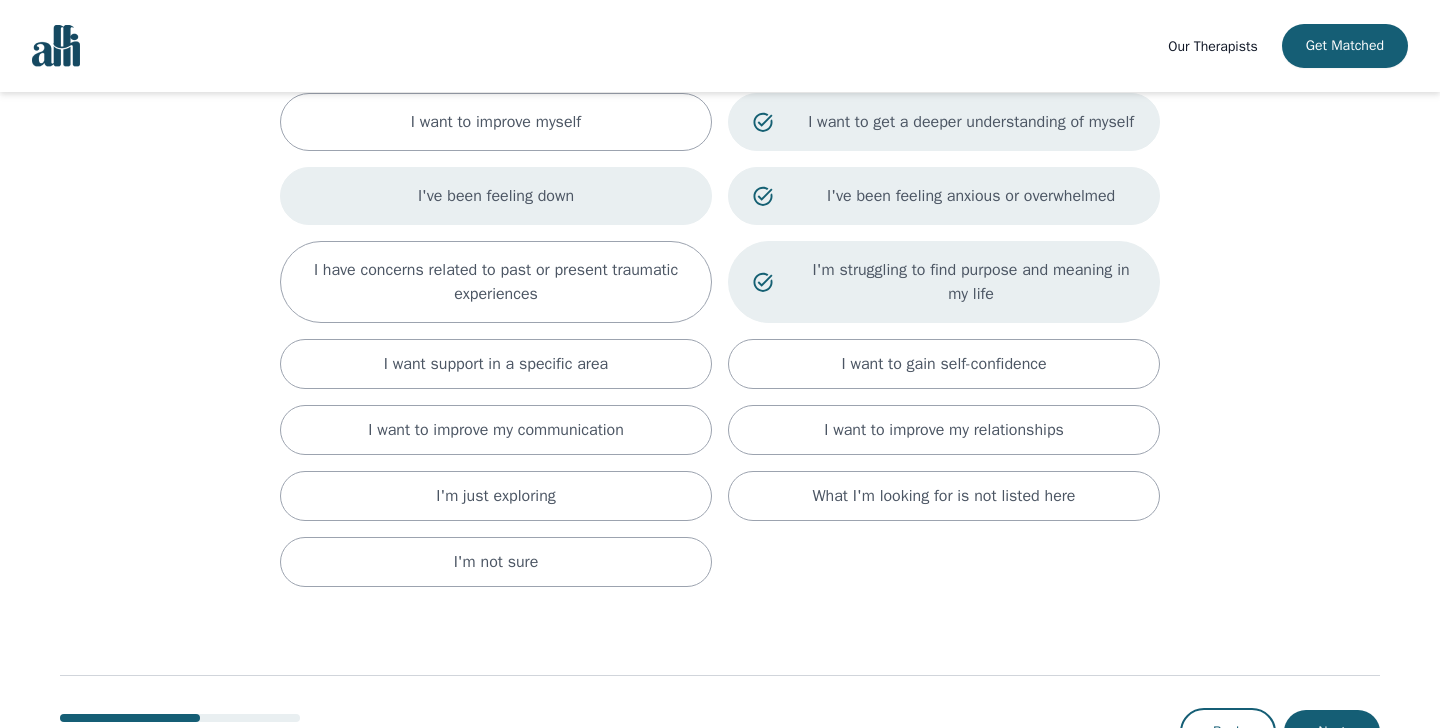 click on "I've been feeling down" at bounding box center [496, 196] 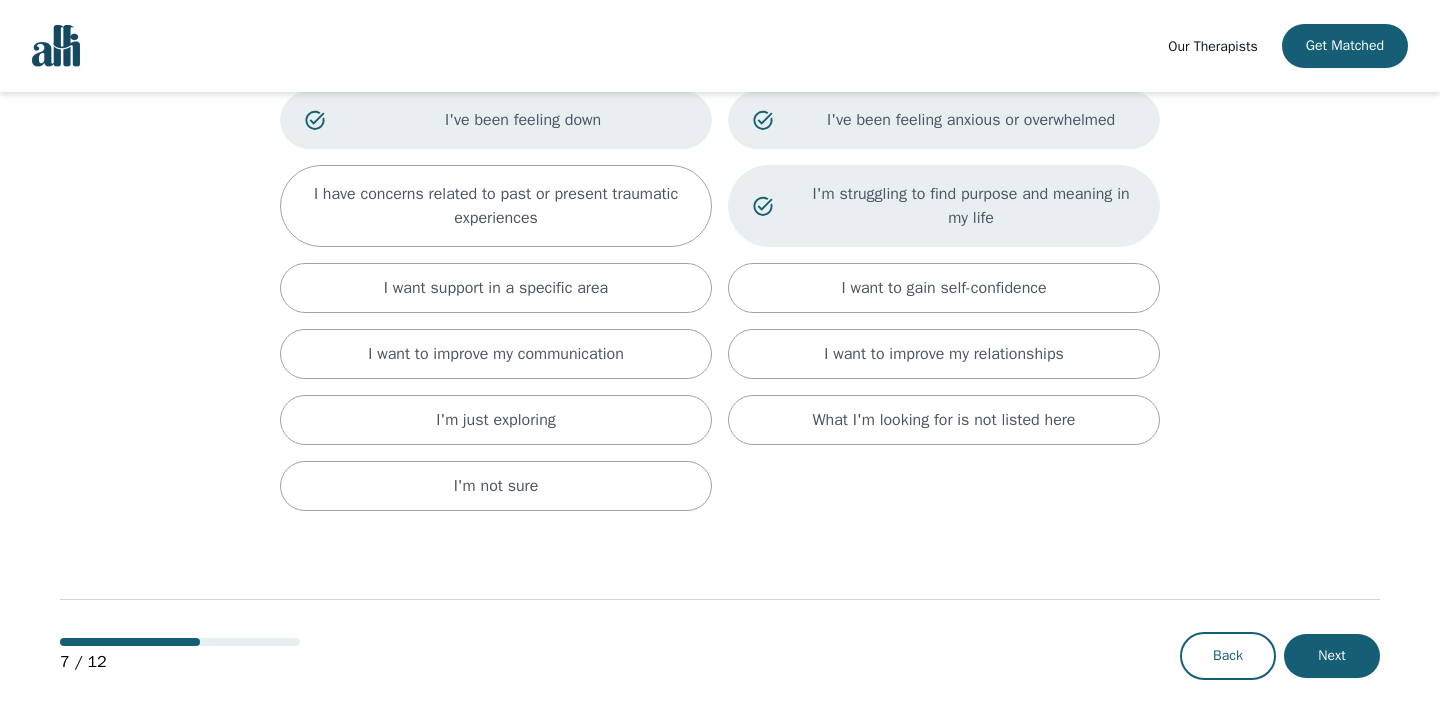 scroll, scrollTop: 267, scrollLeft: 0, axis: vertical 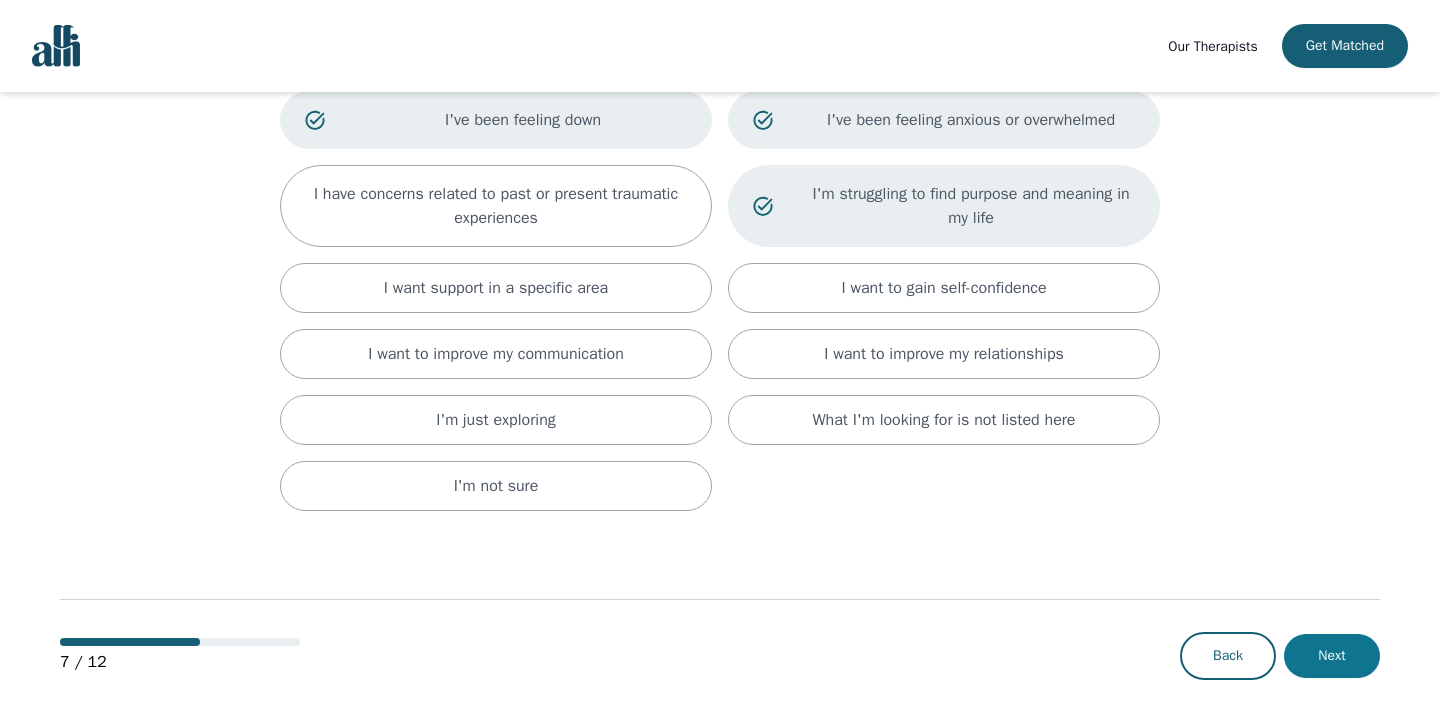 click on "Next" at bounding box center [1332, 656] 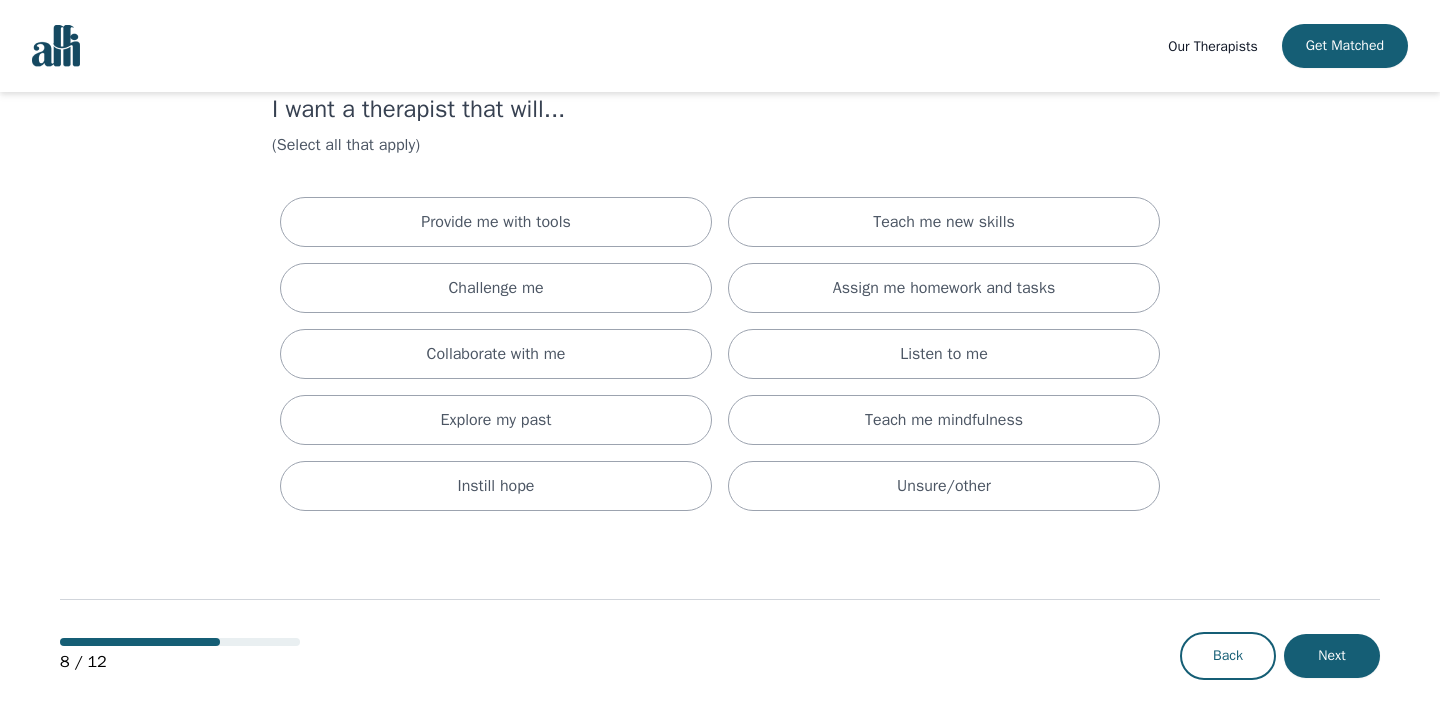 scroll, scrollTop: 0, scrollLeft: 0, axis: both 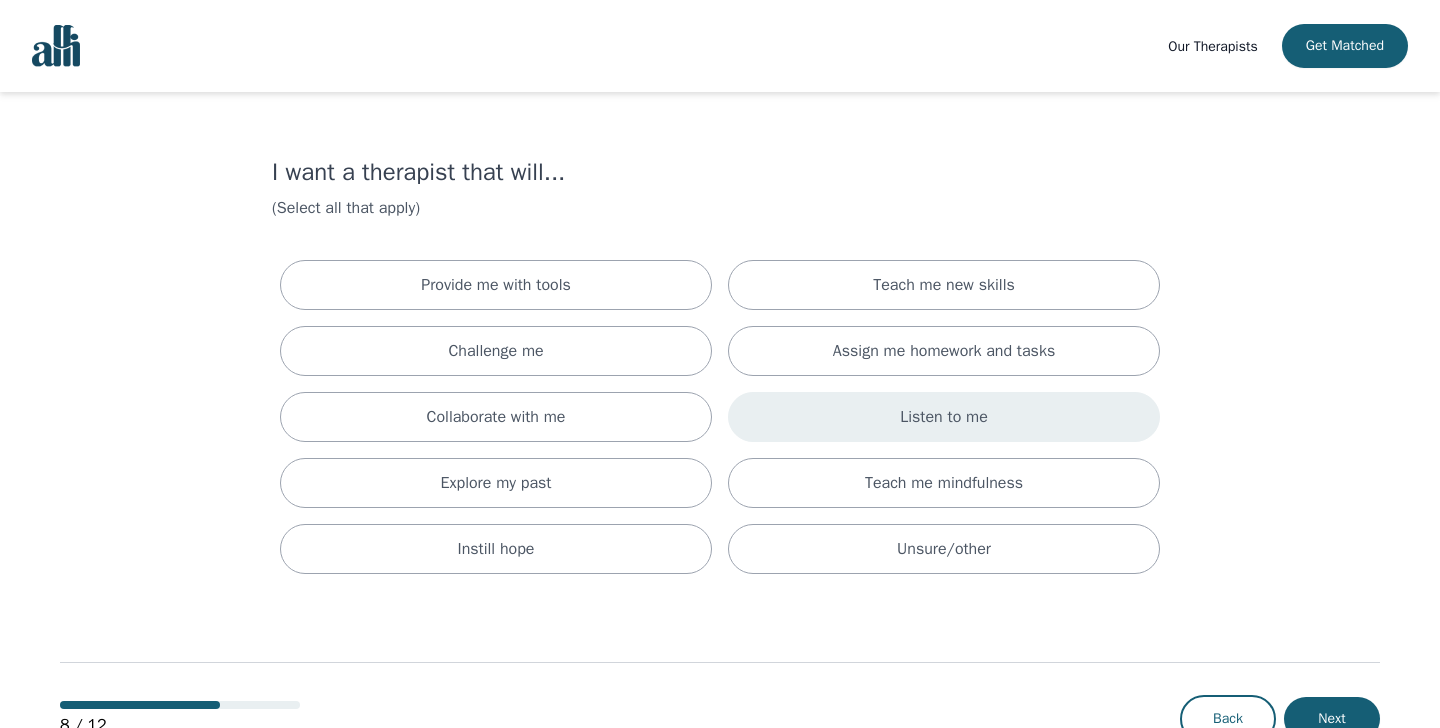 click on "Listen to me" at bounding box center [944, 417] 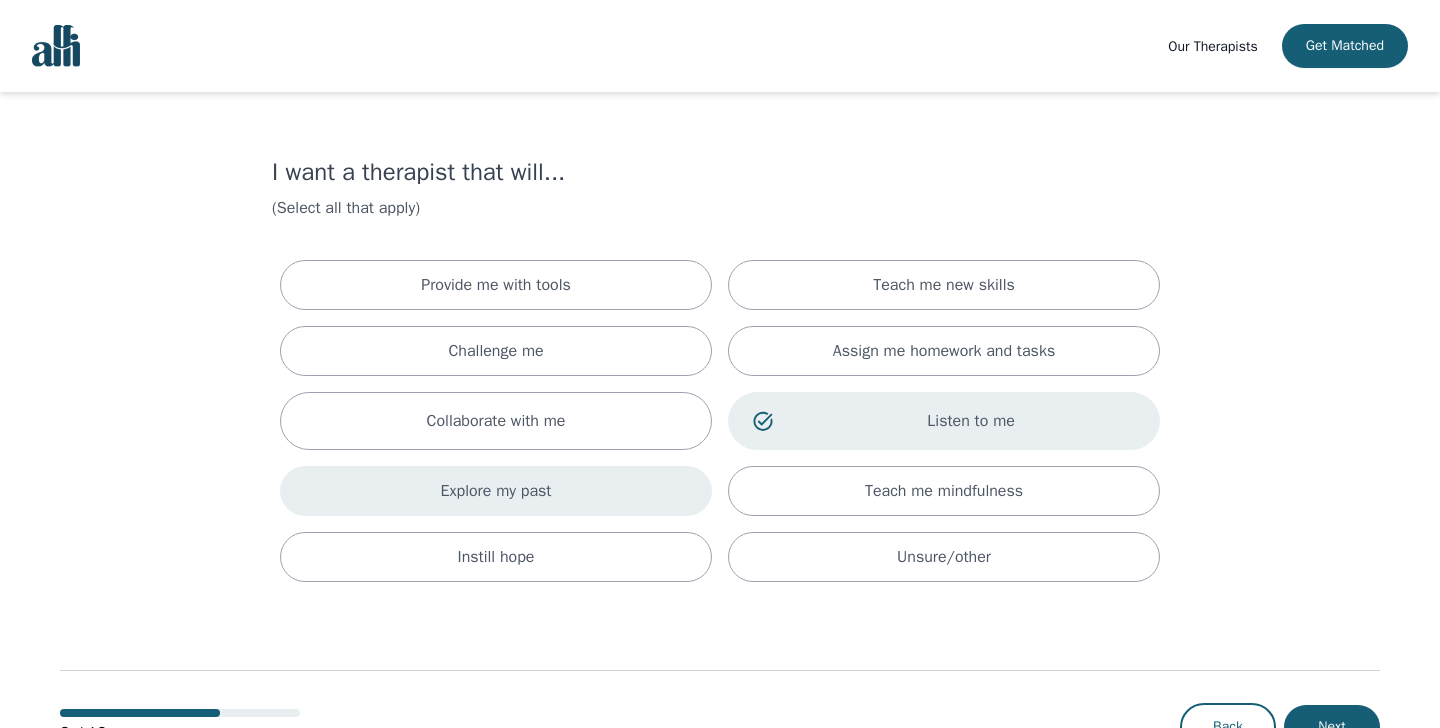 click on "Explore my past" at bounding box center (496, 491) 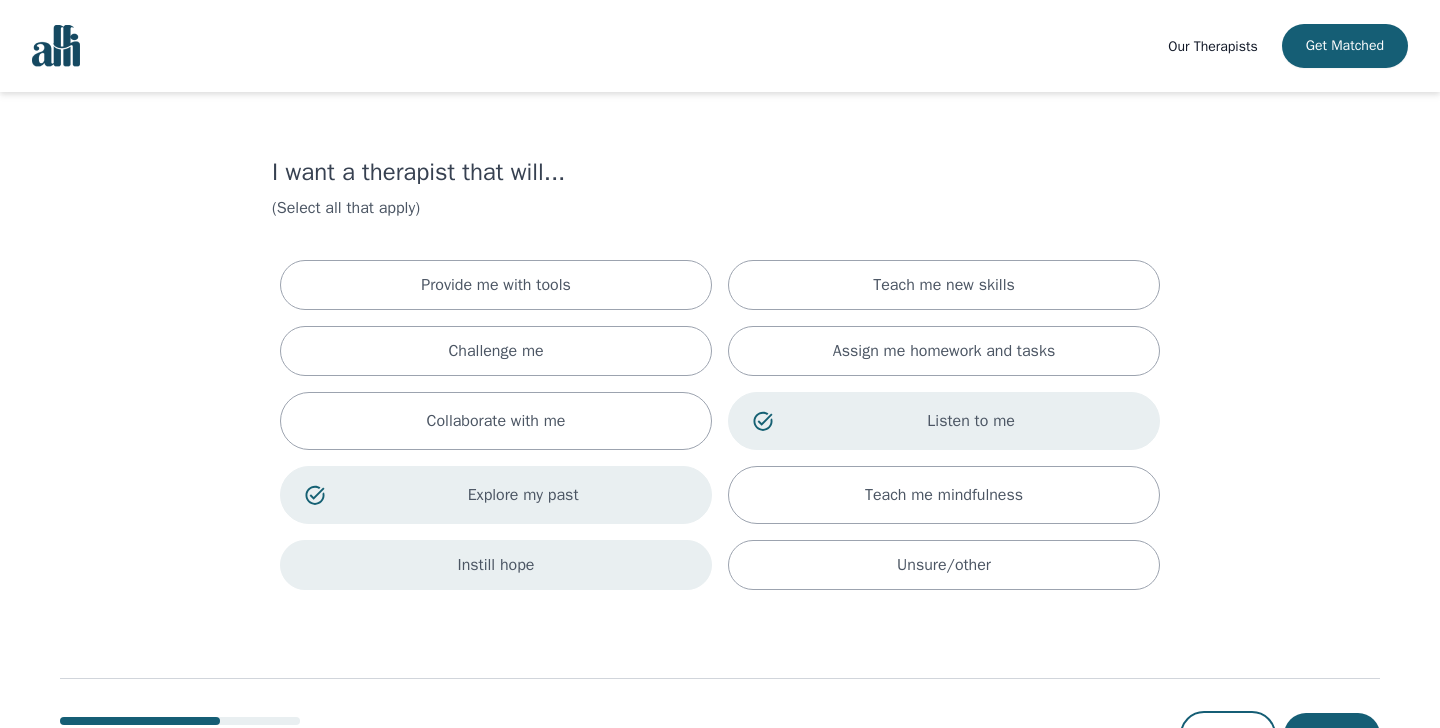 click on "Instill hope" at bounding box center (496, 565) 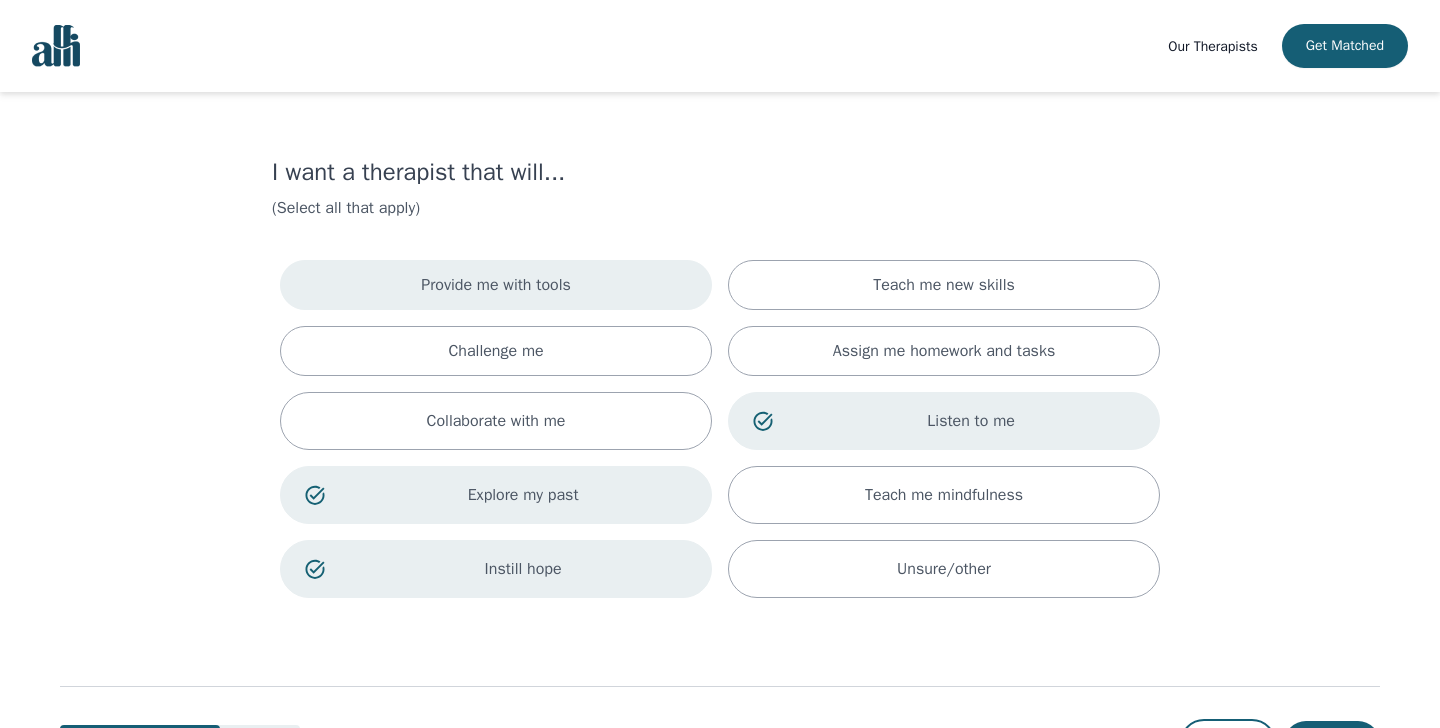 click on "Provide me with tools" at bounding box center [496, 285] 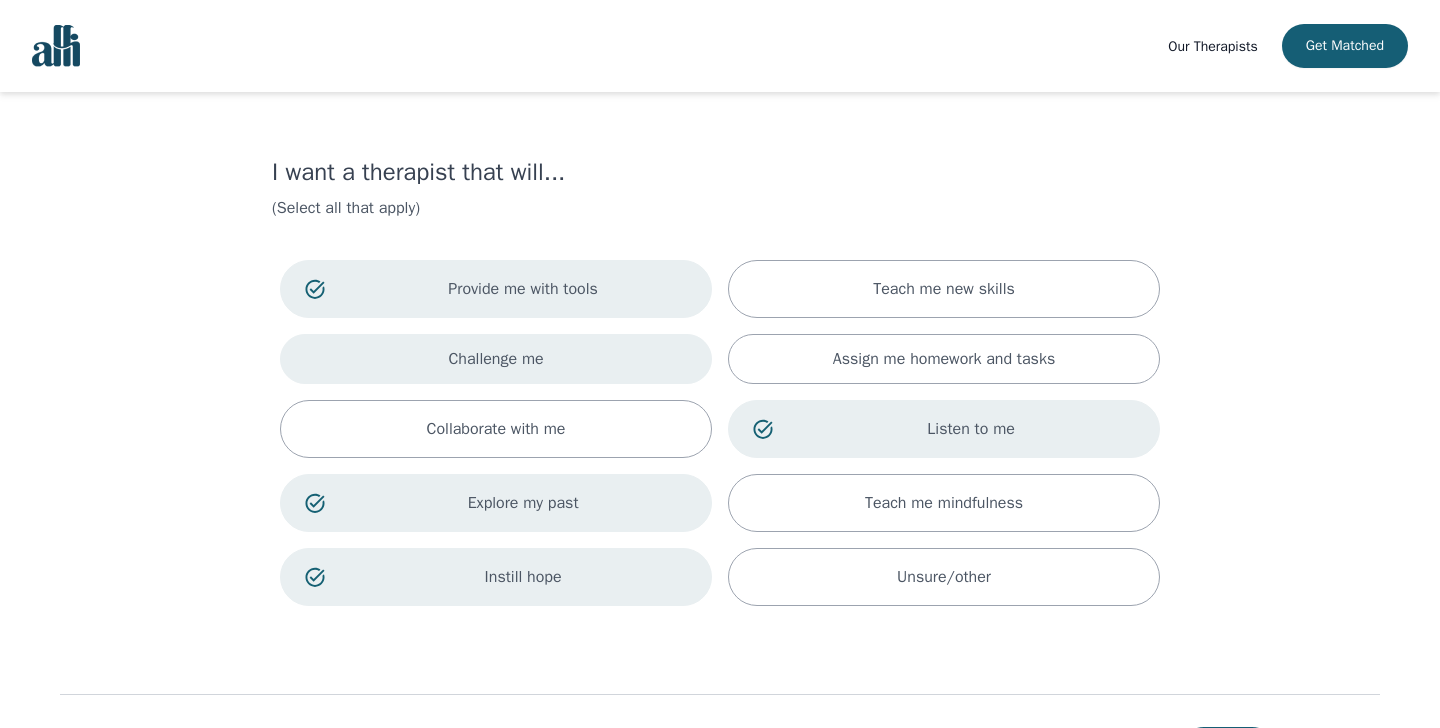 click on "Challenge me" at bounding box center [496, 359] 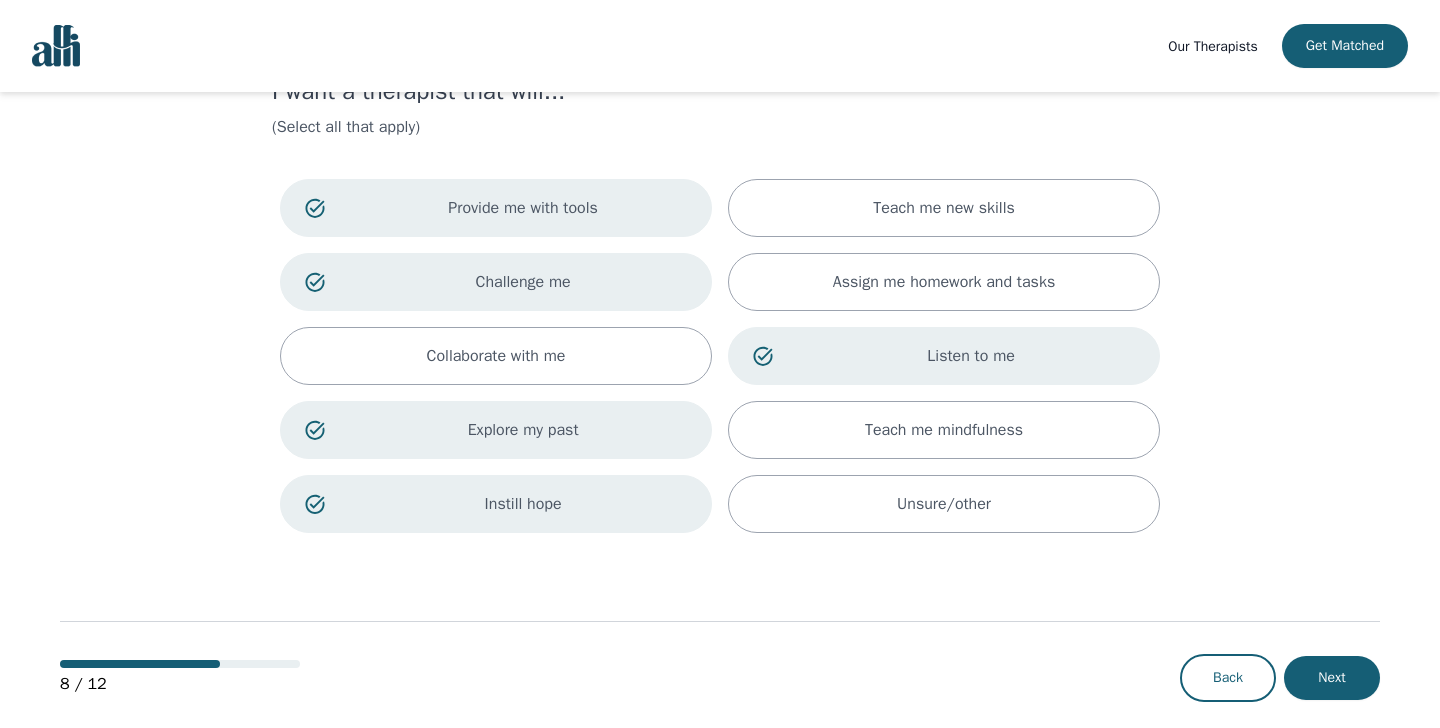 scroll, scrollTop: 103, scrollLeft: 0, axis: vertical 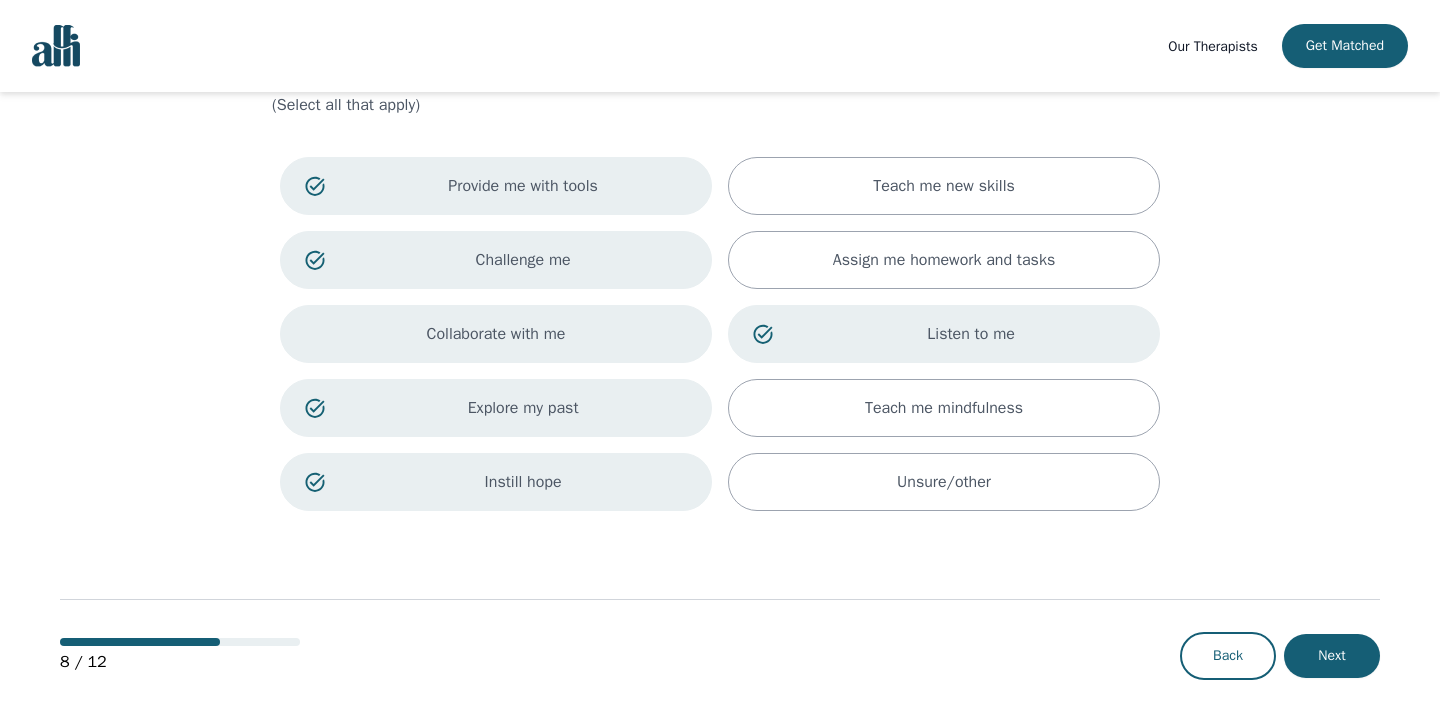 click on "Collaborate with me" at bounding box center (496, 334) 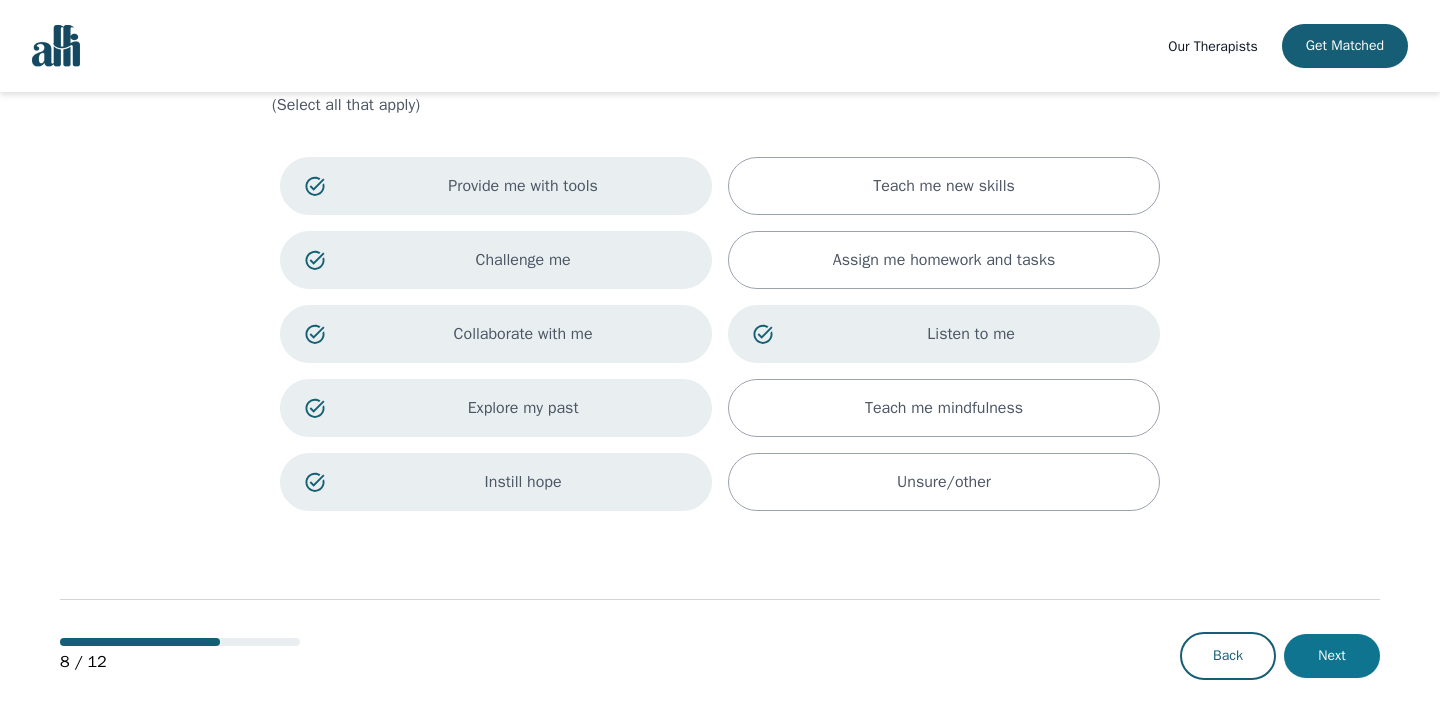 click on "Next" at bounding box center [1332, 656] 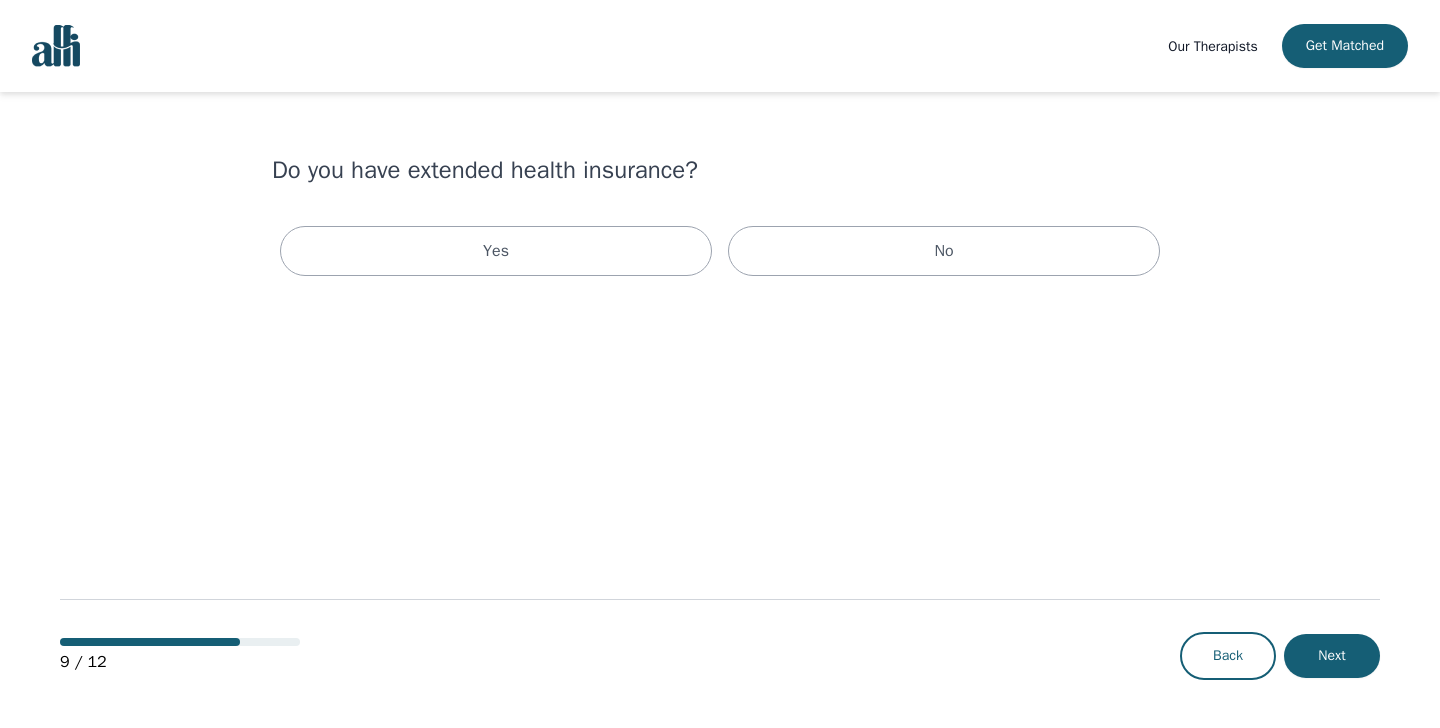 scroll, scrollTop: 0, scrollLeft: 0, axis: both 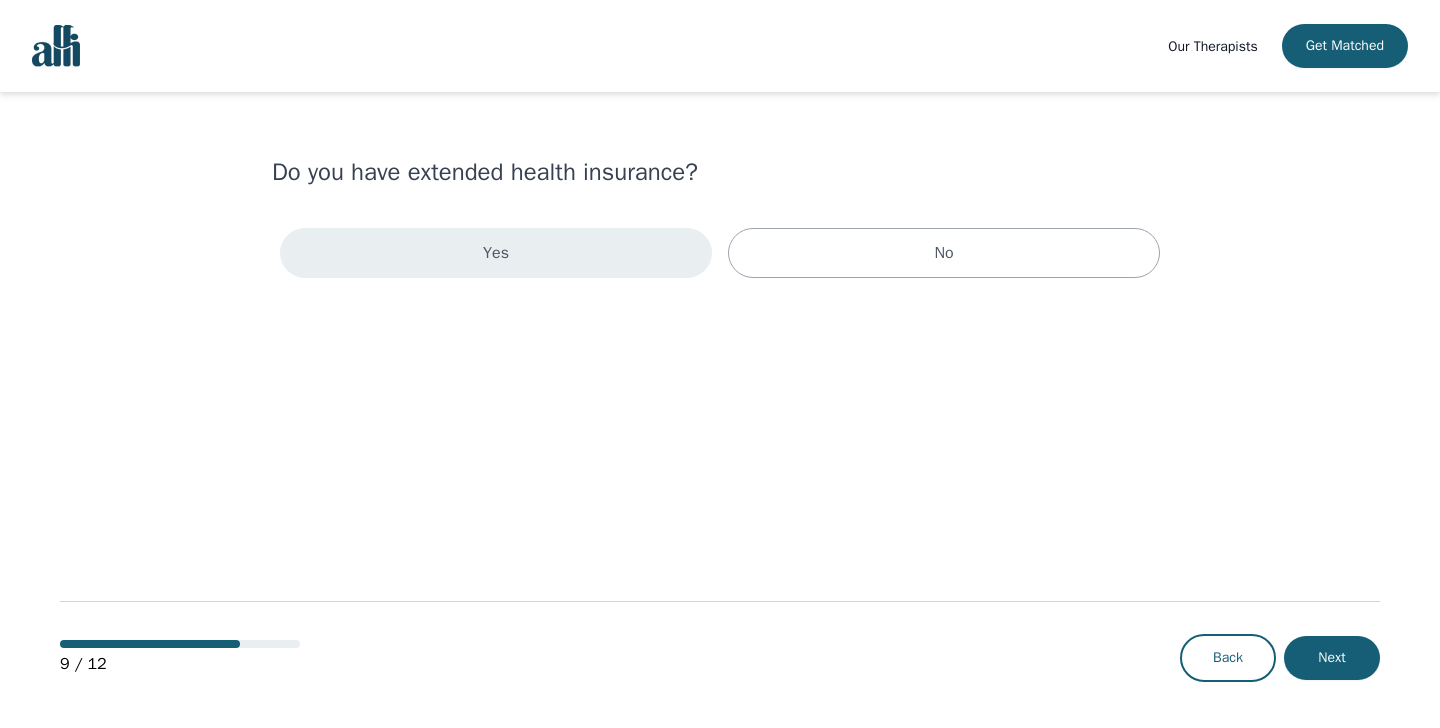 click on "Yes" at bounding box center [496, 253] 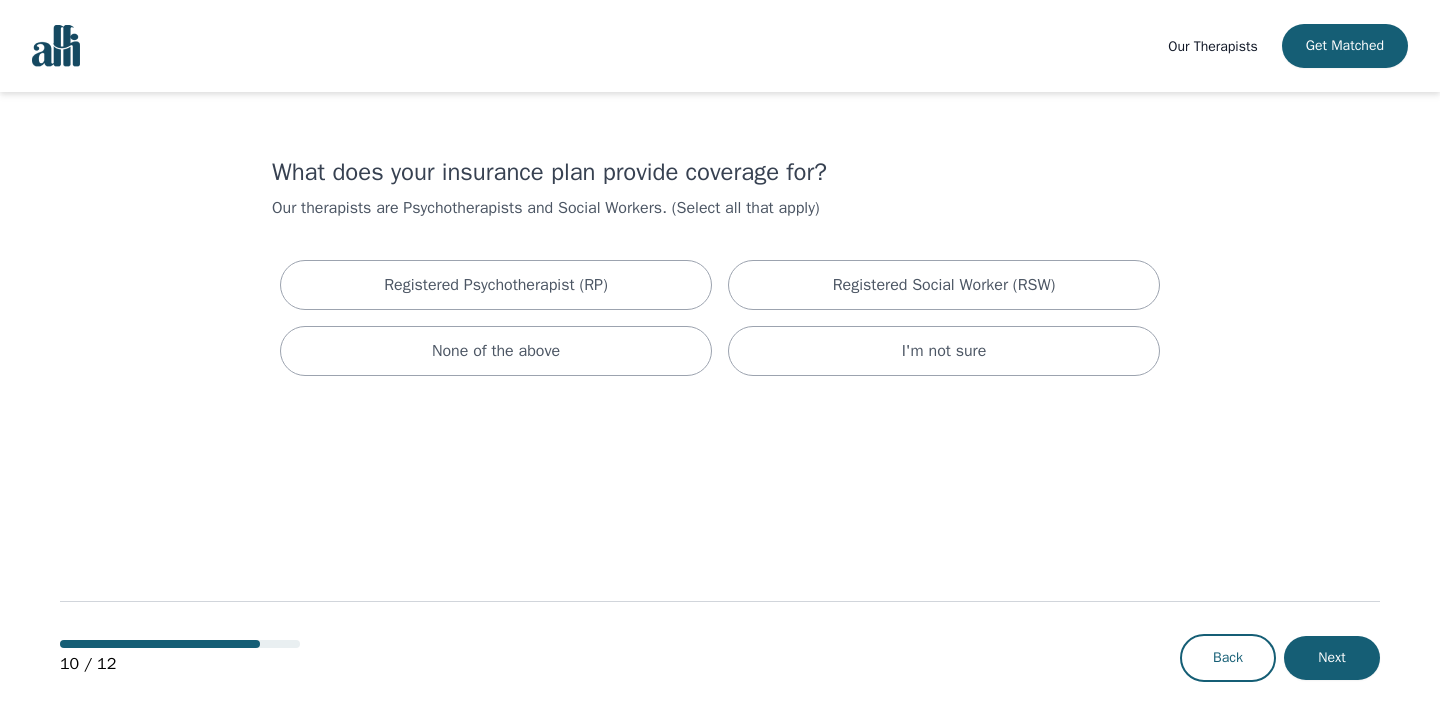 scroll, scrollTop: 2, scrollLeft: 0, axis: vertical 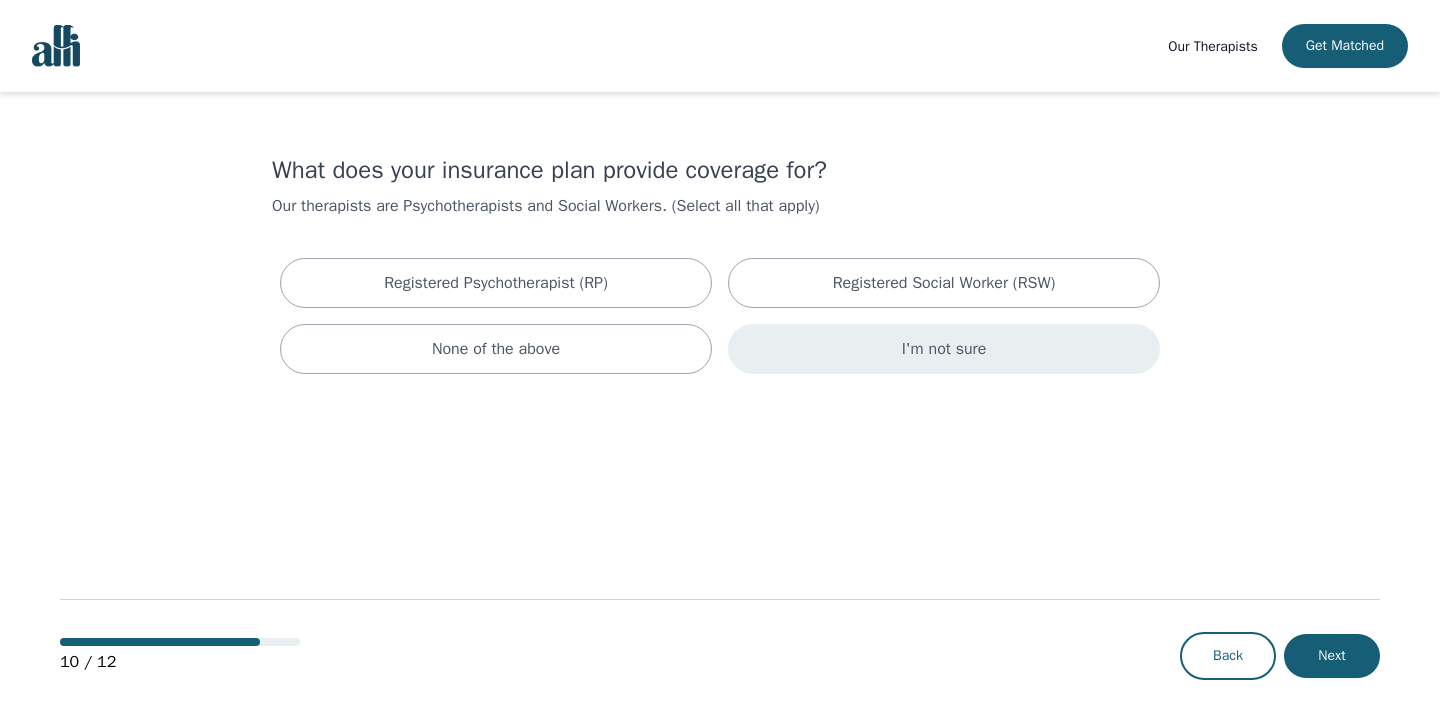 click on "I'm not sure" at bounding box center [944, 349] 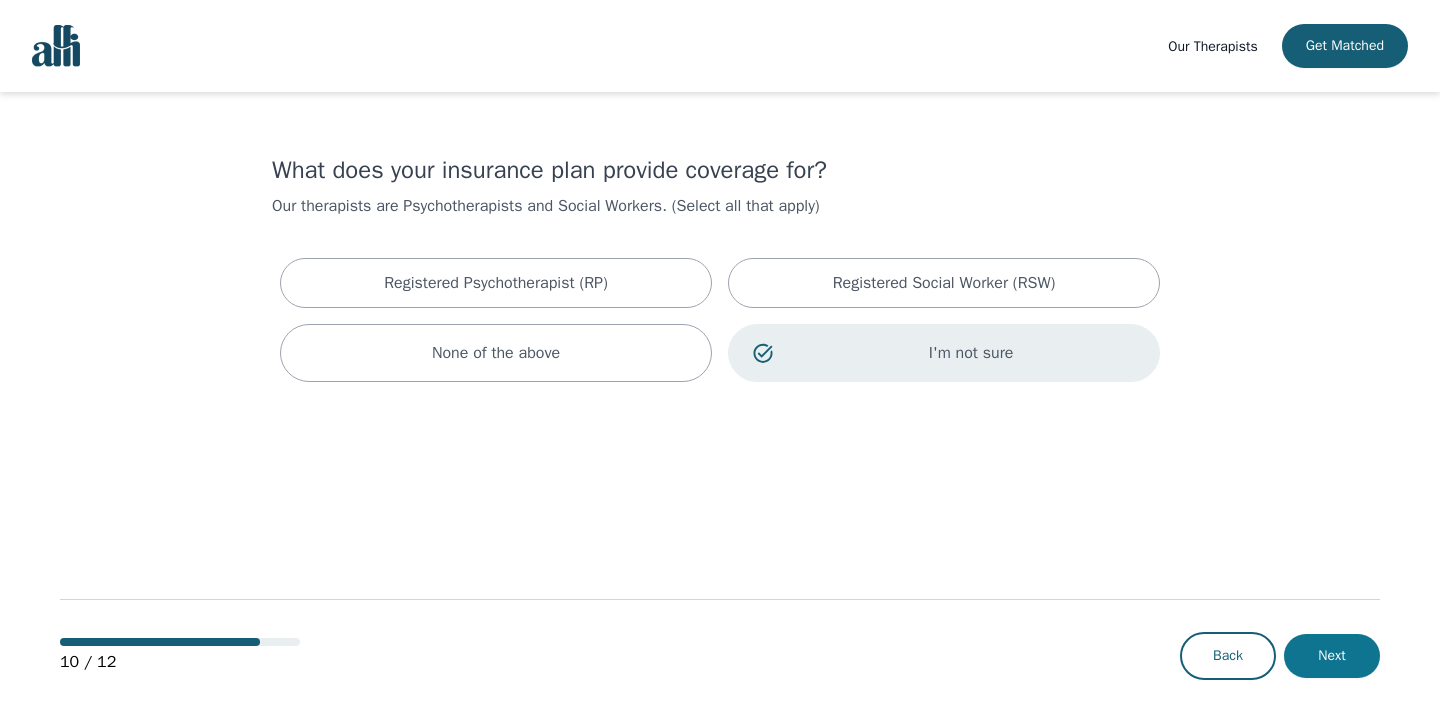 click on "Next" at bounding box center (1332, 656) 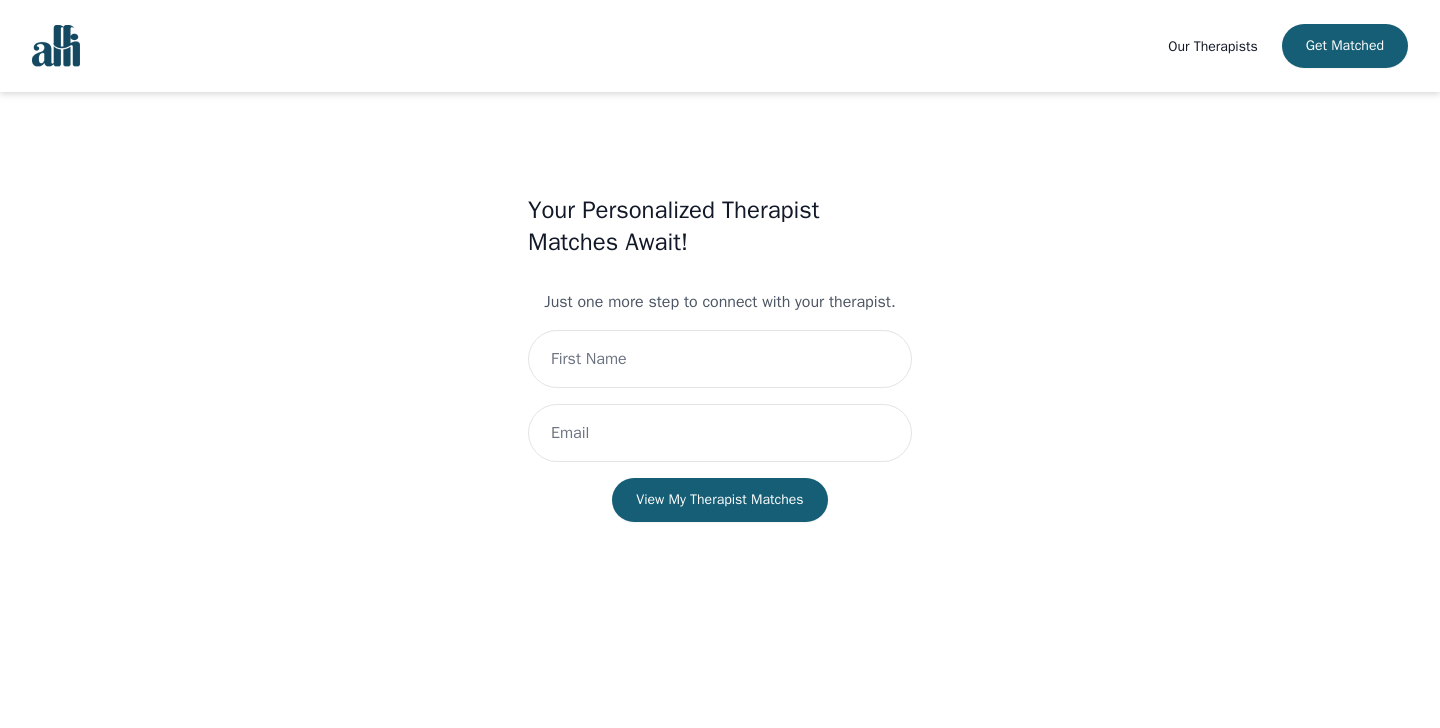 scroll, scrollTop: 0, scrollLeft: 0, axis: both 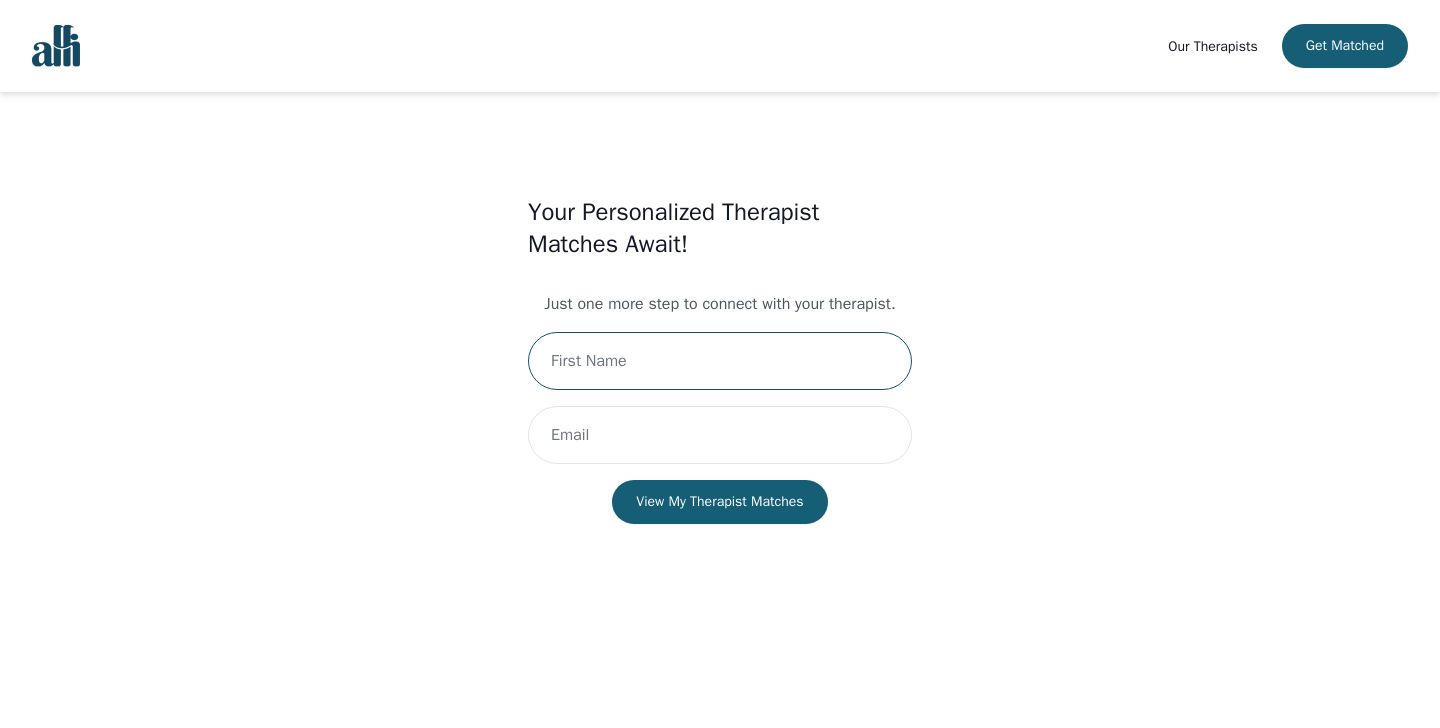 click at bounding box center [720, 361] 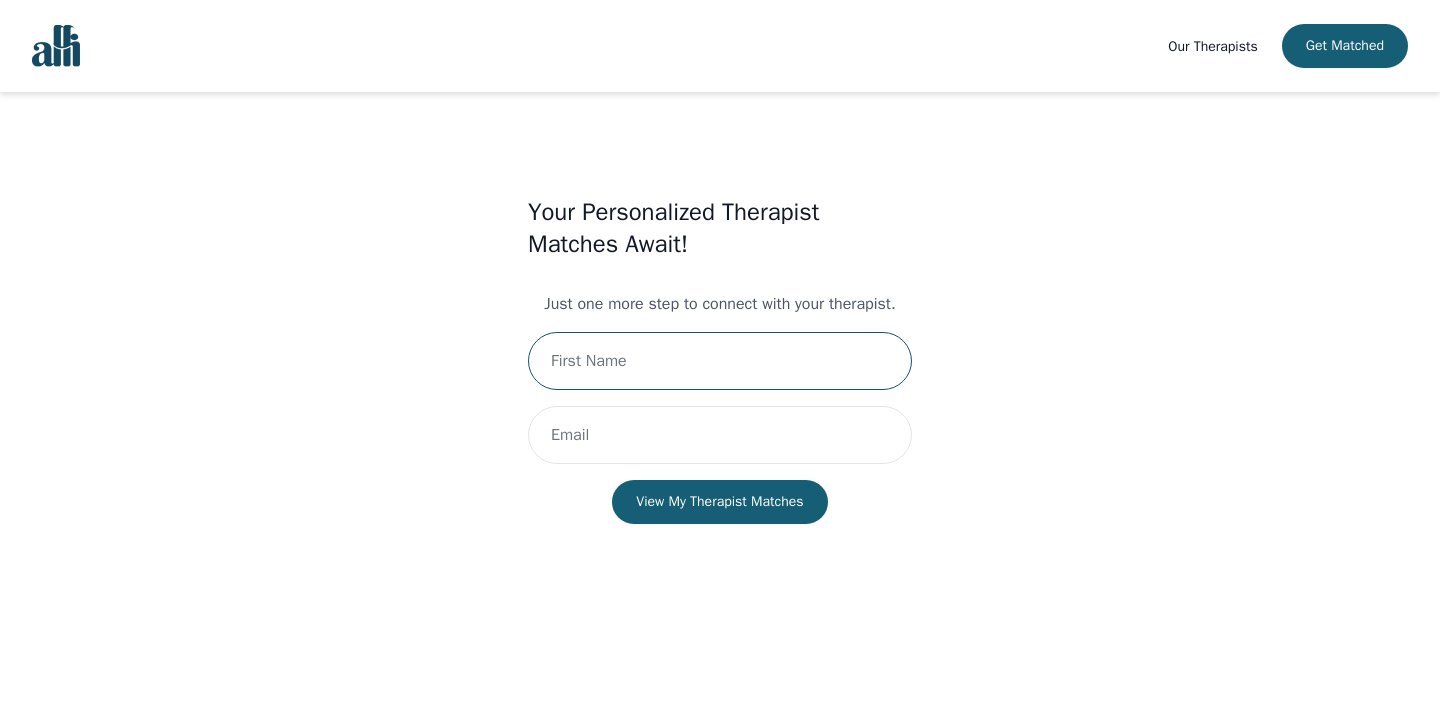 type on "Turkan" 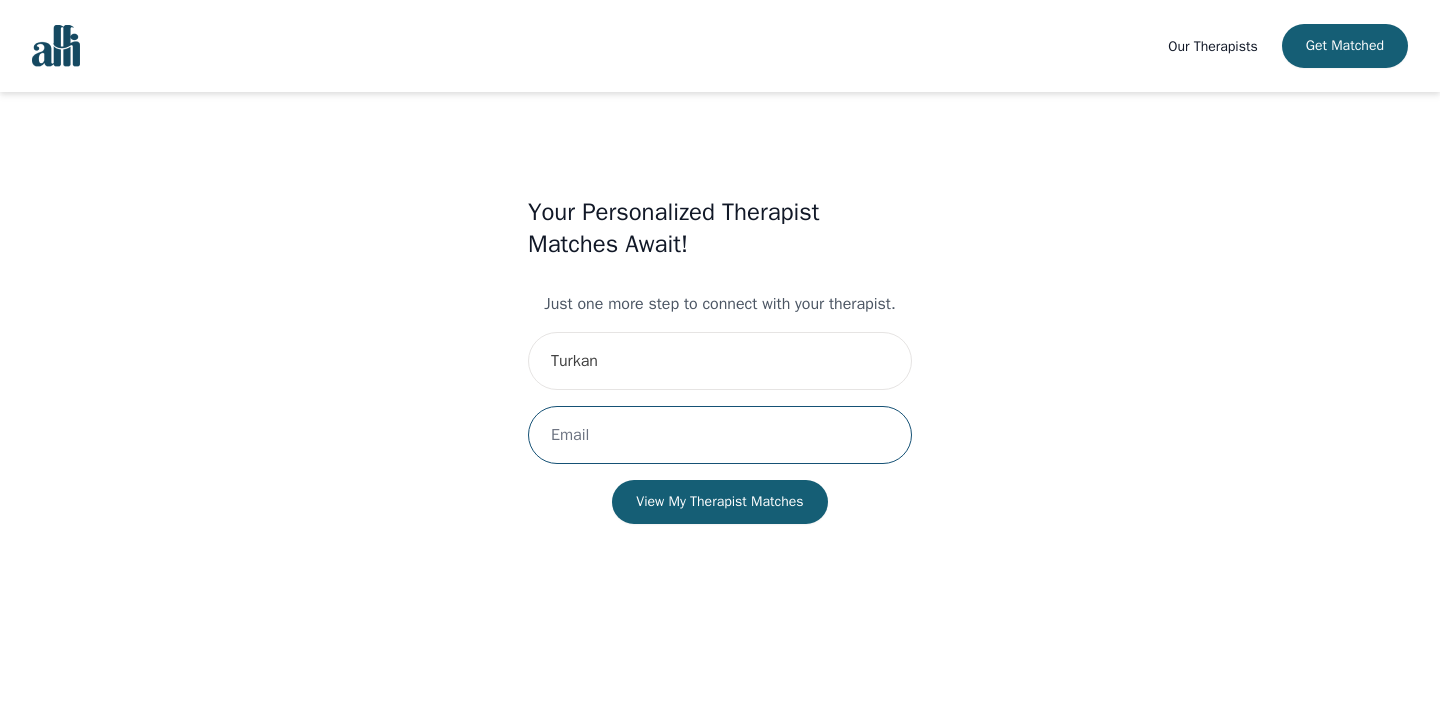 click at bounding box center (720, 435) 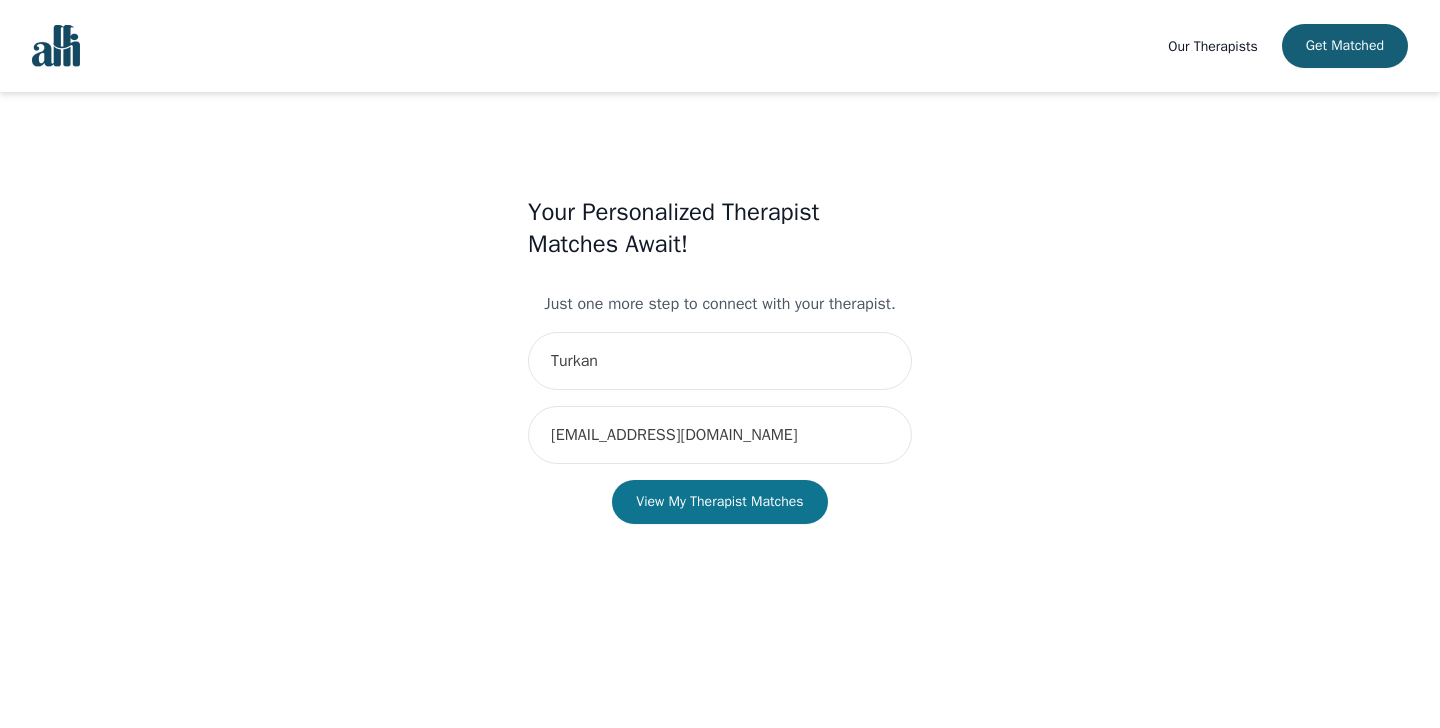 click on "View My Therapist Matches" at bounding box center [719, 502] 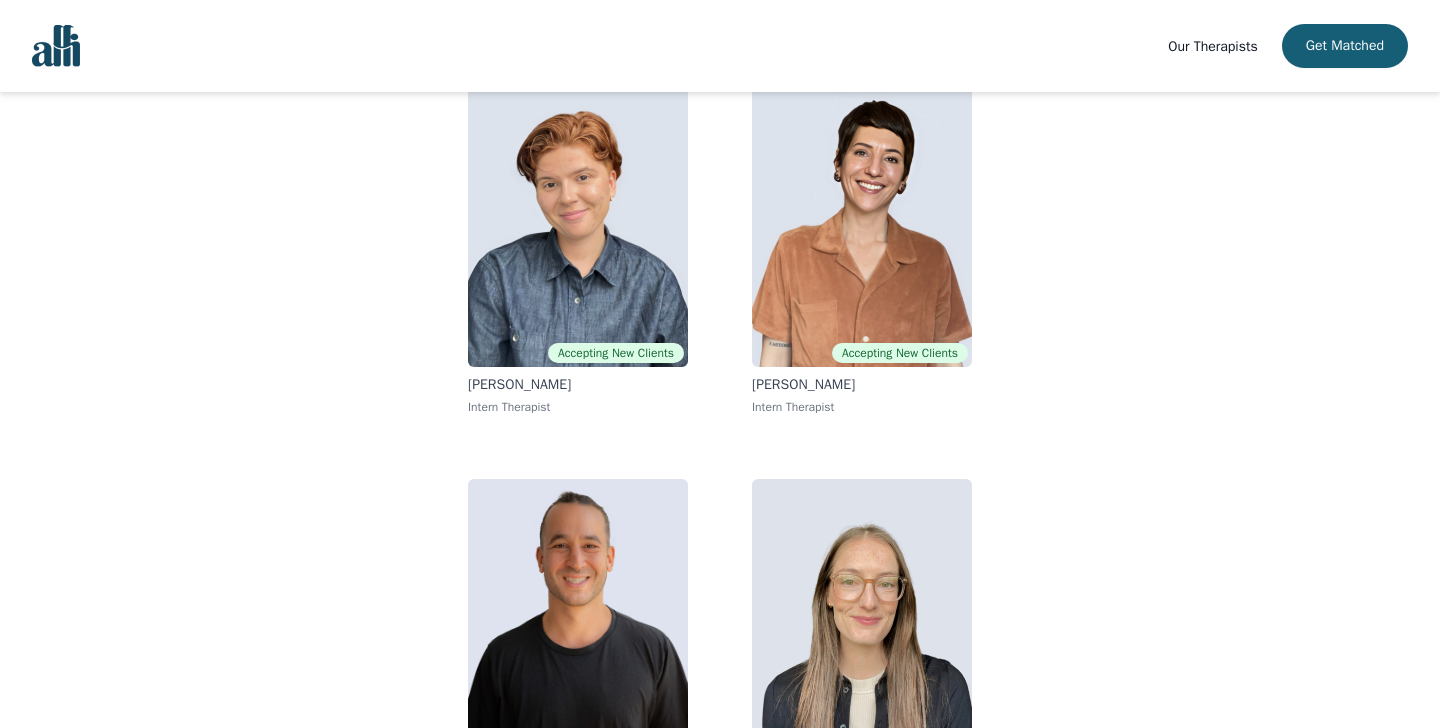 scroll, scrollTop: 316, scrollLeft: 0, axis: vertical 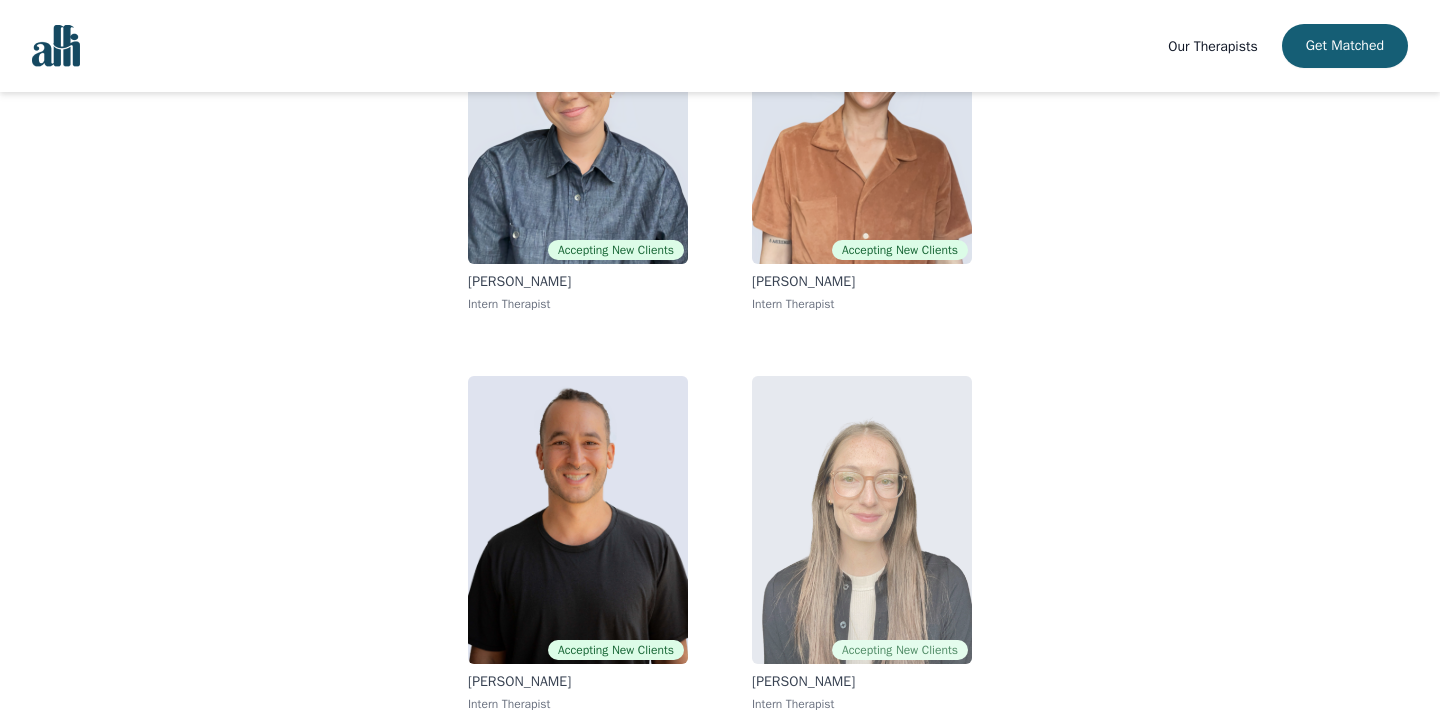 click at bounding box center (862, 520) 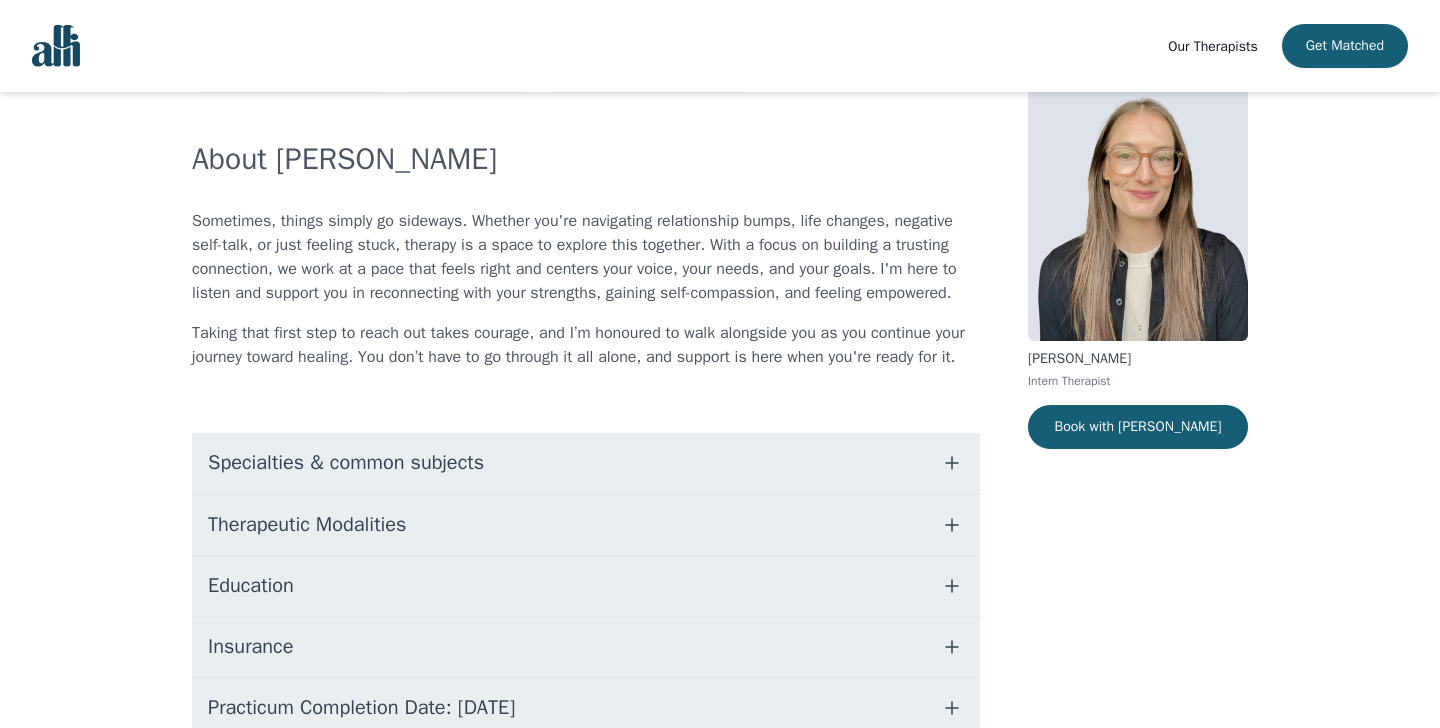 scroll, scrollTop: 243, scrollLeft: 0, axis: vertical 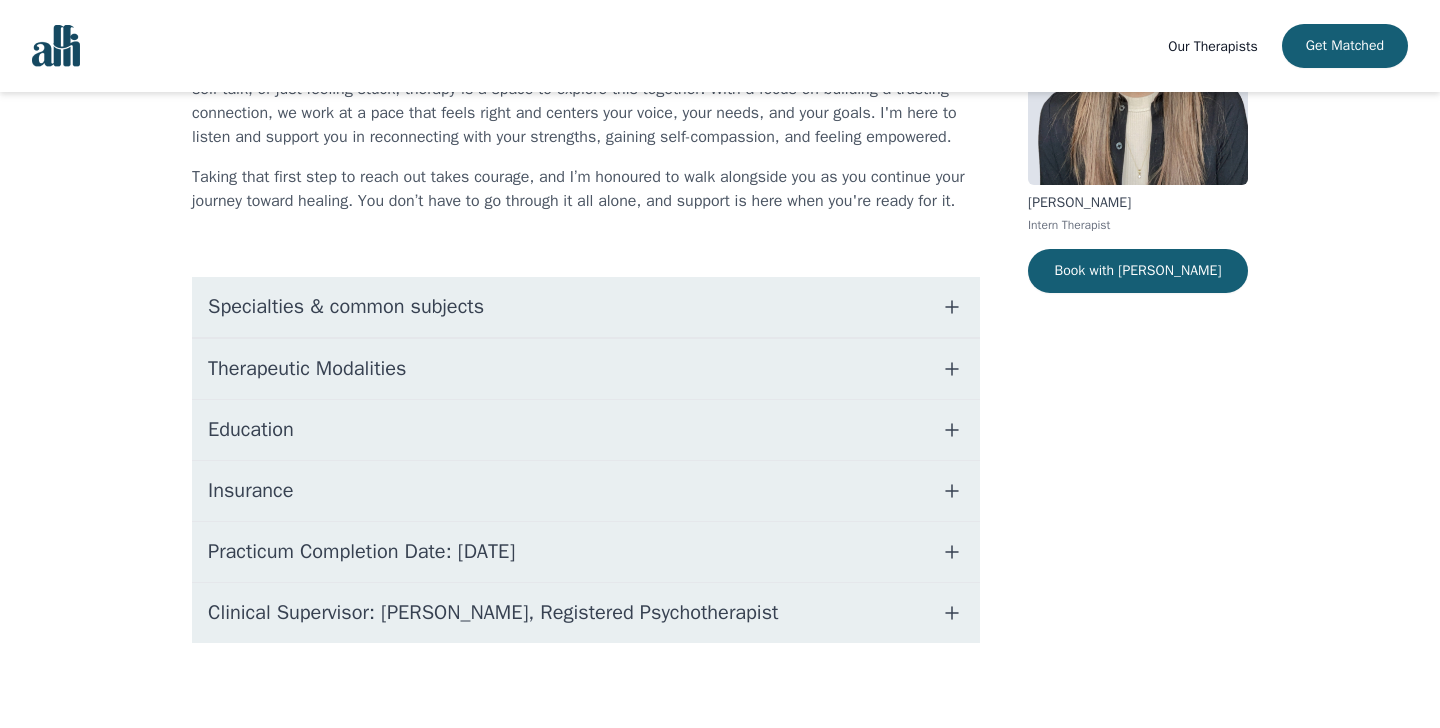 click on "Specialties & common subjects" at bounding box center (586, 307) 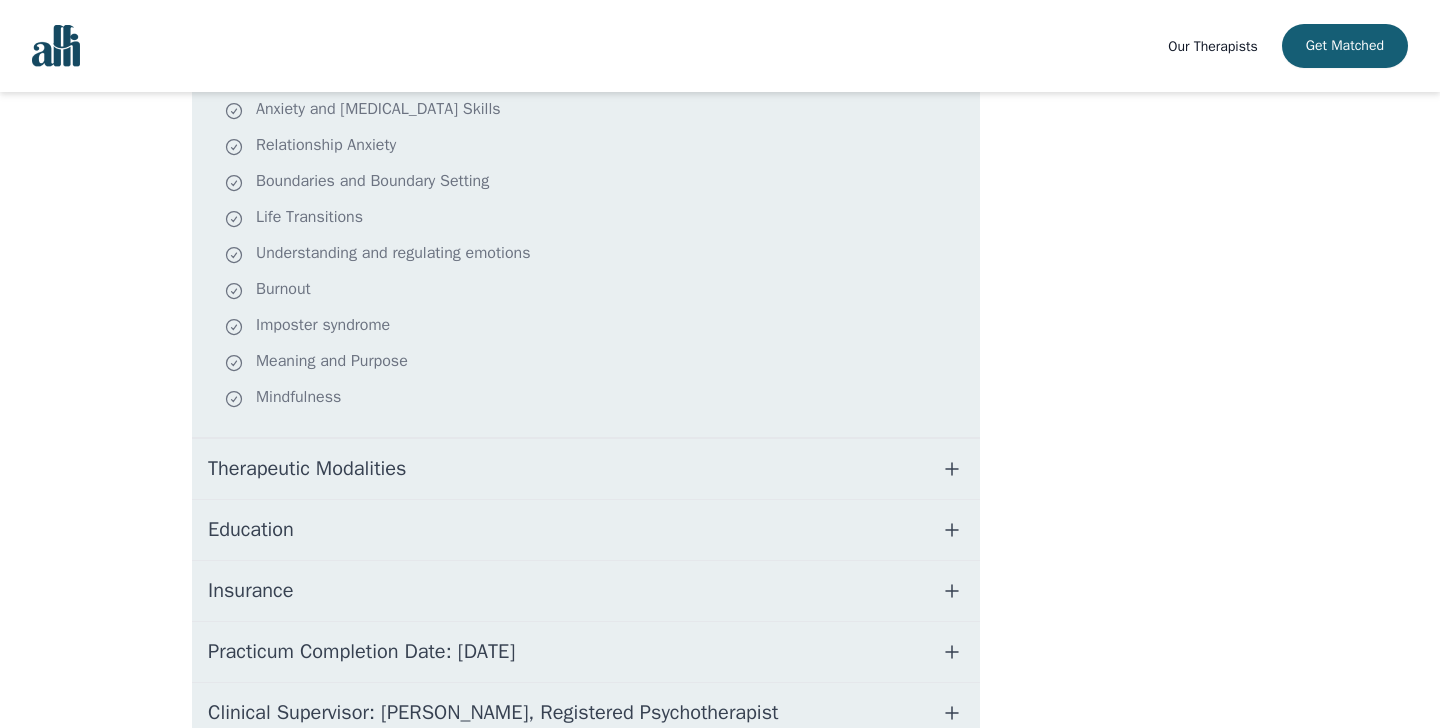 scroll, scrollTop: 686, scrollLeft: 0, axis: vertical 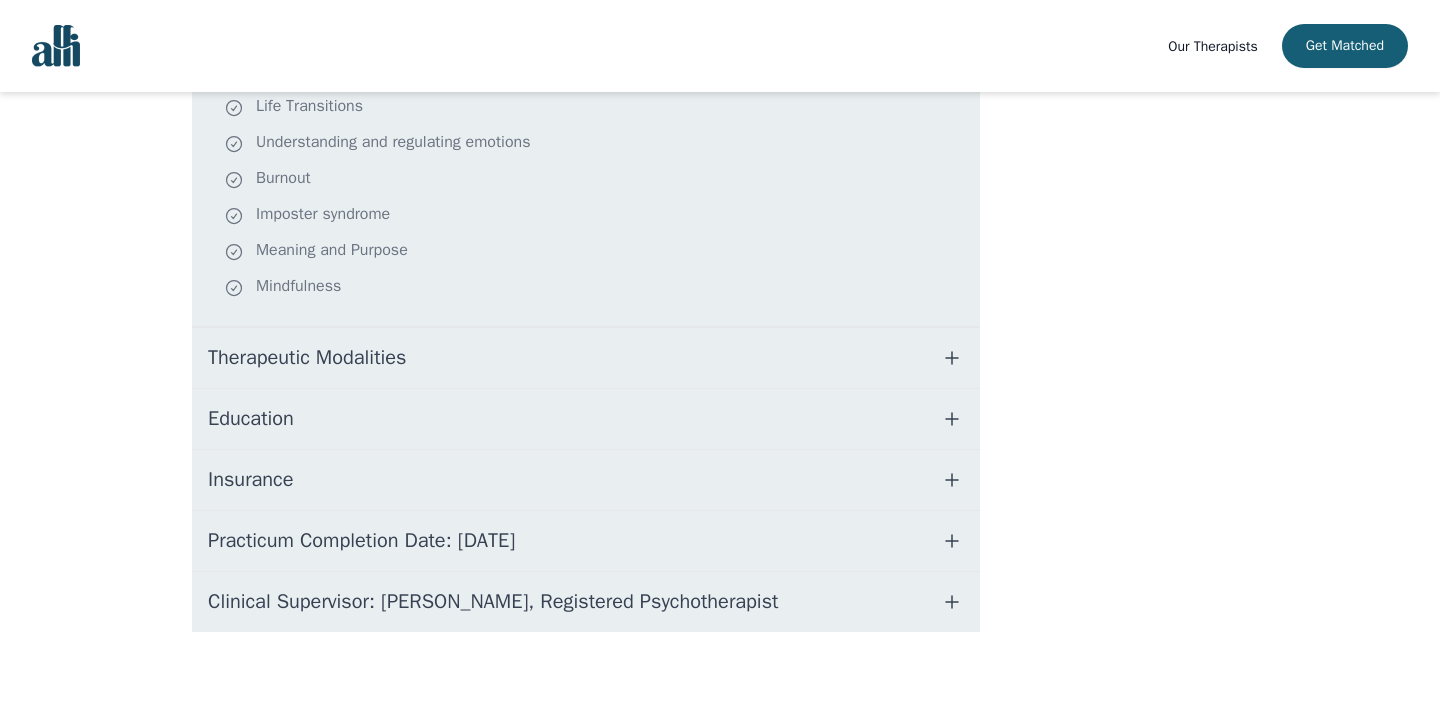 click on "Therapeutic Modalities" at bounding box center [307, 358] 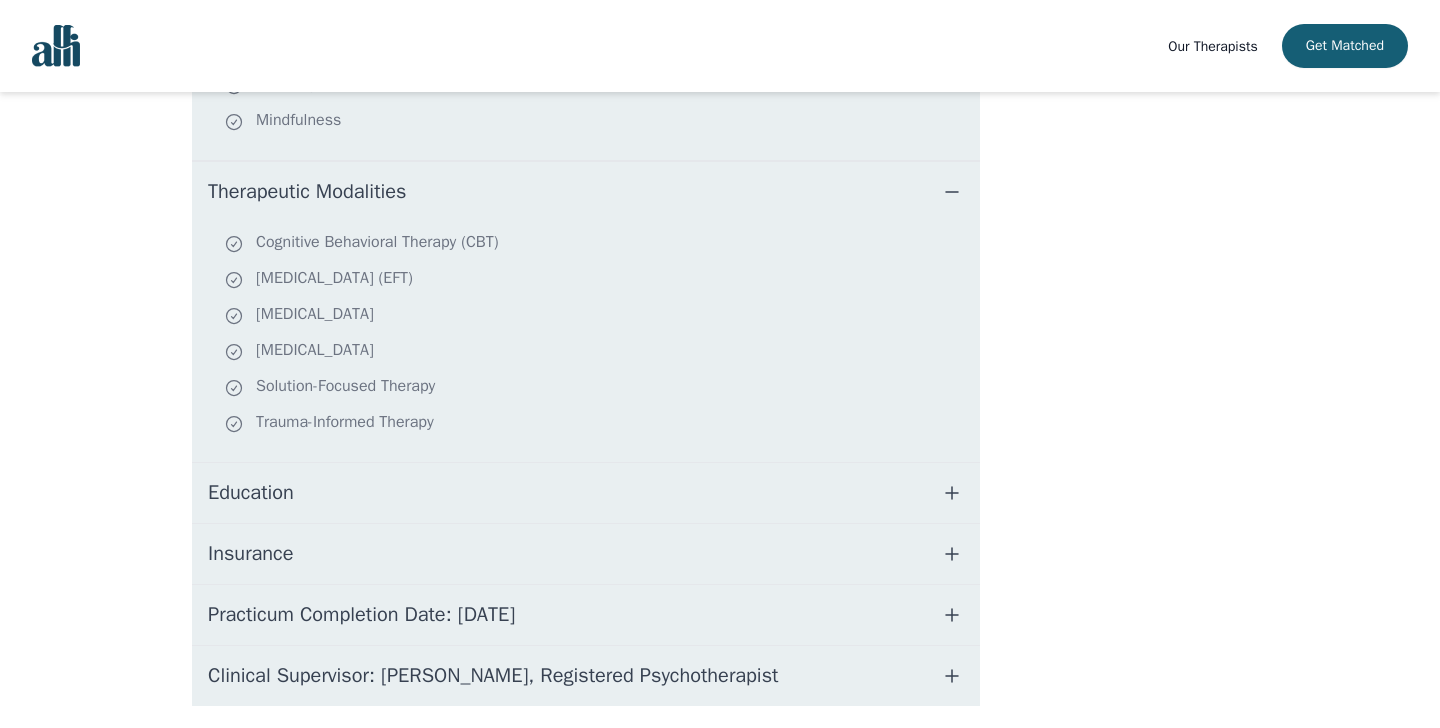 scroll, scrollTop: 926, scrollLeft: 0, axis: vertical 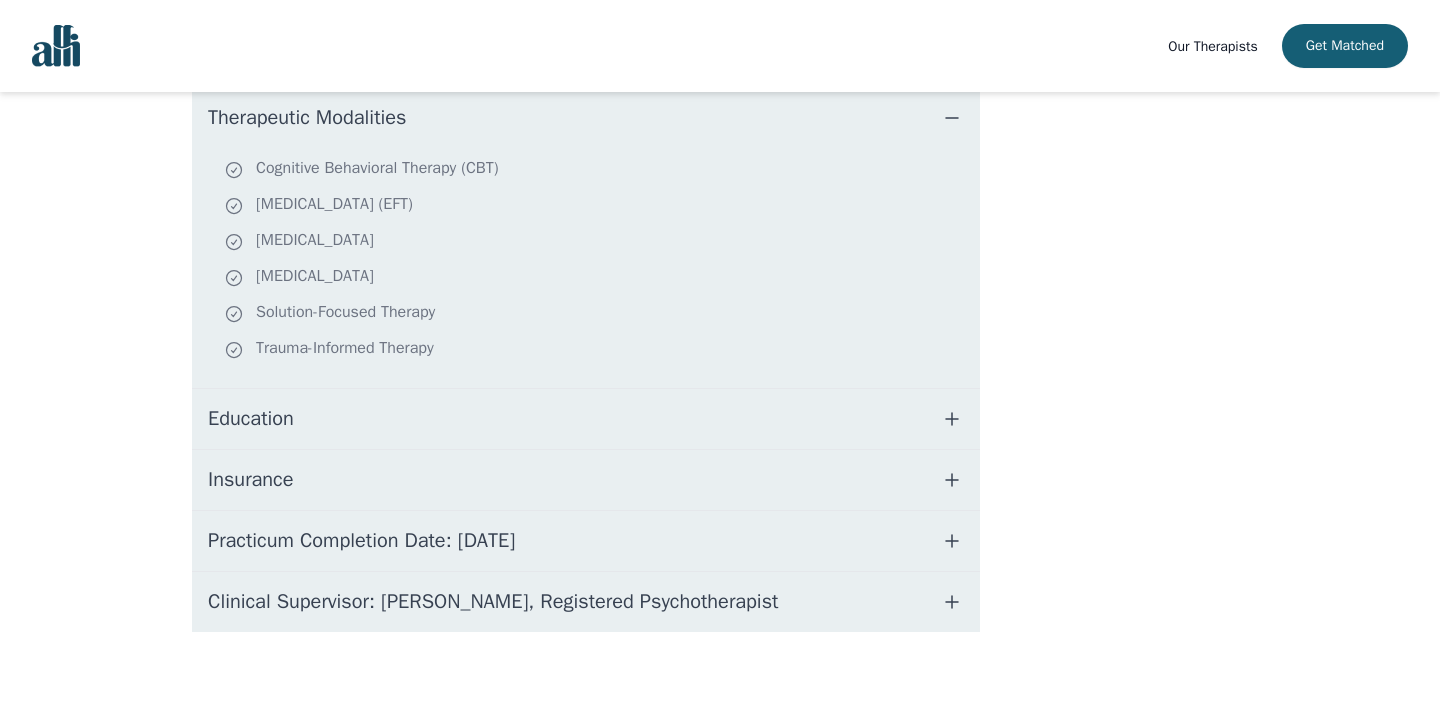click on "Education" at bounding box center [251, 419] 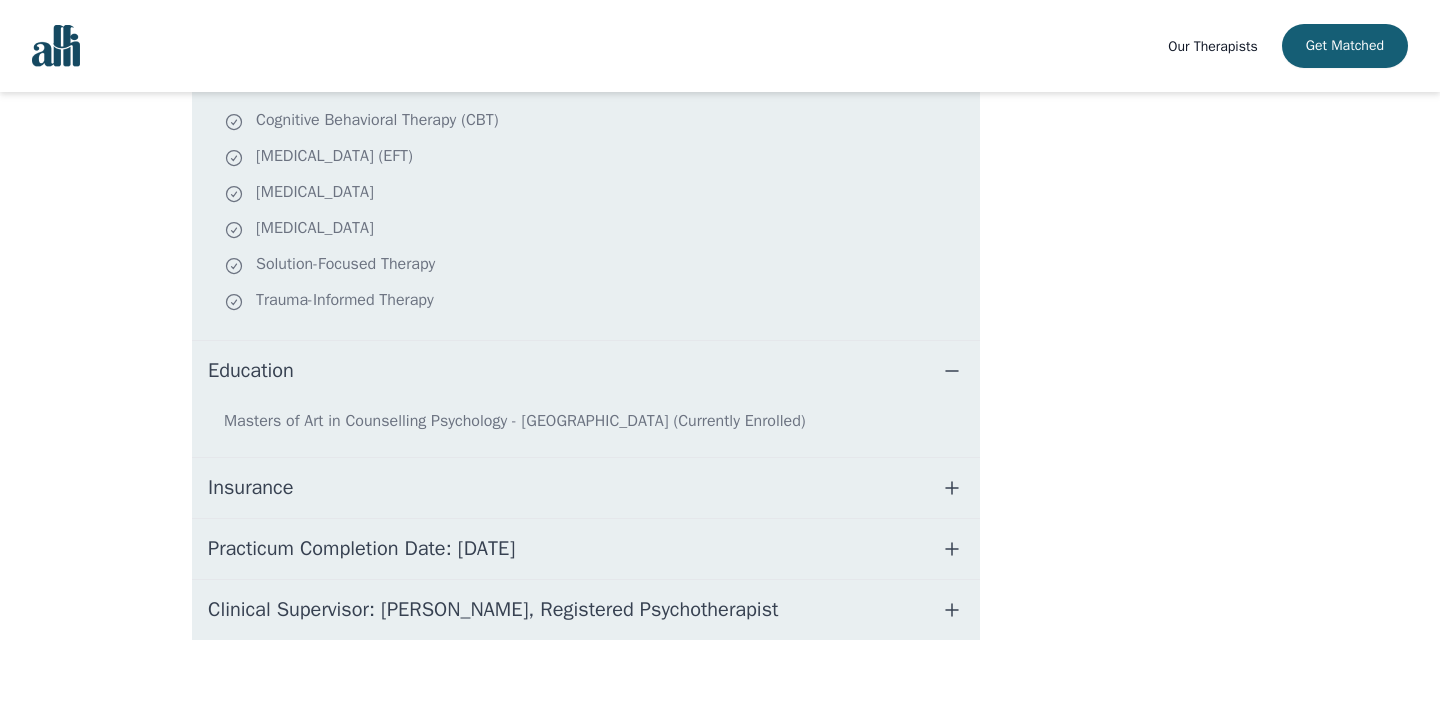 scroll, scrollTop: 982, scrollLeft: 0, axis: vertical 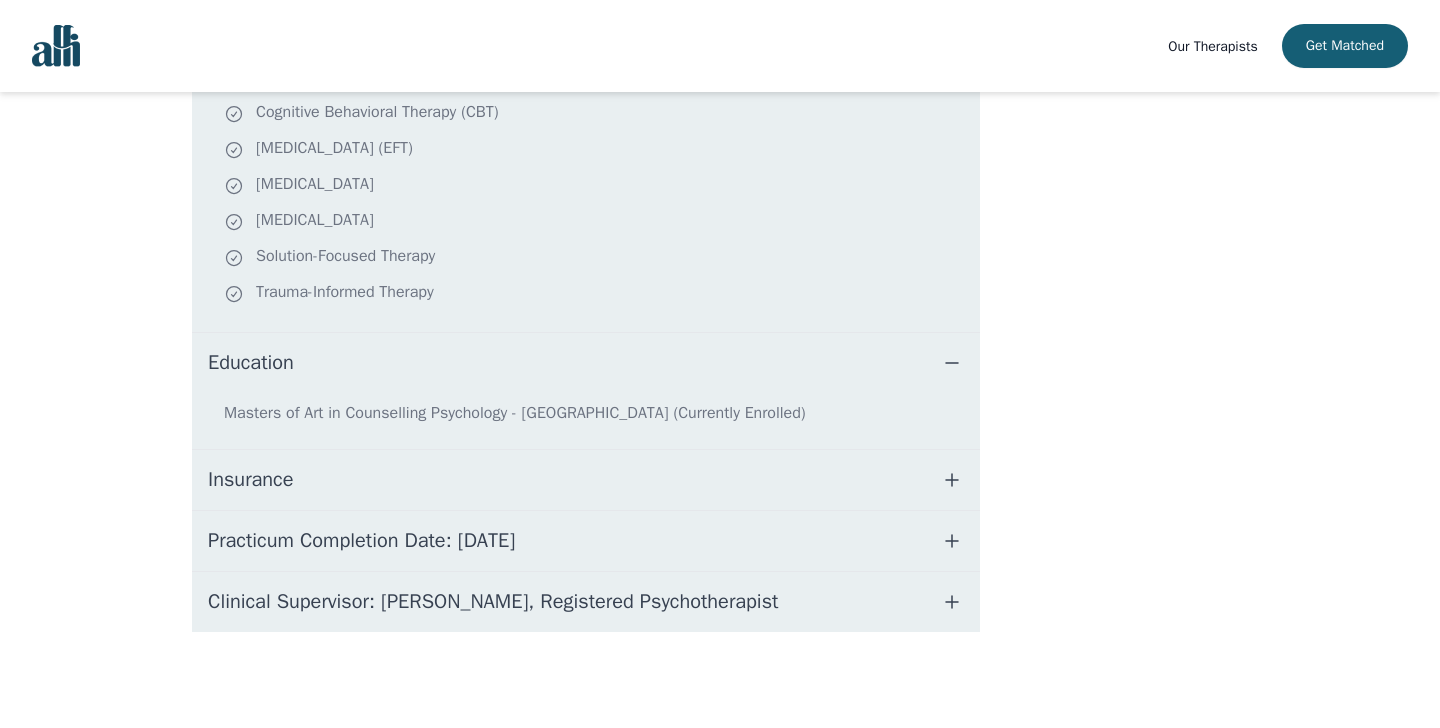 click on "Insurance" at bounding box center [586, 480] 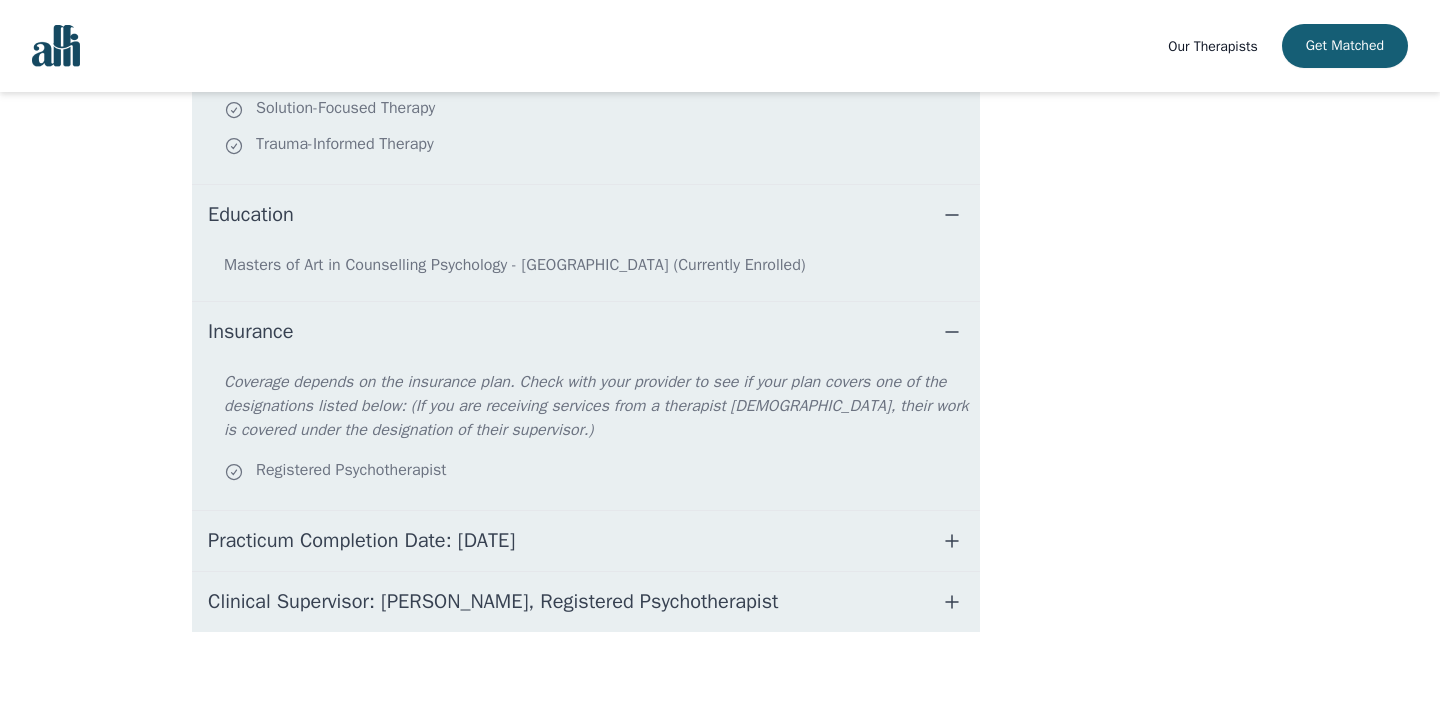 scroll, scrollTop: 1130, scrollLeft: 0, axis: vertical 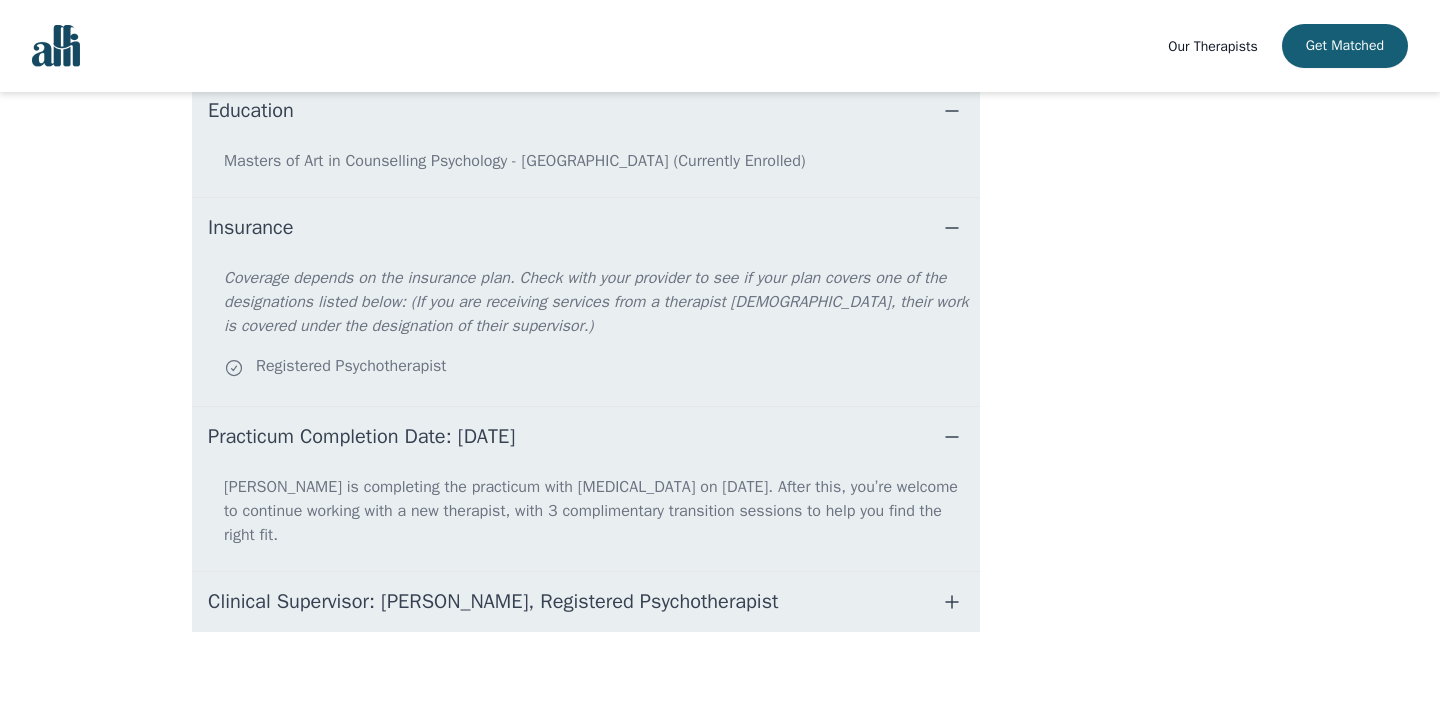 click on "Clinical Supervisor: [PERSON_NAME], Registered Psychotherapist" at bounding box center [493, 602] 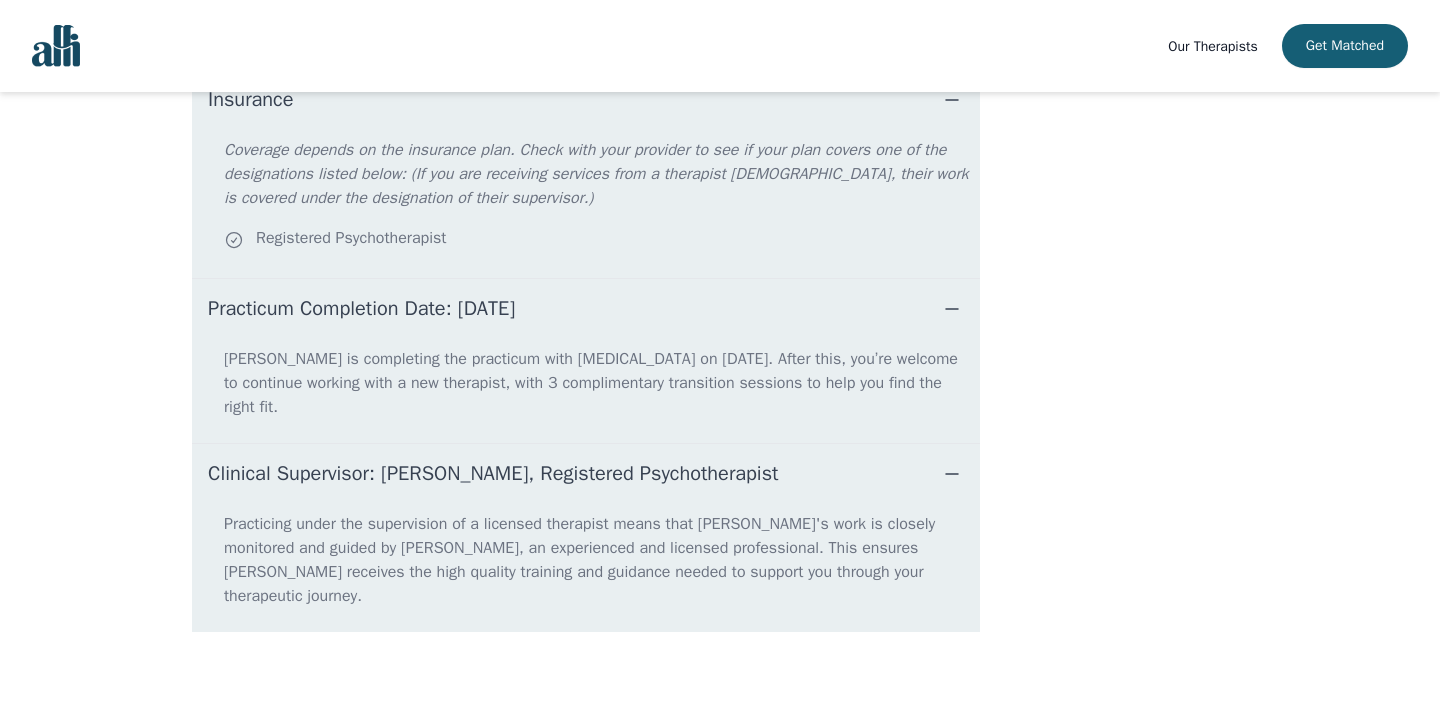 scroll, scrollTop: 0, scrollLeft: 0, axis: both 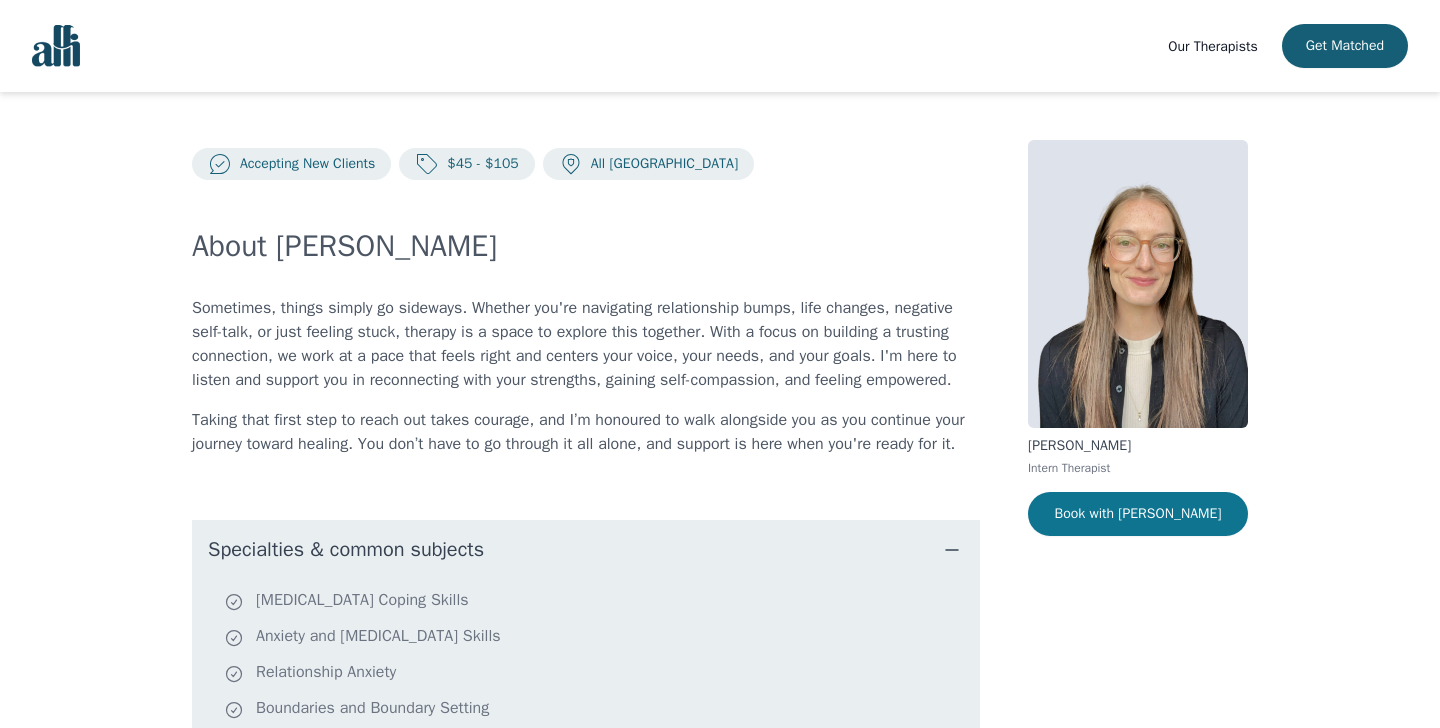 click on "Book with [PERSON_NAME]" at bounding box center [1138, 514] 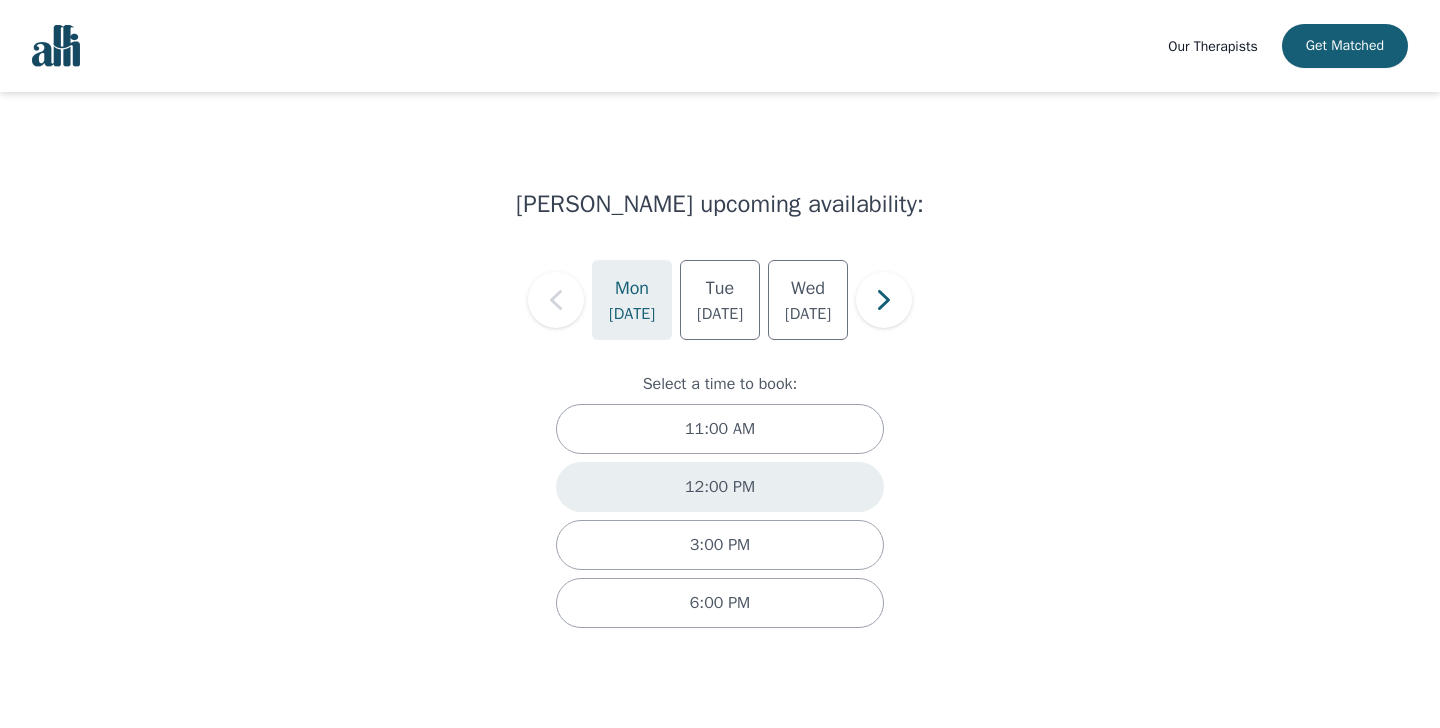 click on "12:00 PM" at bounding box center (720, 487) 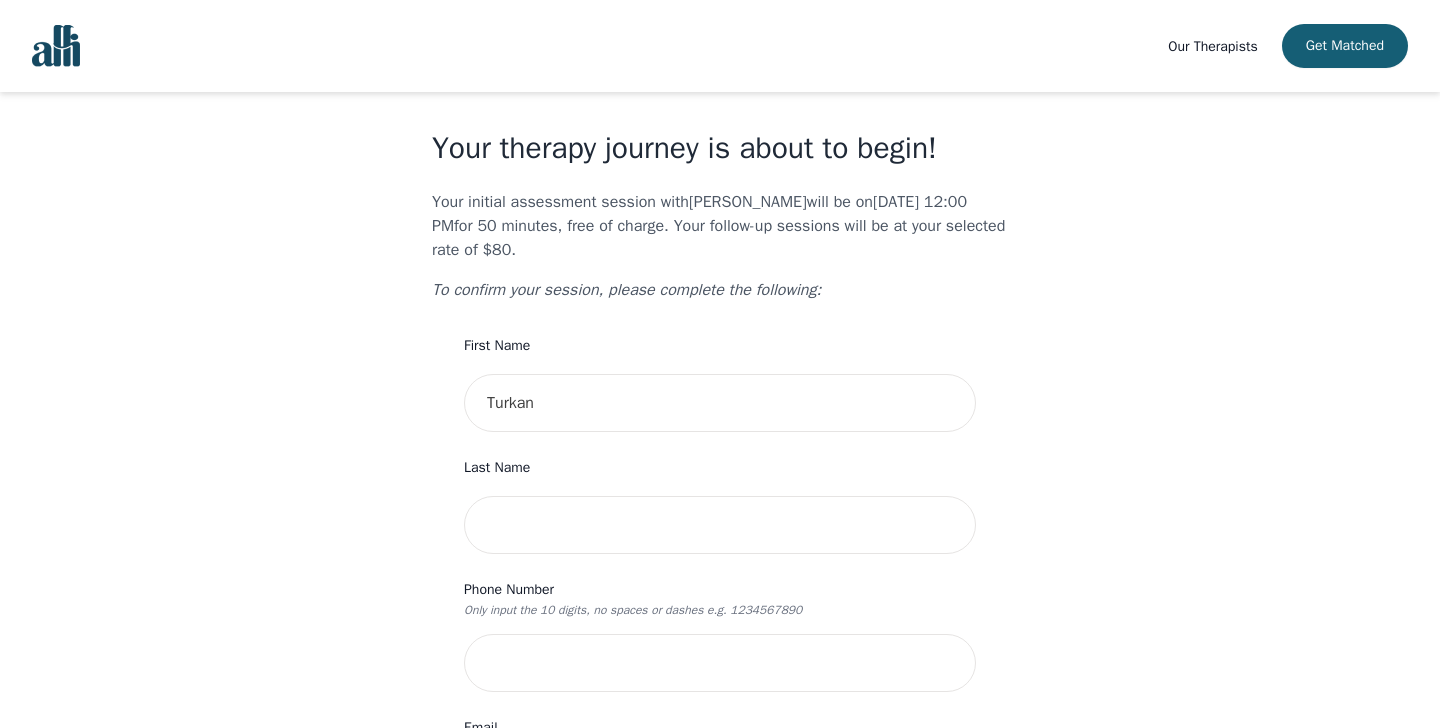 scroll, scrollTop: 34, scrollLeft: 0, axis: vertical 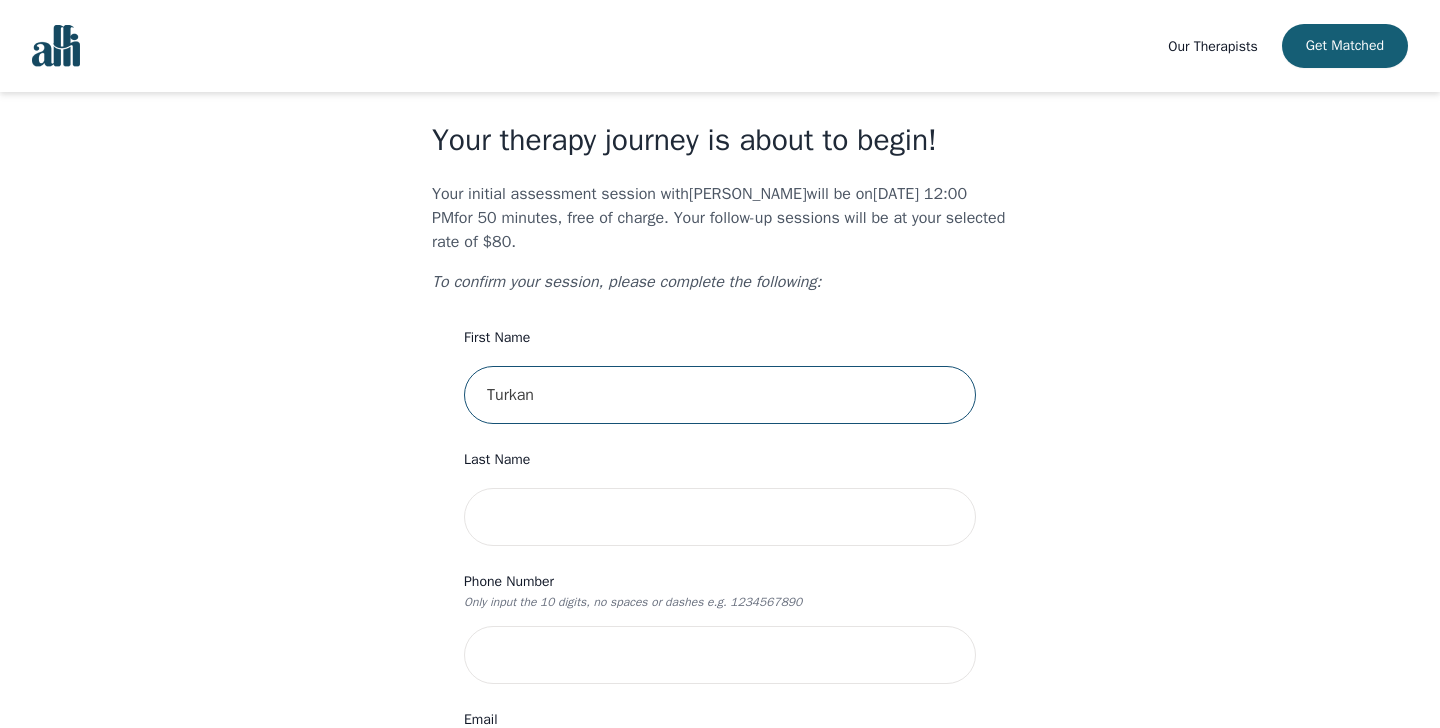 click on "Turkan" at bounding box center [720, 395] 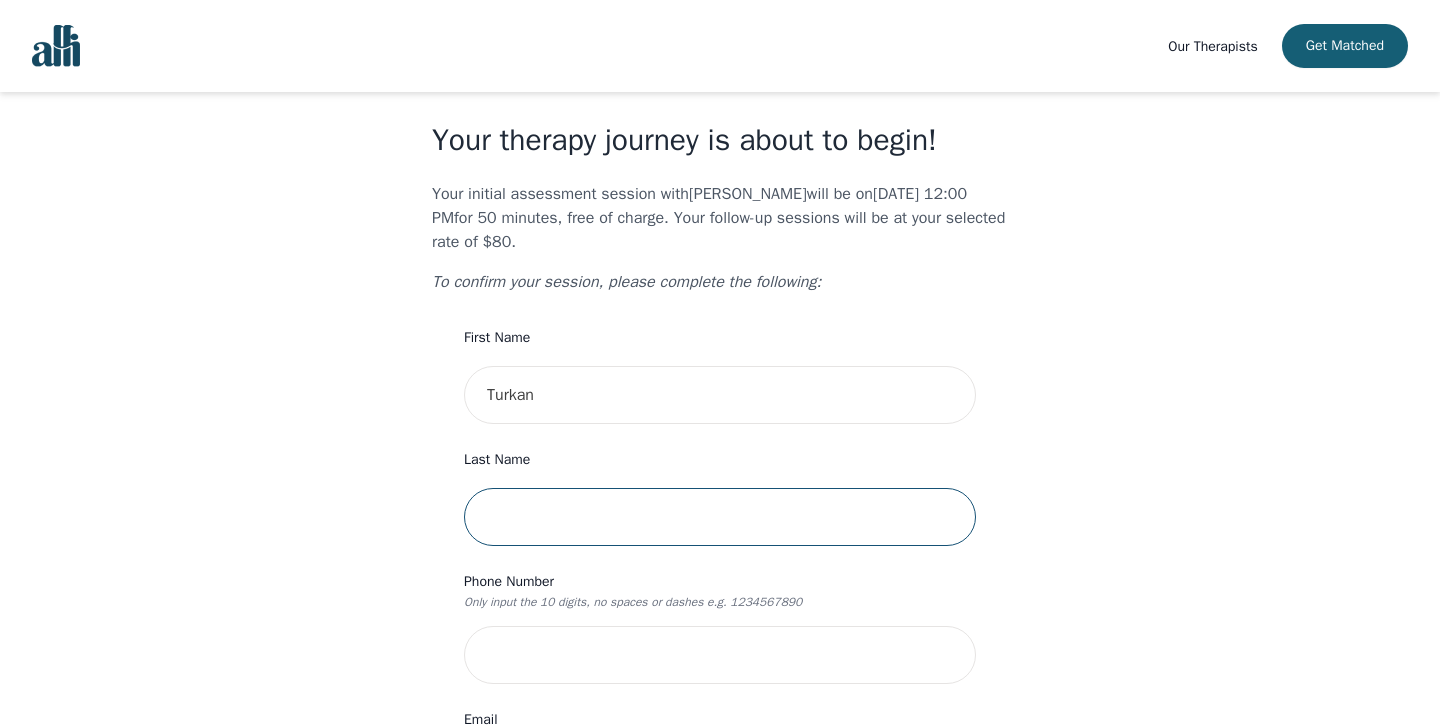 click at bounding box center [720, 517] 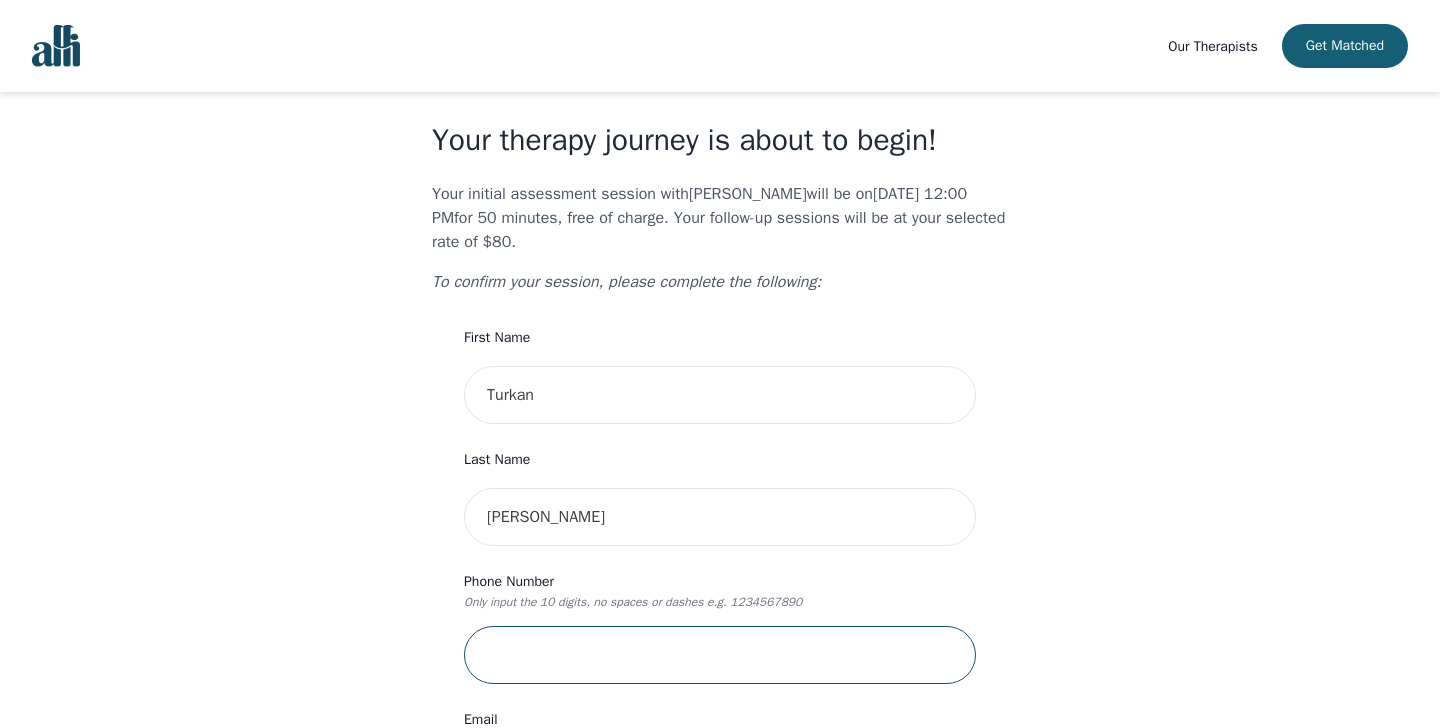 type on "5878942719" 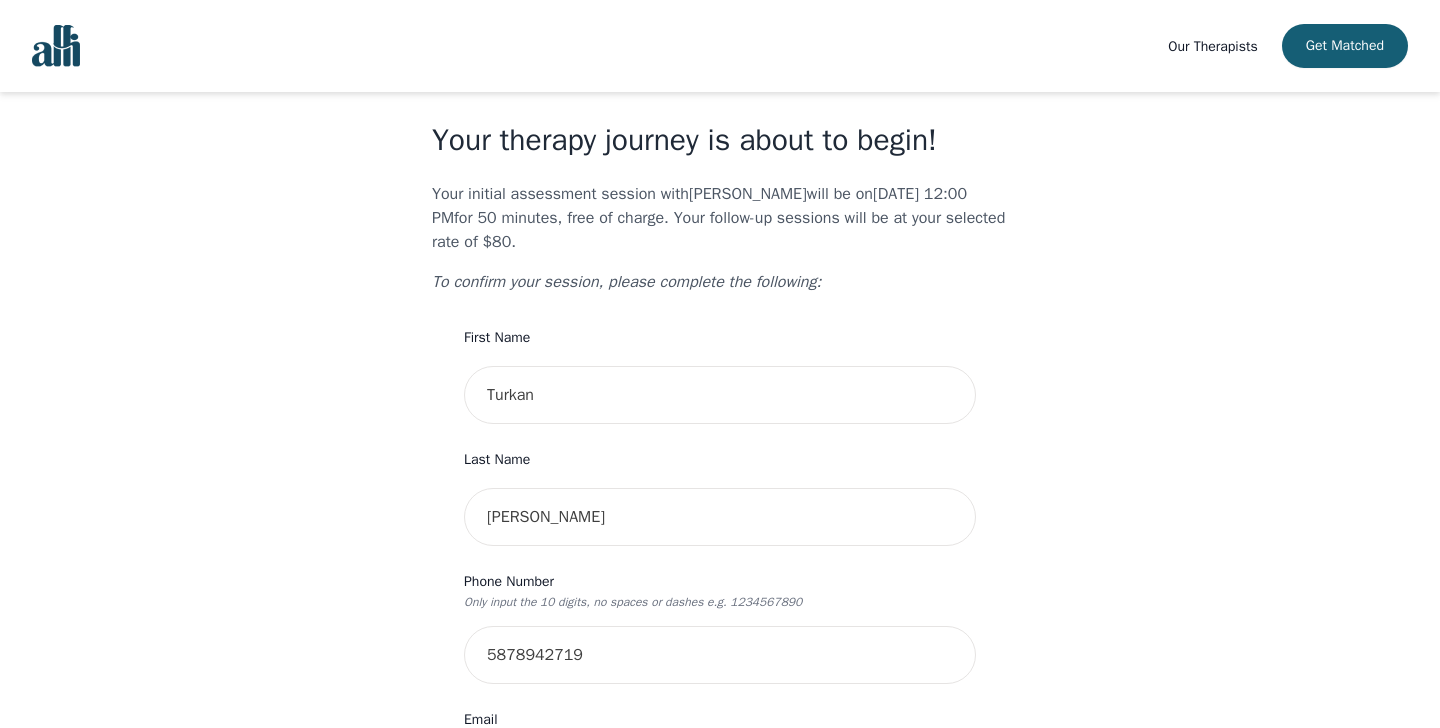 type on "[STREET_ADDRESS]" 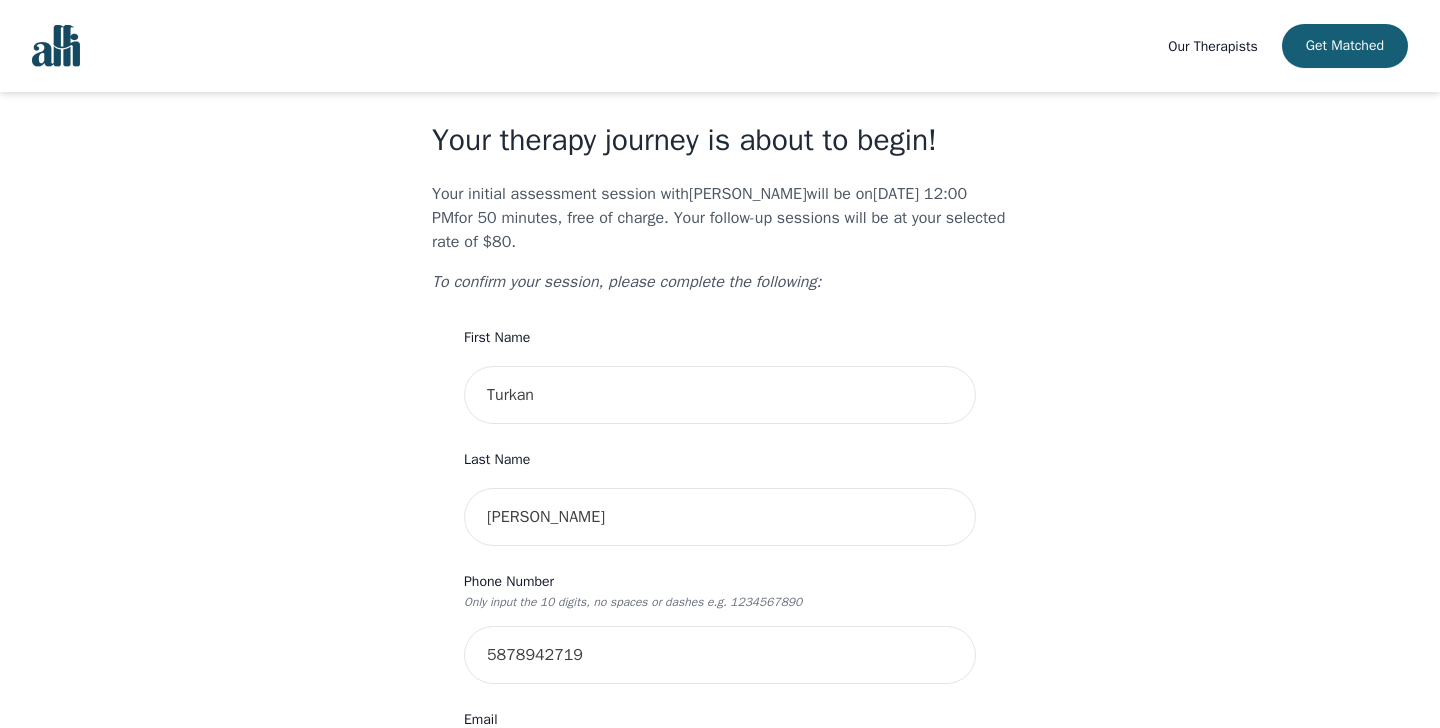 type on "[STREET_ADDRESS]" 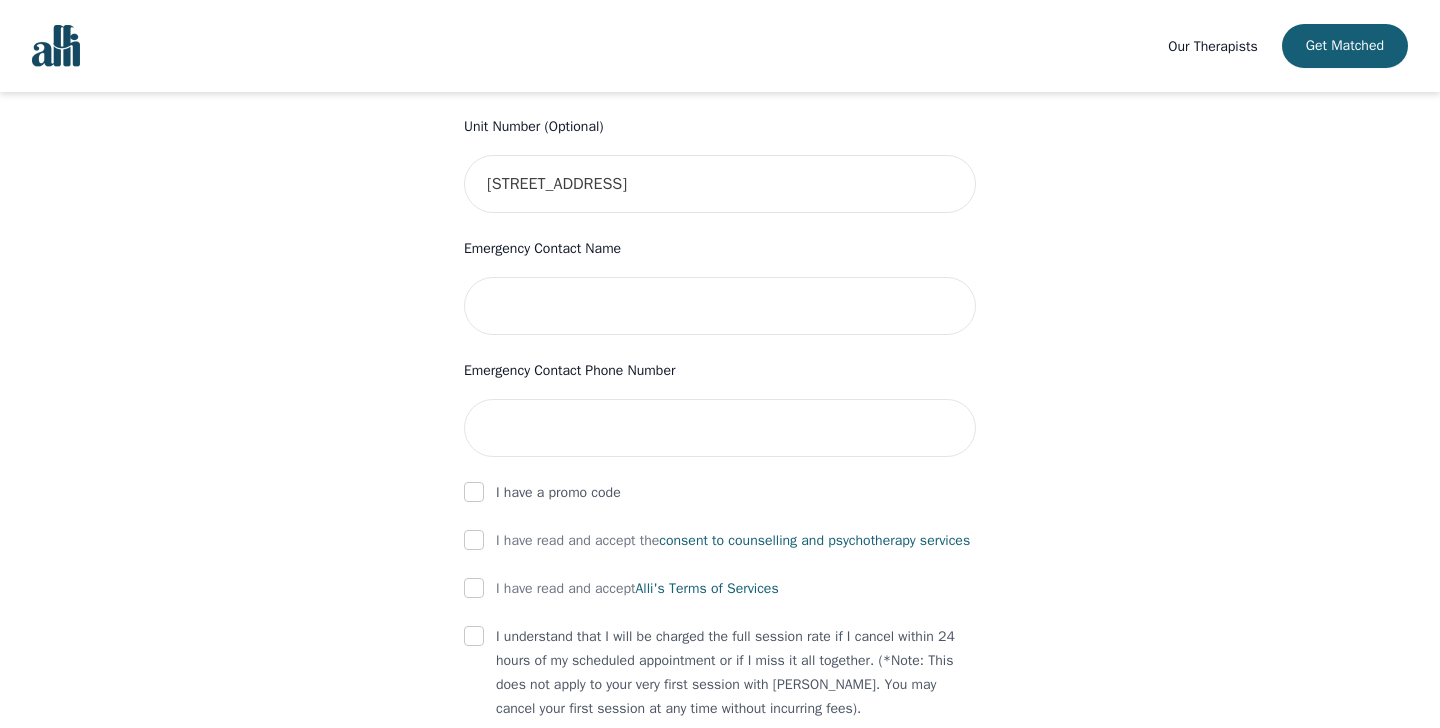 scroll, scrollTop: 859, scrollLeft: 0, axis: vertical 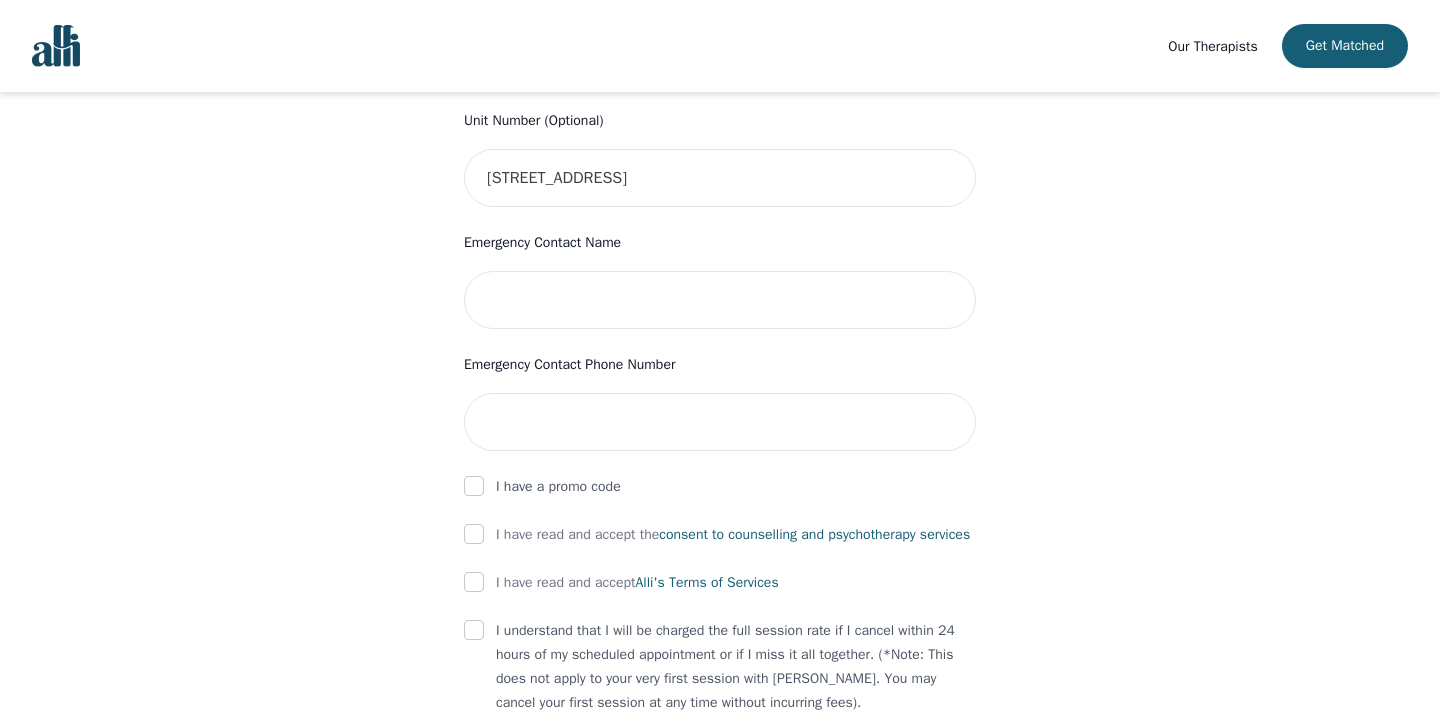 click on "First Name [PERSON_NAME] Last Name [PERSON_NAME] Phone Number Only input the 10 digits, no spaces or dashes e.g. 1234567890 5878942719 Email [EMAIL_ADDRESS][DOMAIN_NAME] Address [STREET_ADDRESS] (Optional) [STREET_ADDRESS] Emergency Contact Name Emergency Contact Phone Number I have a promo code I have read and accept the  consent to counselling and [MEDICAL_DATA] services I have read and accept  [PERSON_NAME]'s Terms of Services I understand that I will be charged the full session rate if I cancel within 24 hours of my scheduled appointment or if I miss it all together. (*Note: This does not apply to your very first session with [PERSON_NAME]. You may cancel your first session at any time without incurring fees). I understand that [PERSON_NAME] is not a crisis service (If you are having thoughts of [MEDICAL_DATA] or thoughts of harming others please contact 9-8-8) Submit" at bounding box center [720, 190] 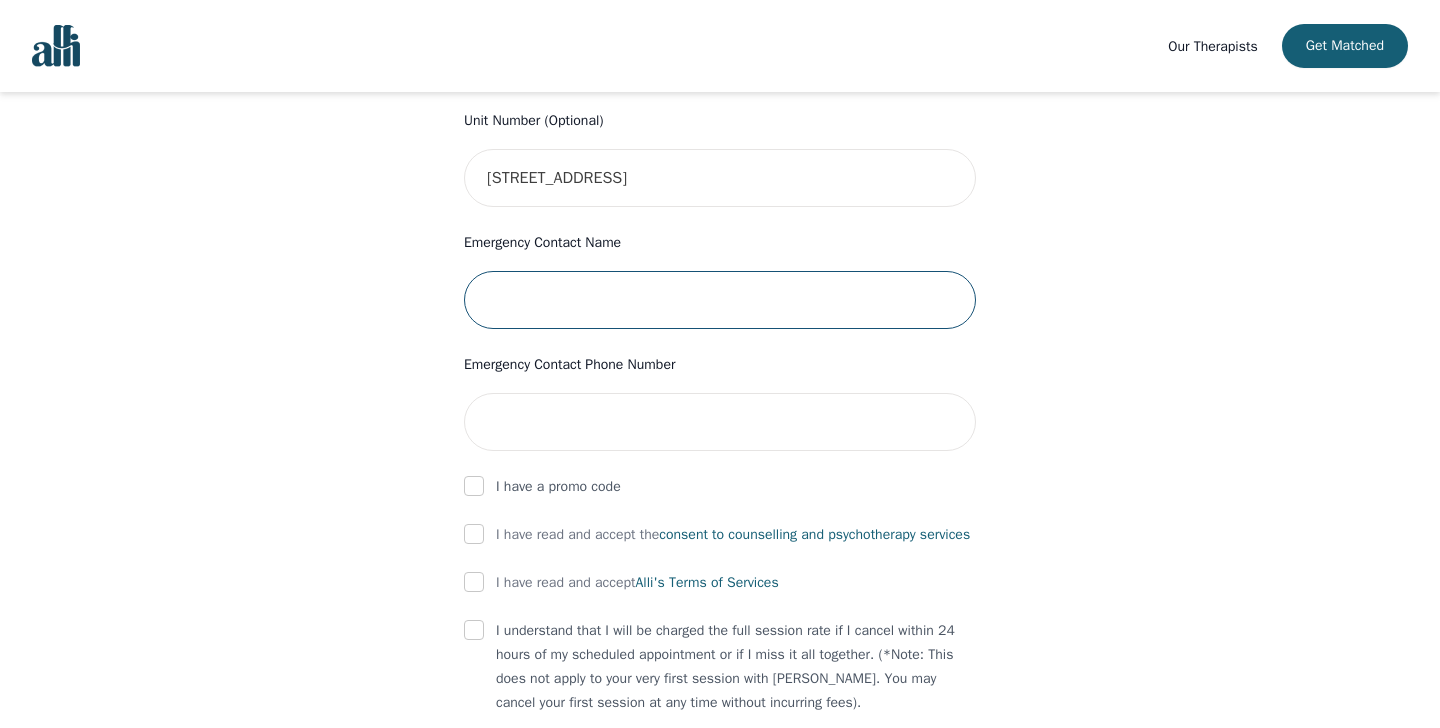 click at bounding box center (720, 300) 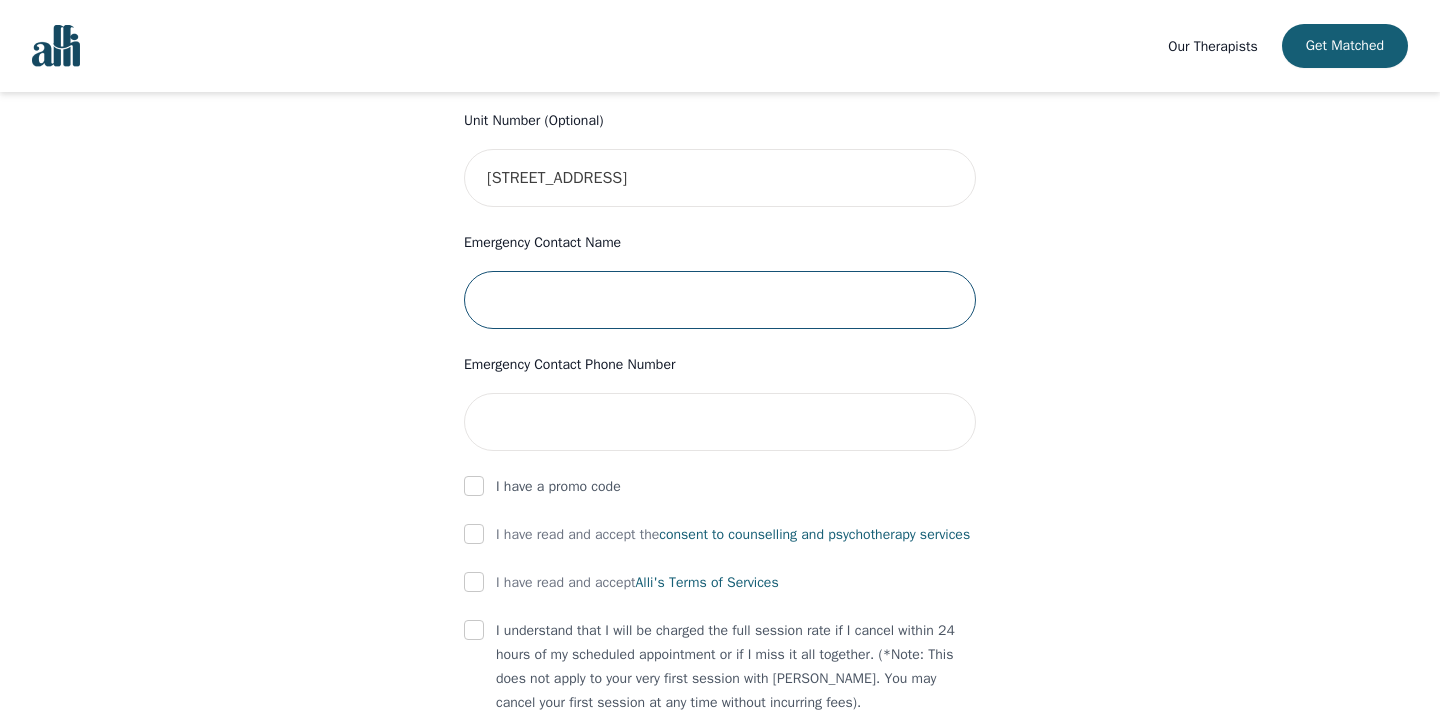 type on "[PERSON_NAME] [PERSON_NAME]" 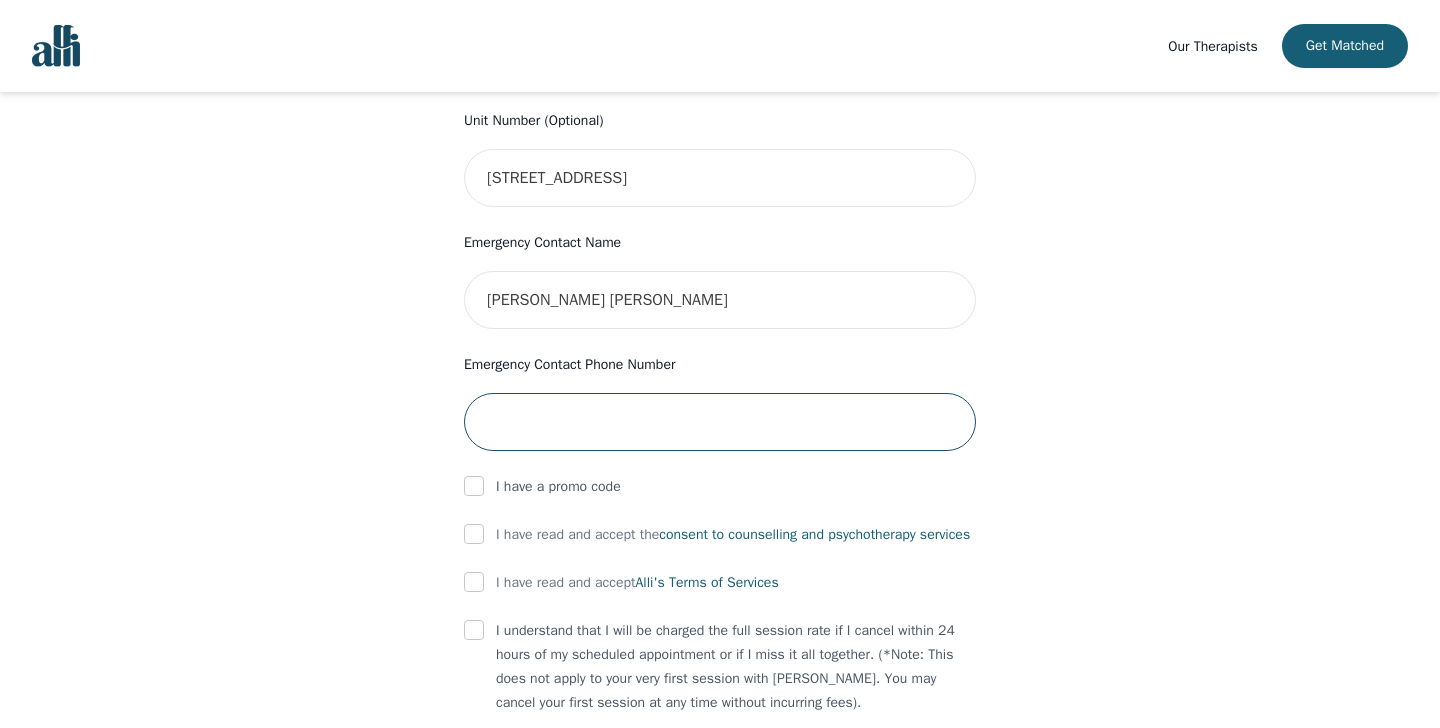 type on "6476424091" 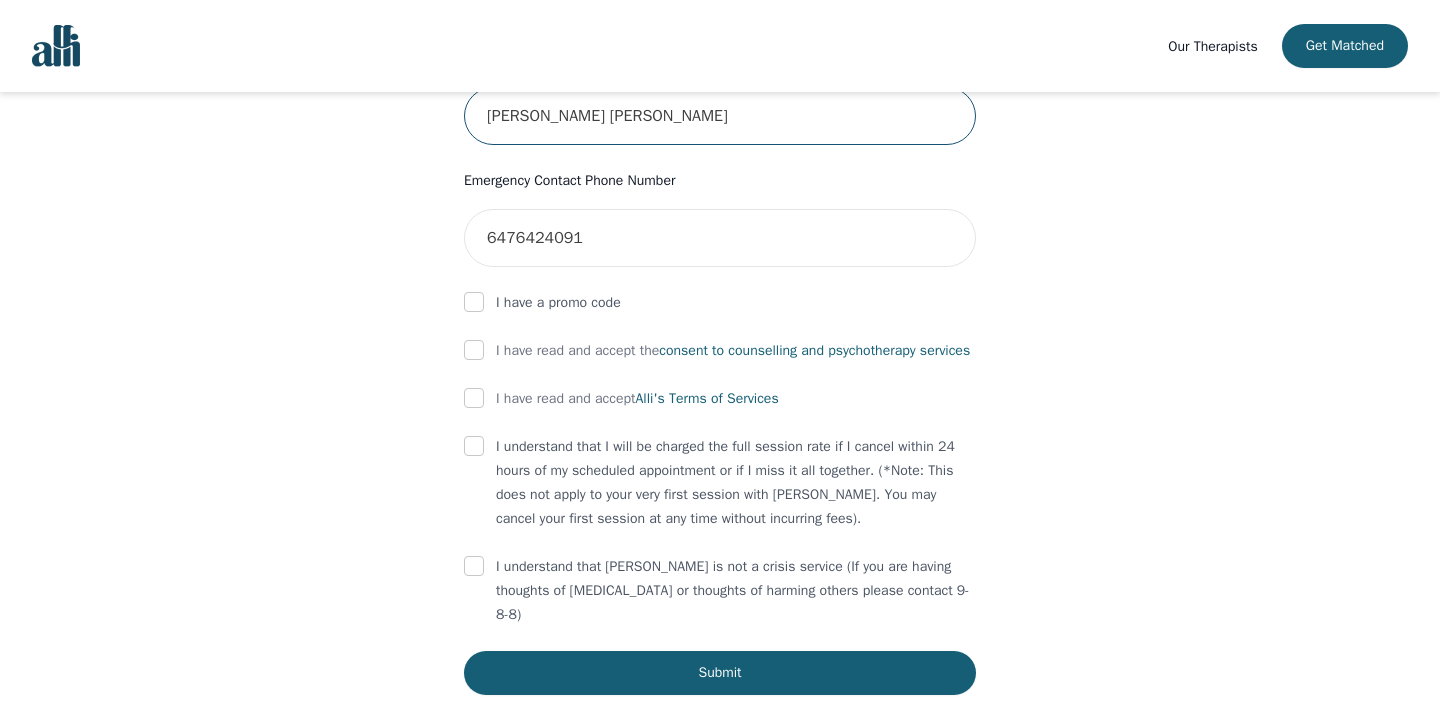 scroll, scrollTop: 1049, scrollLeft: 0, axis: vertical 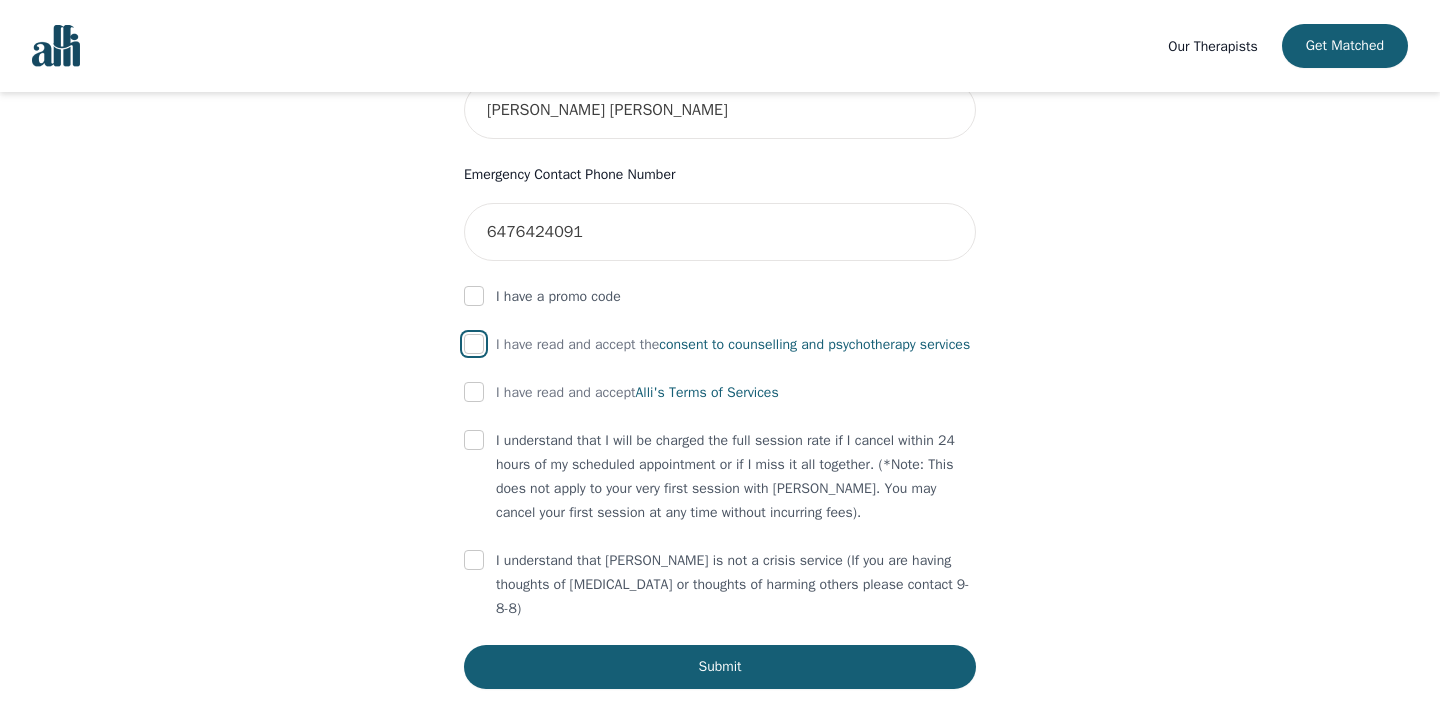 click at bounding box center [474, 344] 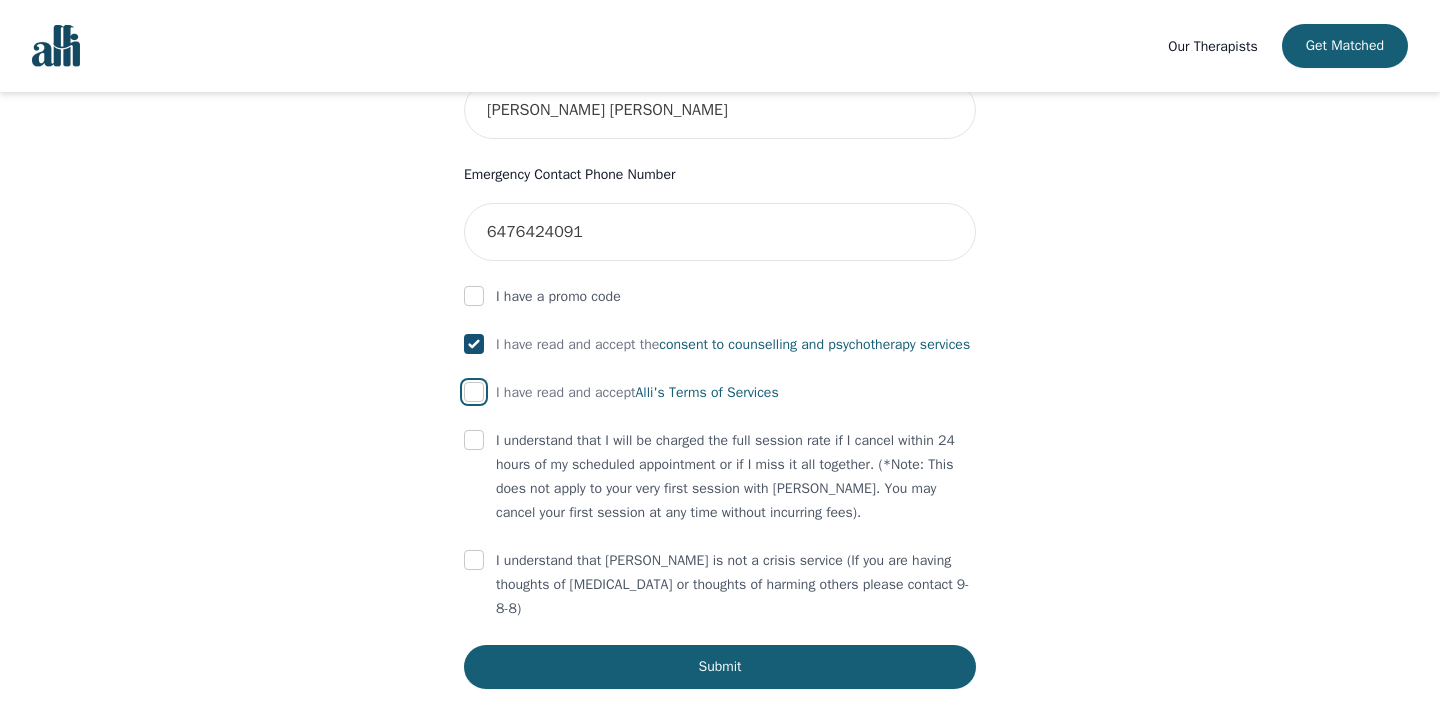 click at bounding box center (474, 392) 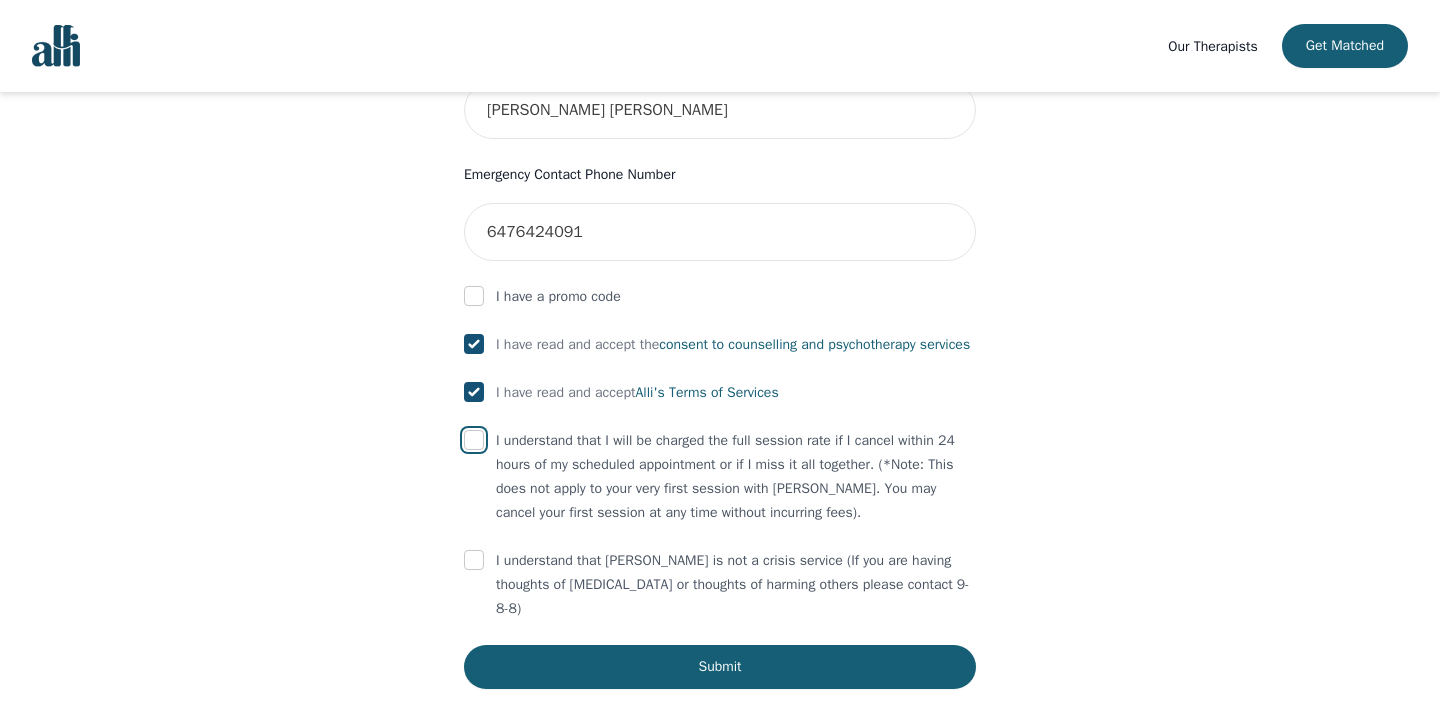 click at bounding box center (474, 440) 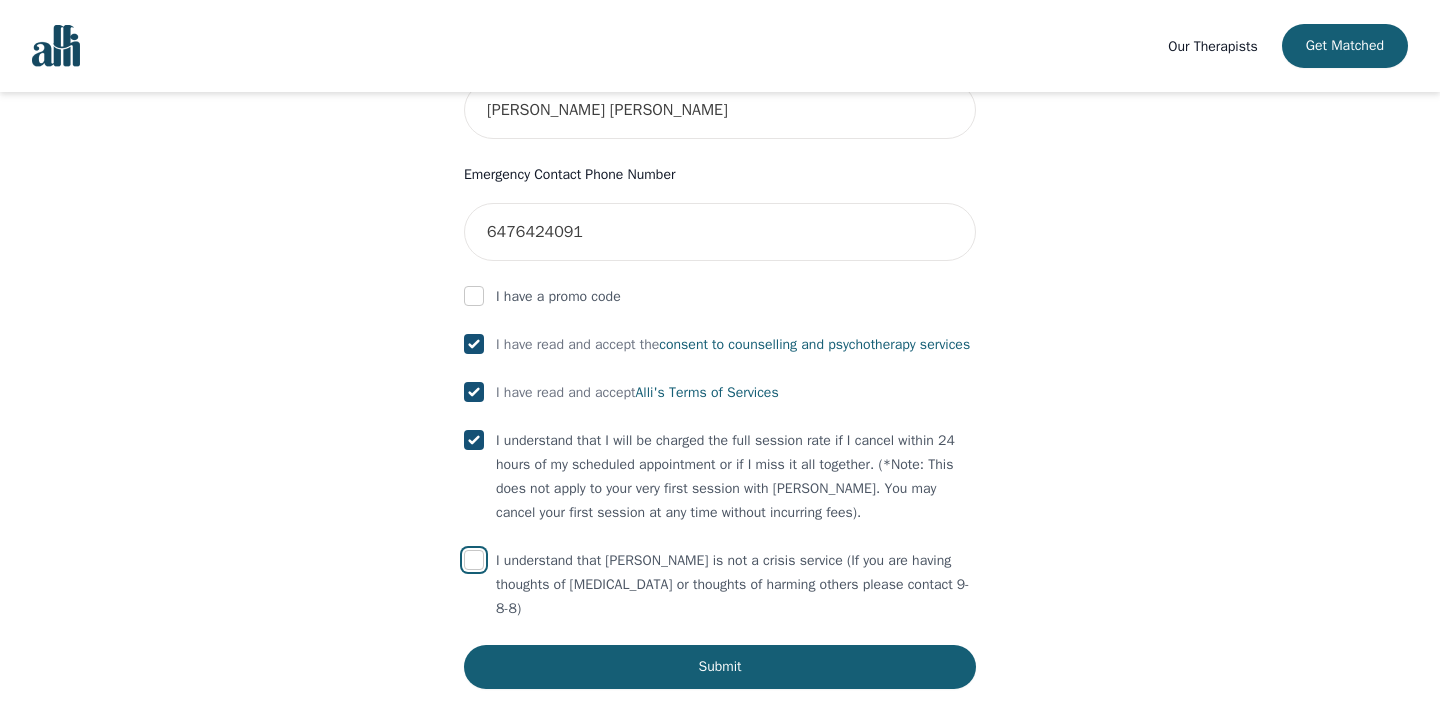 click at bounding box center [474, 560] 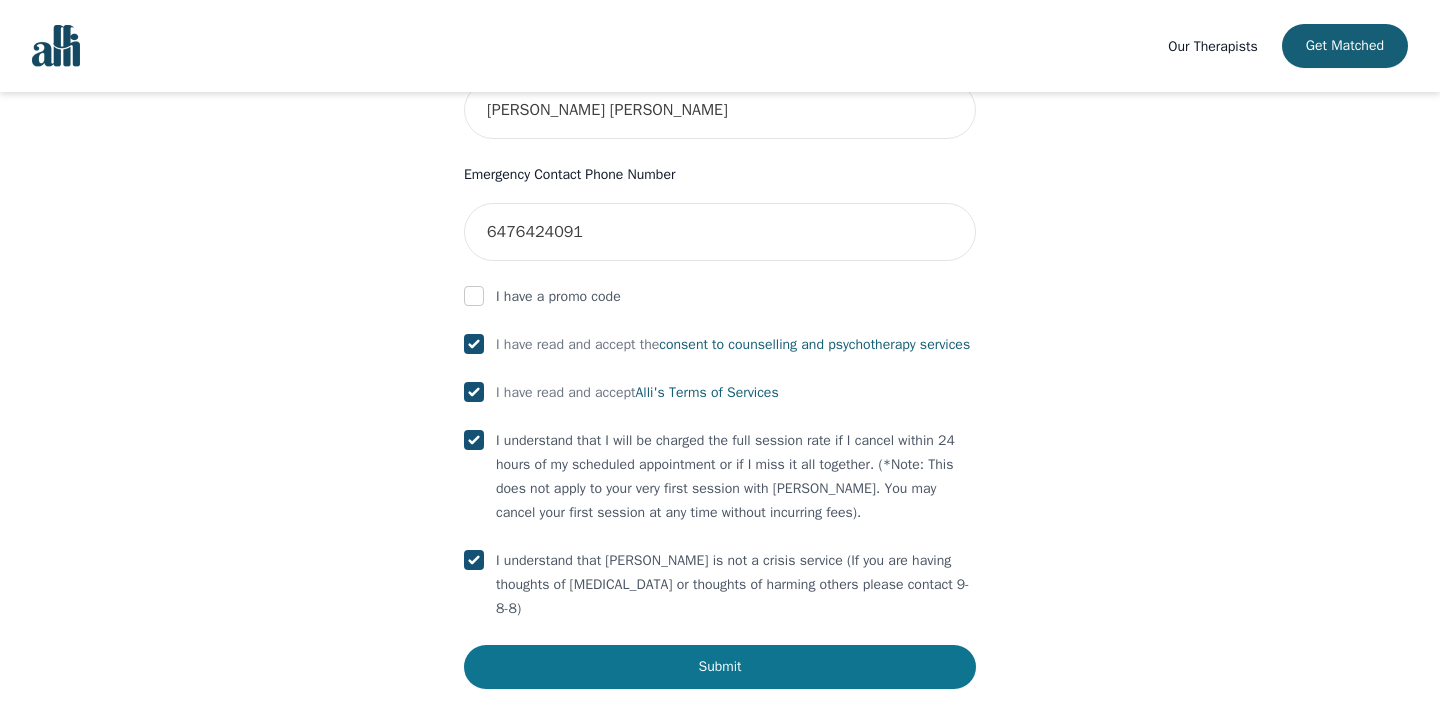scroll, scrollTop: 1073, scrollLeft: 0, axis: vertical 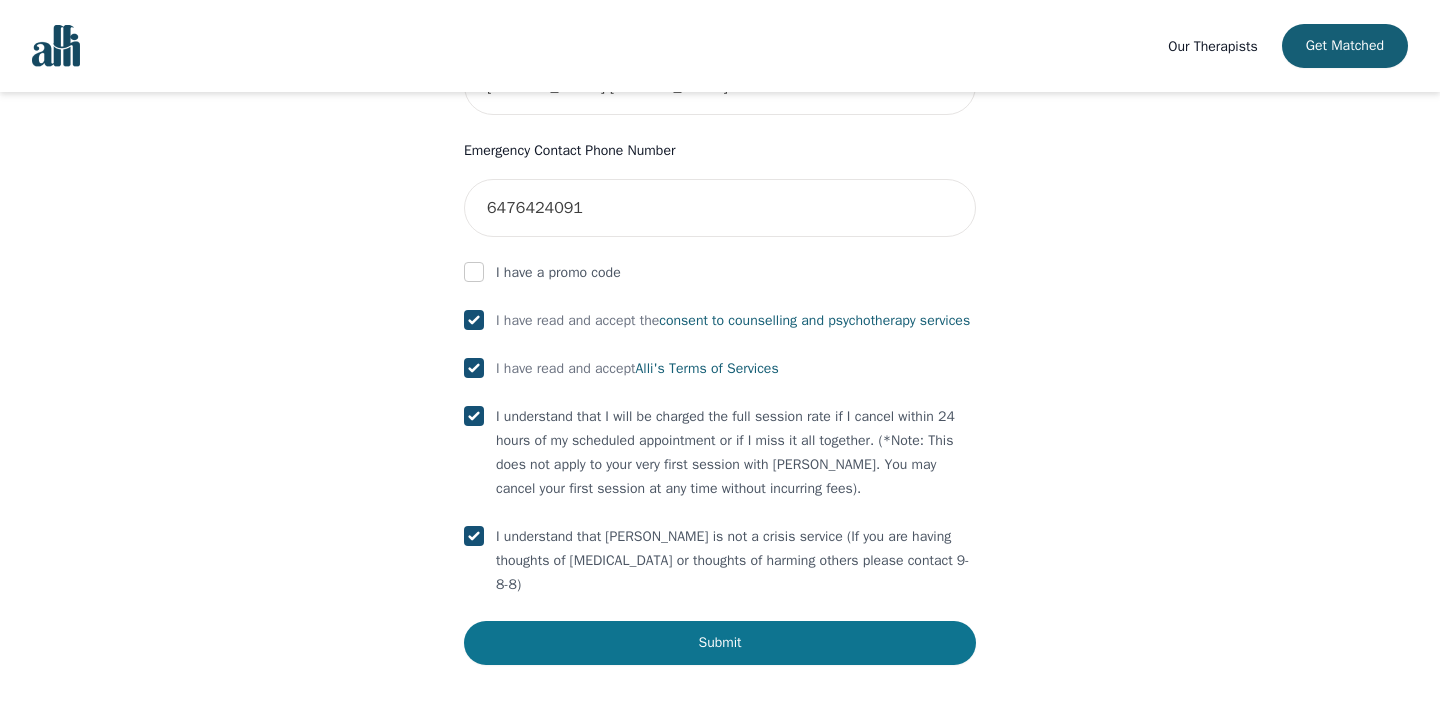 click on "Submit" at bounding box center [720, 643] 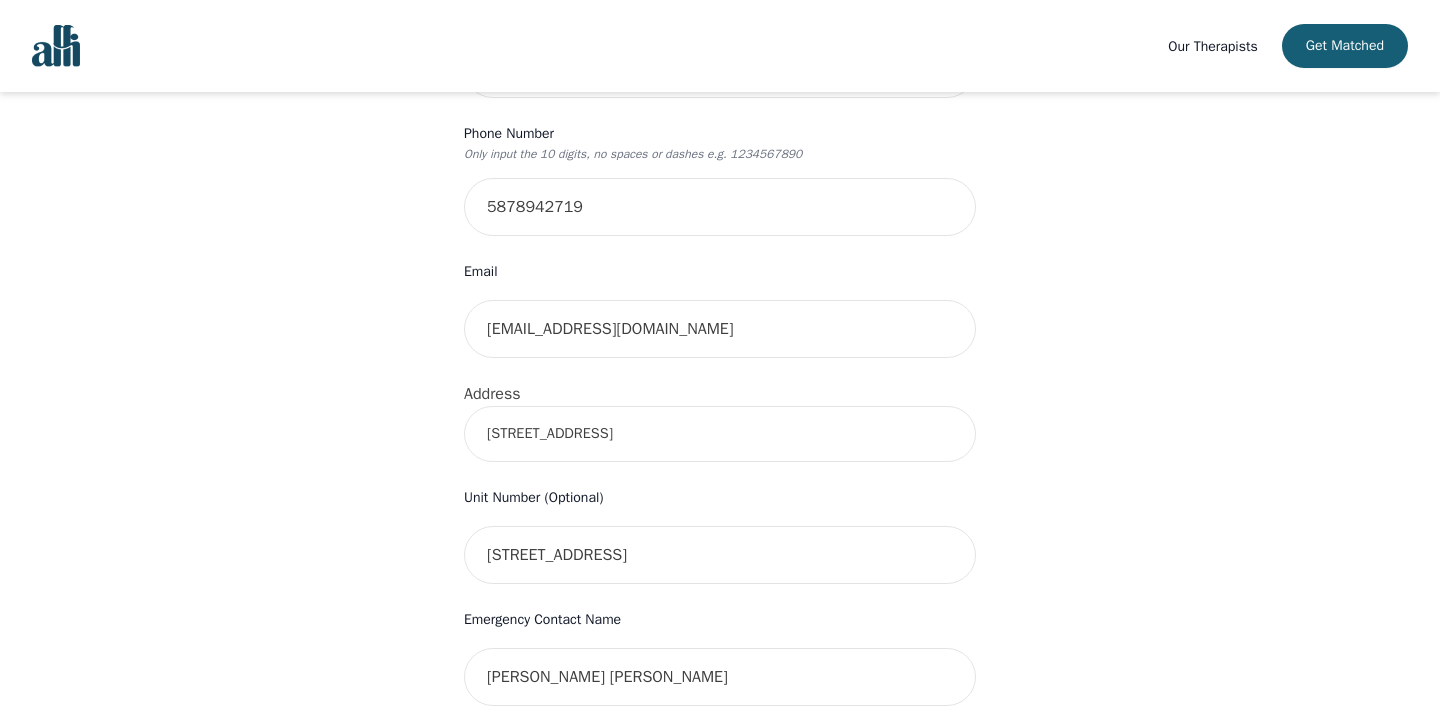 scroll, scrollTop: 480, scrollLeft: 0, axis: vertical 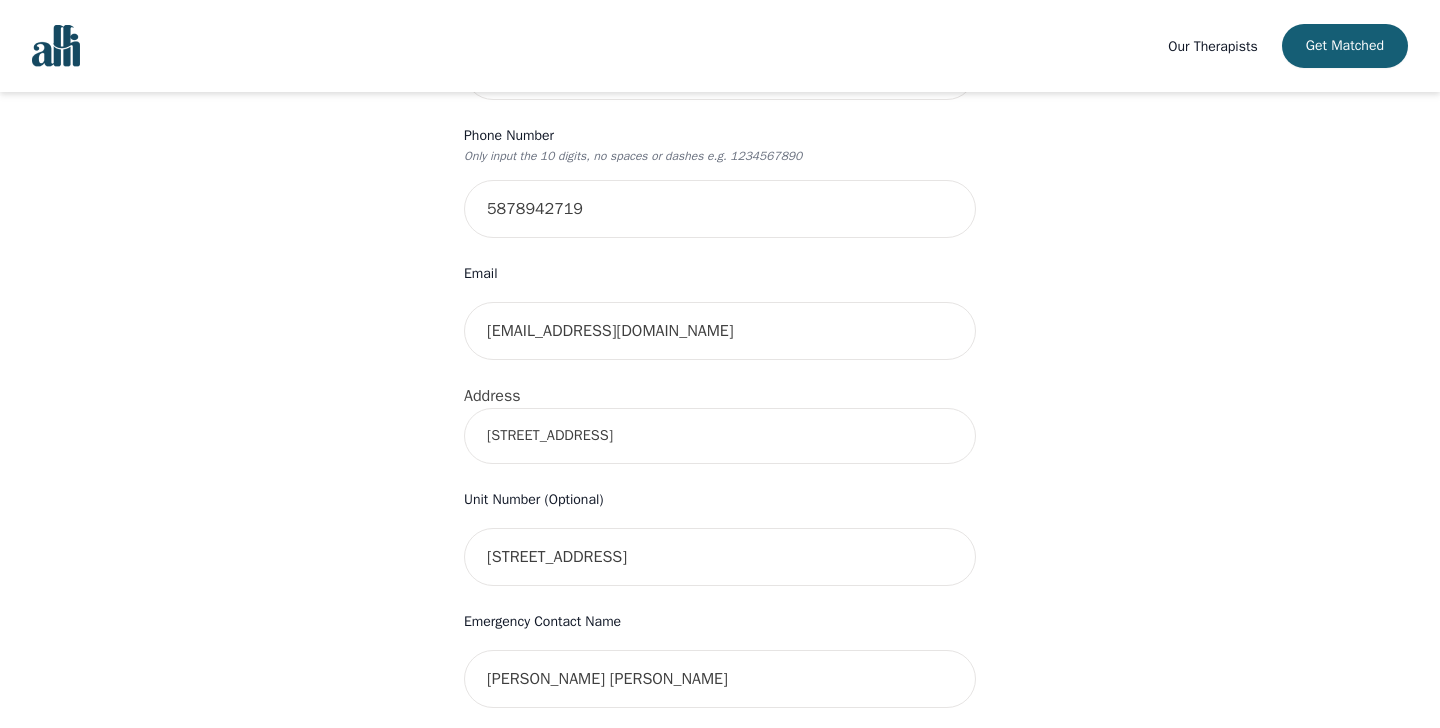 click on "[STREET_ADDRESS]" at bounding box center [720, 436] 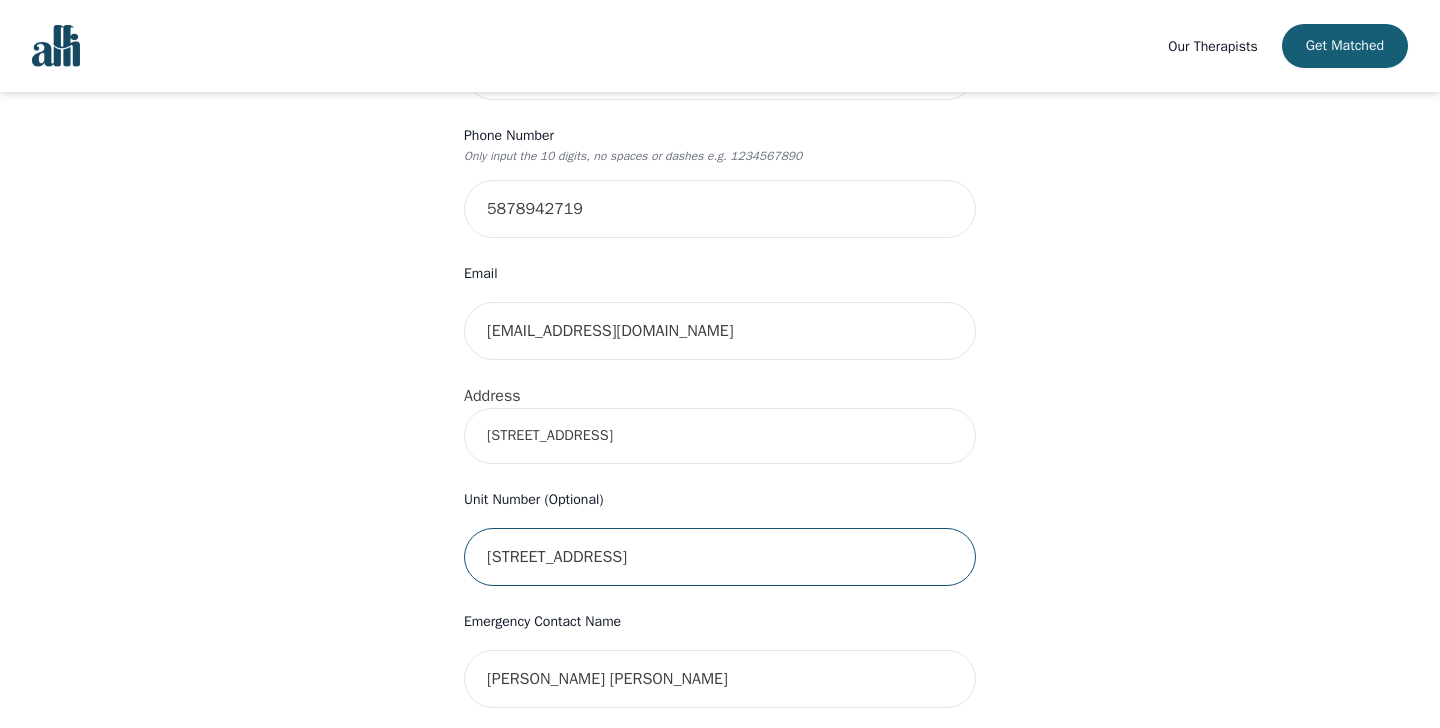 click on "[STREET_ADDRESS]" at bounding box center (720, 557) 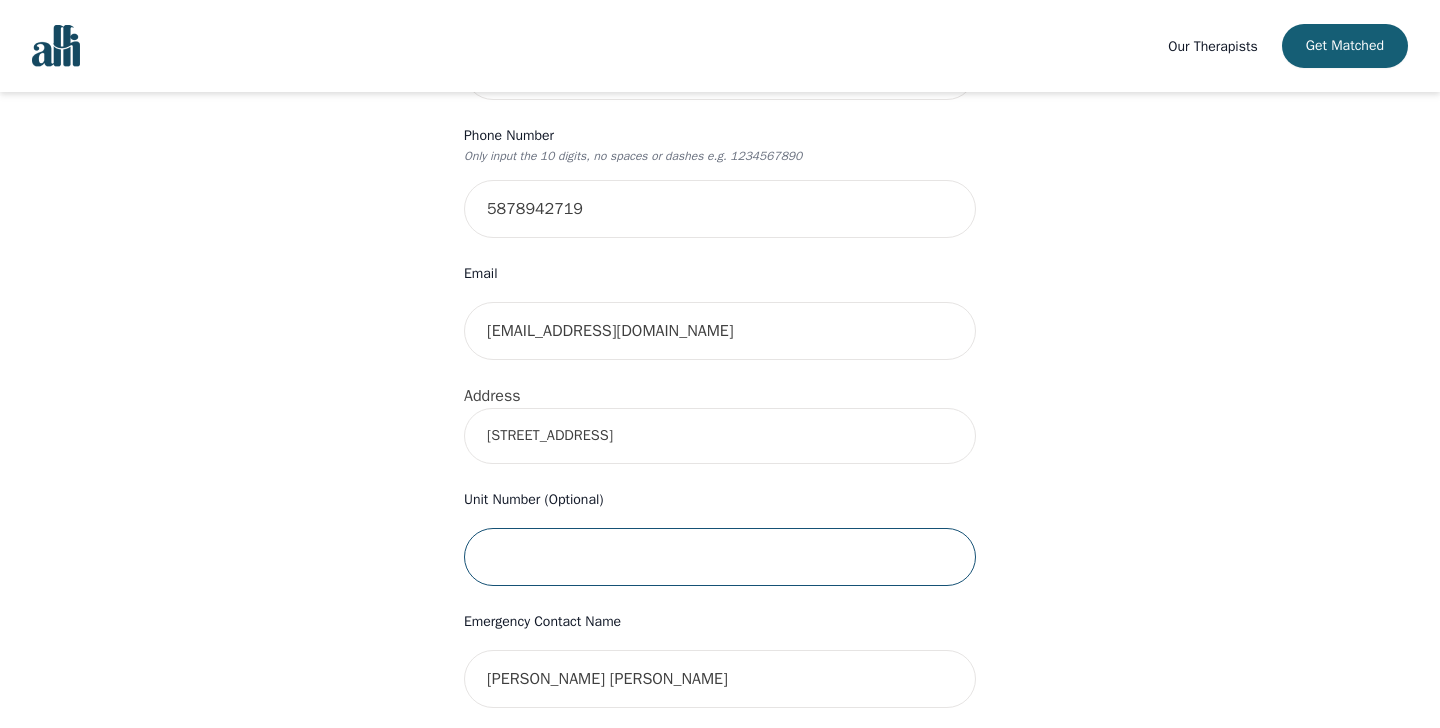 type 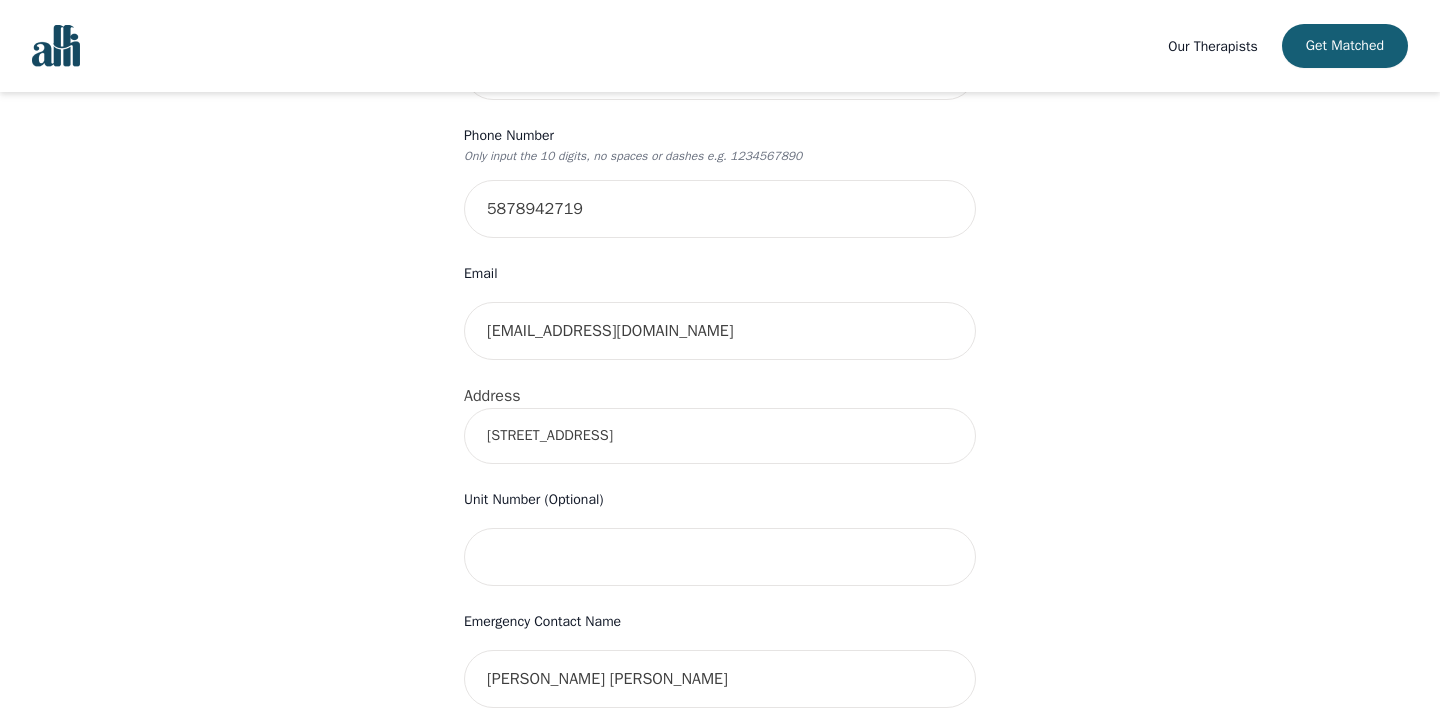 click on "[STREET_ADDRESS]" at bounding box center (720, 436) 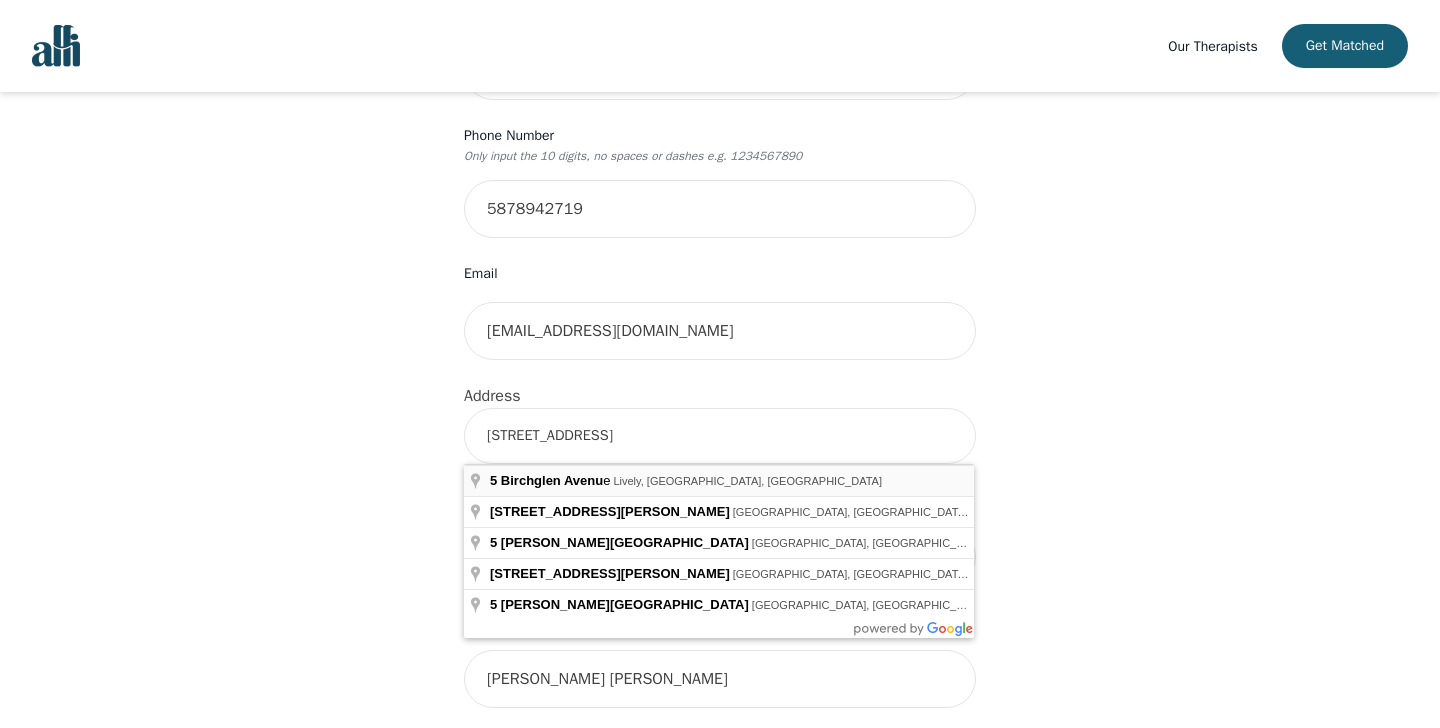 type on "[STREET_ADDRESS]" 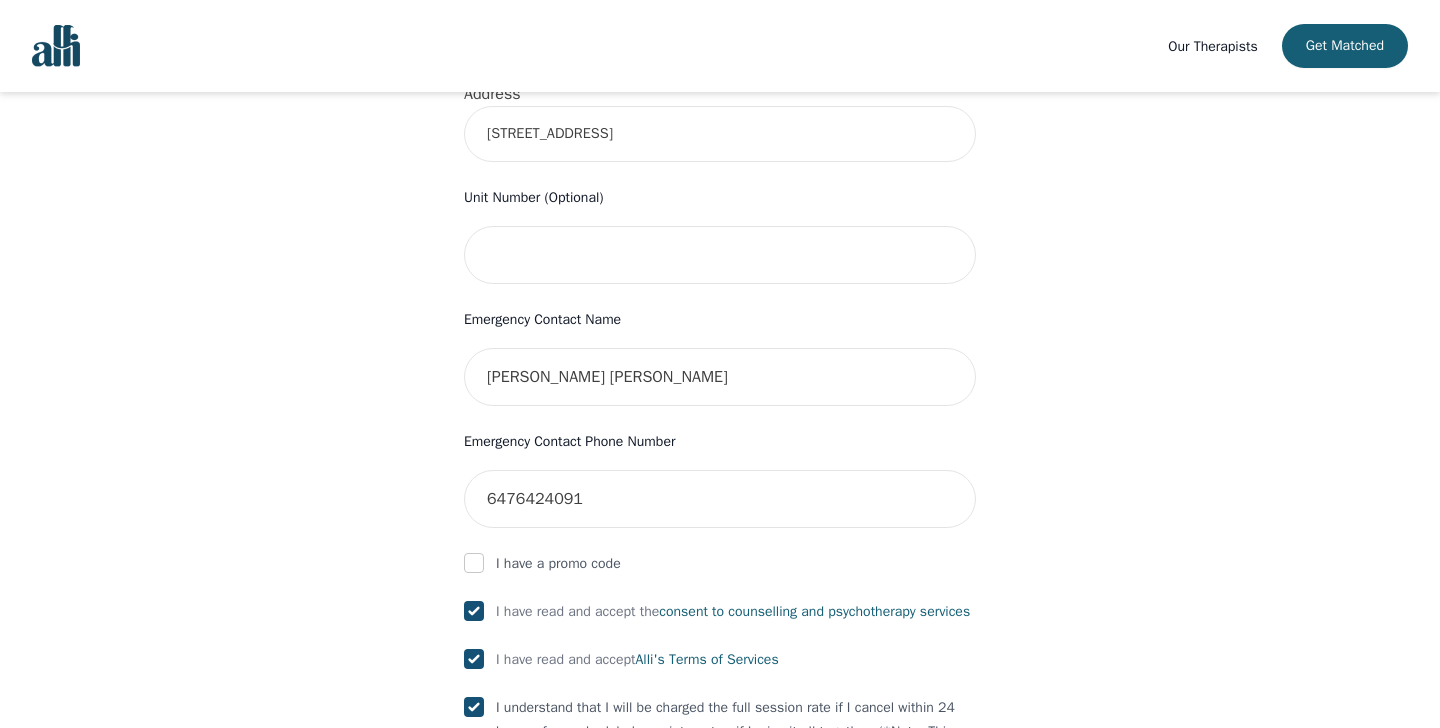 scroll, scrollTop: 1149, scrollLeft: 0, axis: vertical 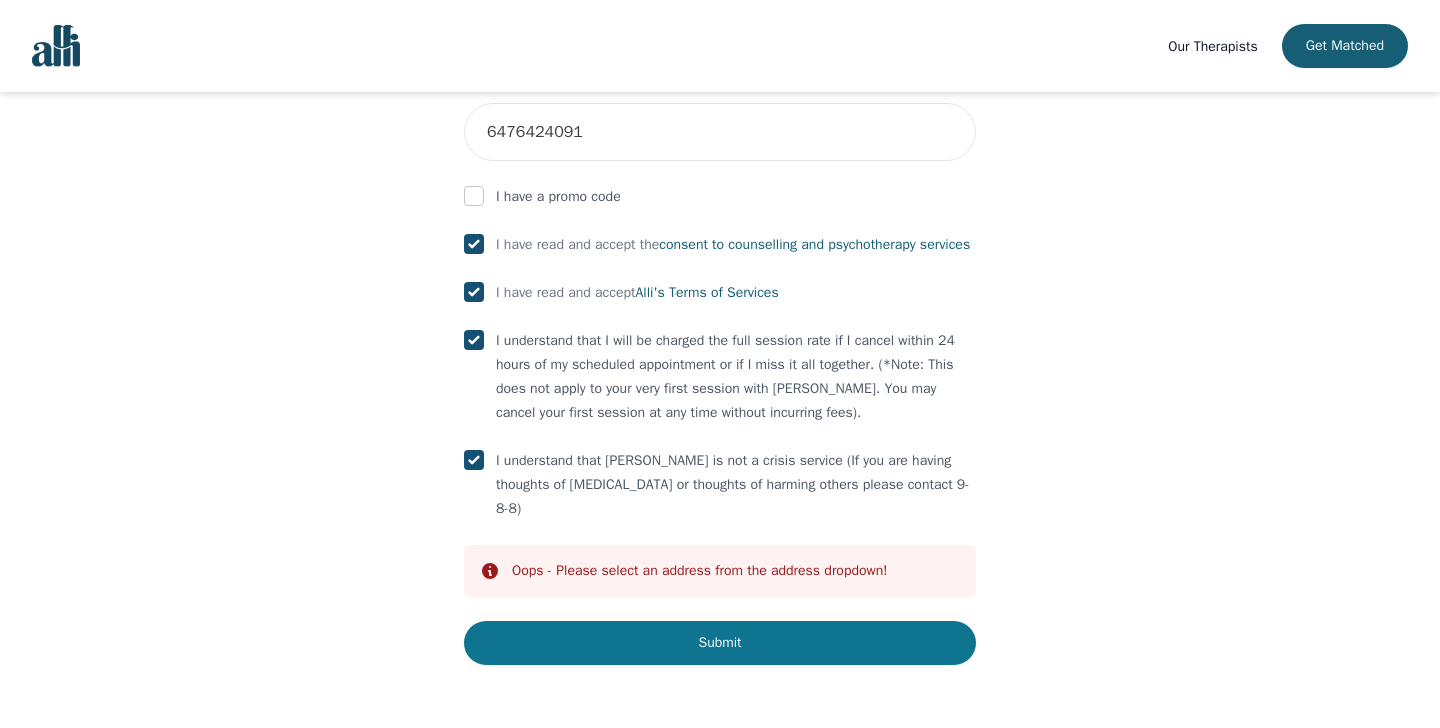 click on "Submit" at bounding box center [720, 643] 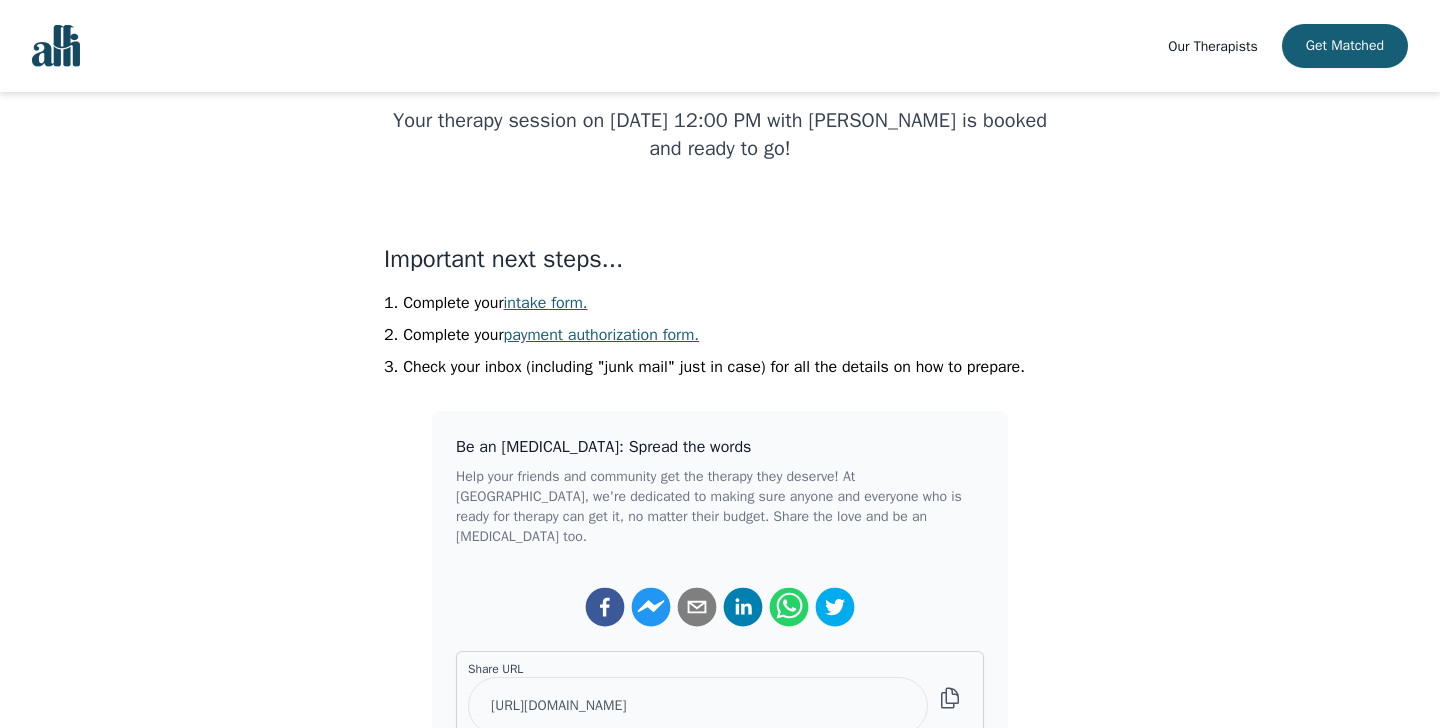 scroll, scrollTop: 466, scrollLeft: 0, axis: vertical 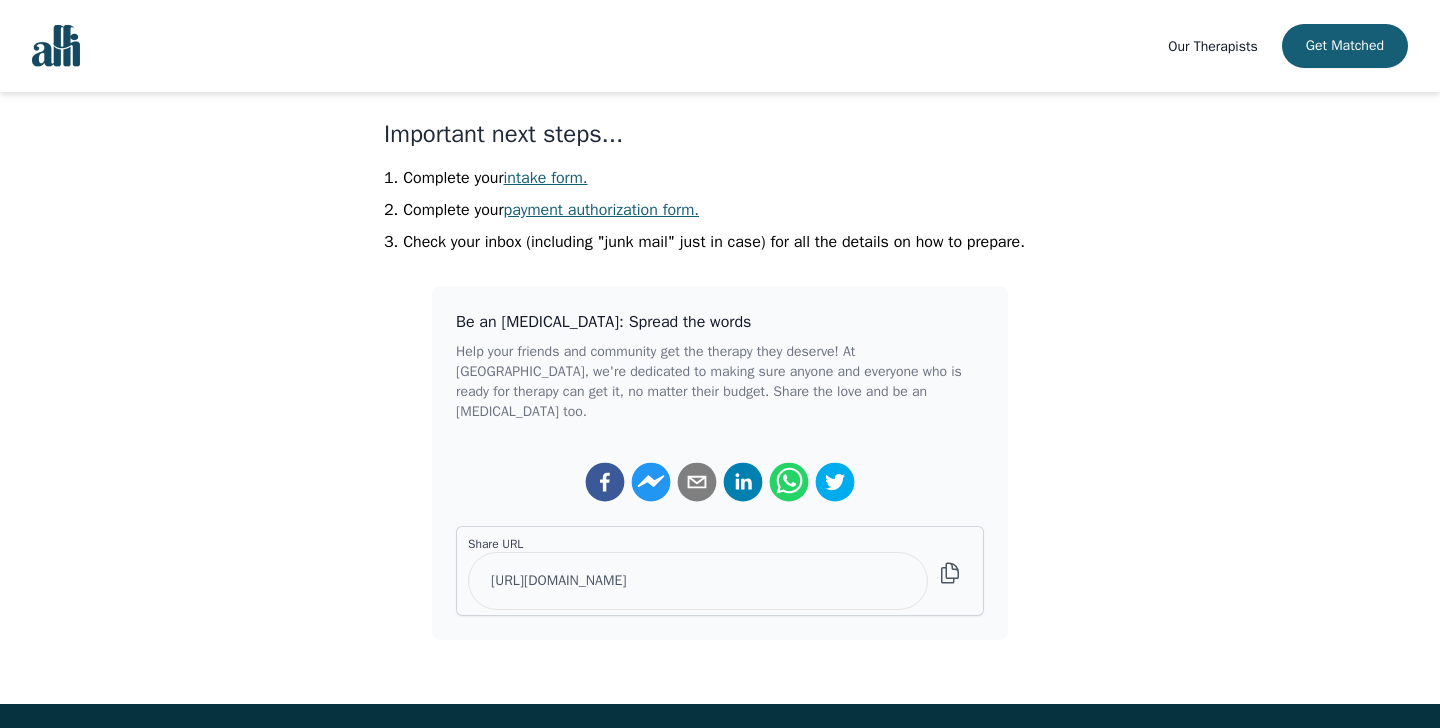 click on "intake form." at bounding box center [546, 178] 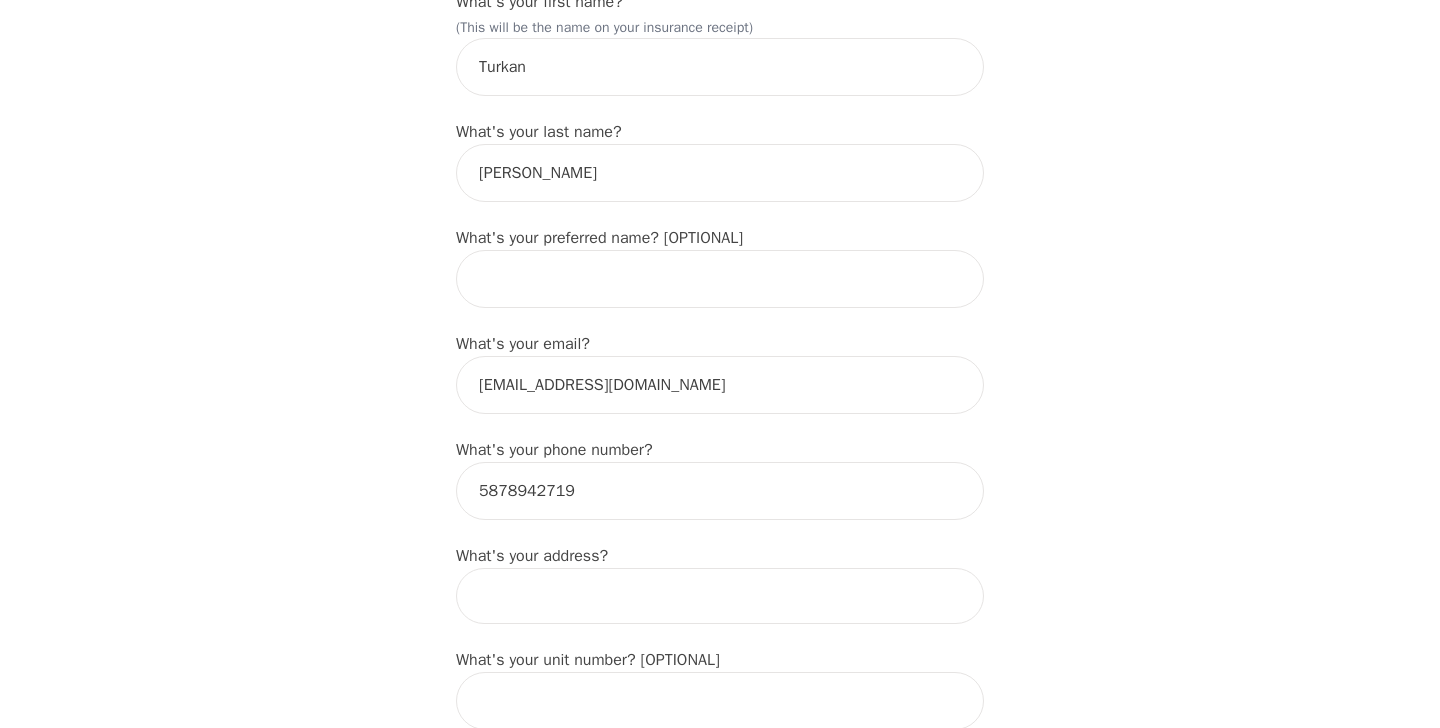 scroll, scrollTop: 344, scrollLeft: 0, axis: vertical 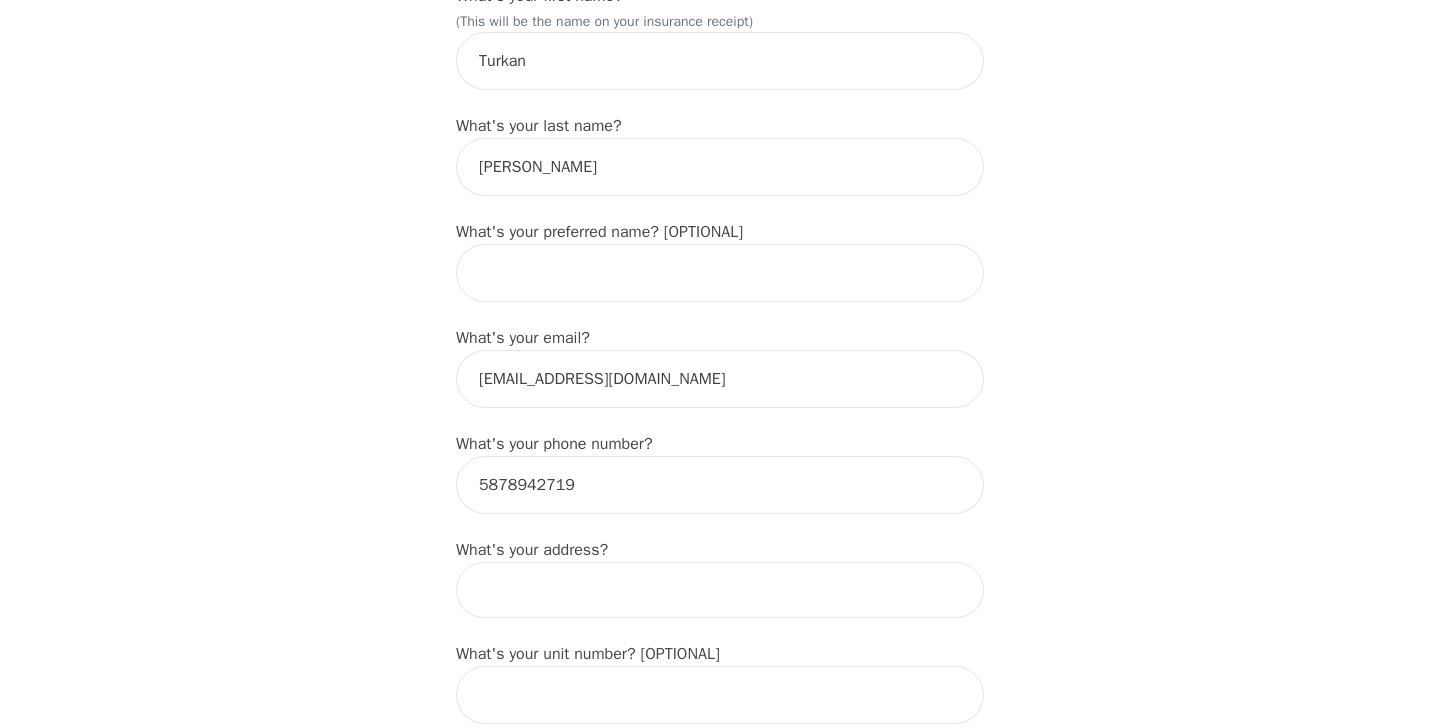 click on "What's your first name? (This will be the name on your insurance receipt) [PERSON_NAME] What's your last name? [PERSON_NAME] What's your preferred name? [OPTIONAL] What's your email? [EMAIL_ADDRESS][DOMAIN_NAME] What's your phone number? [PHONE_NUMBER] What's your address? What's your unit number? [OPTIONAL] What's your date of birth? What's the name of your emergency contact? [PERSON_NAME] [PERSON_NAME] What's the phone number of your emergency contact? [PHONE_NUMBER] What's the full name of your primary care physician? What's the phone number of your primary care physician? Below are optional questions - Please tell us more about yourself: What is your gender? -Select- [DEMOGRAPHIC_DATA] [DEMOGRAPHIC_DATA] [DEMOGRAPHIC_DATA] [DEMOGRAPHIC_DATA] [DEMOGRAPHIC_DATA] prefer_not_to_say What are your preferred pronouns? -Select- he/him she/her they/them ze/zir xe/xem ey/em ve/ver tey/ter e/e per/per prefer_not_to_say What's your marital/partnership status? -Select- Single Partnered Married Common Law Widowed Separated Divorced What is your educational background? -Select- Less than high school Friend" at bounding box center [720, 1307] 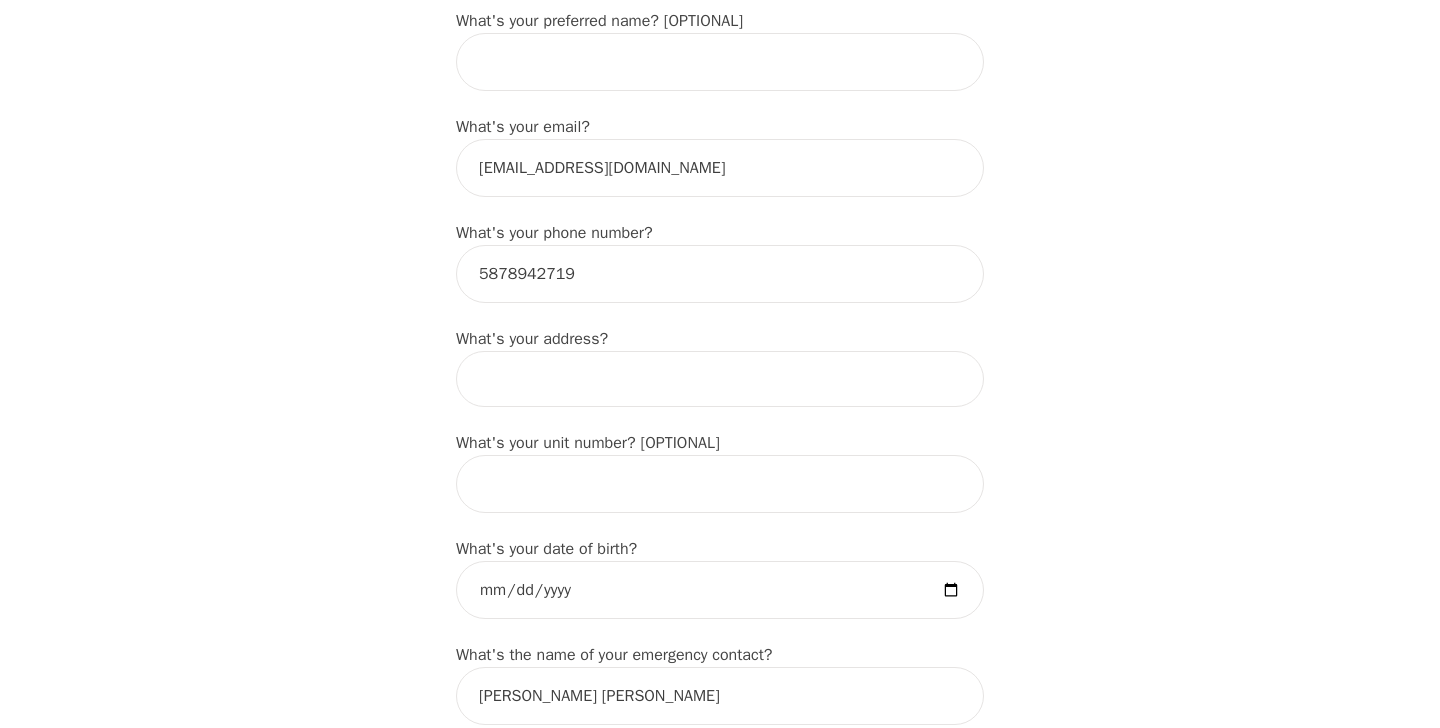 scroll, scrollTop: 571, scrollLeft: 0, axis: vertical 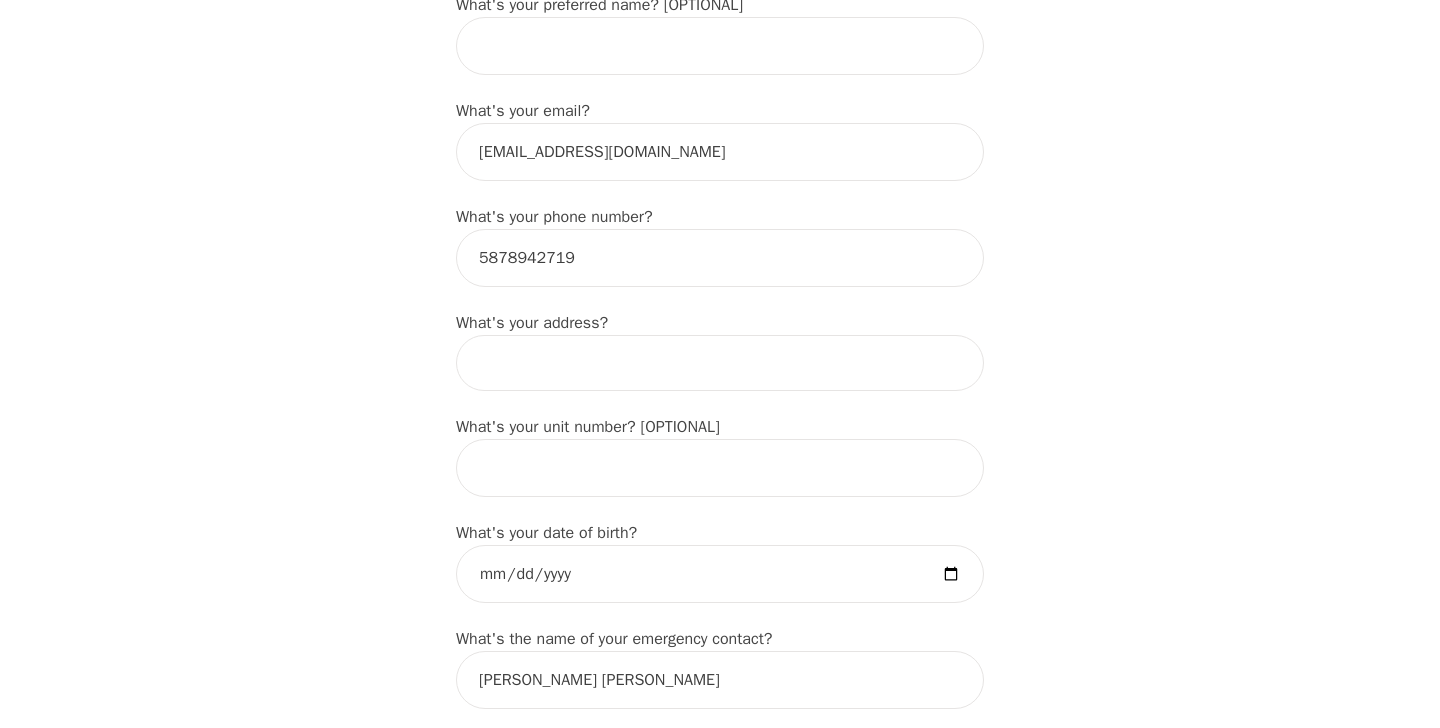 click at bounding box center (720, 363) 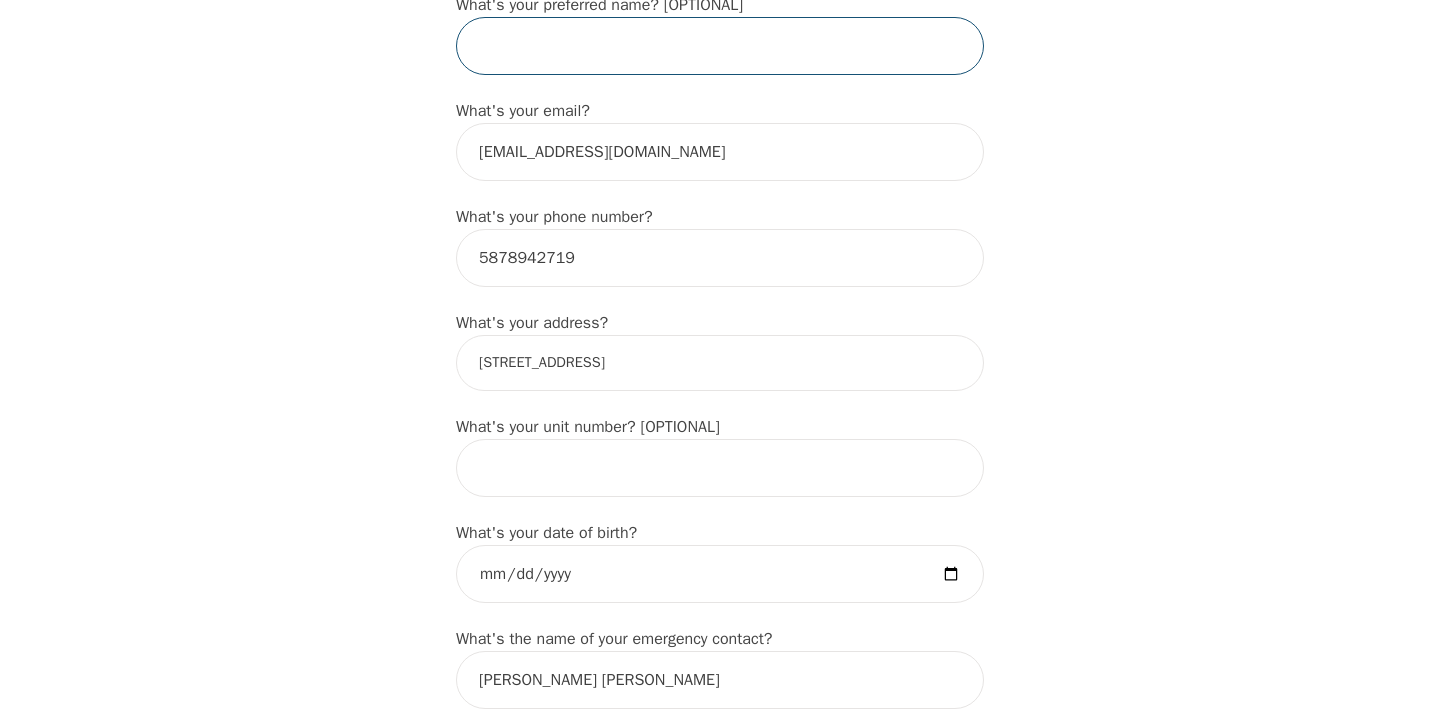 type on "Turkan" 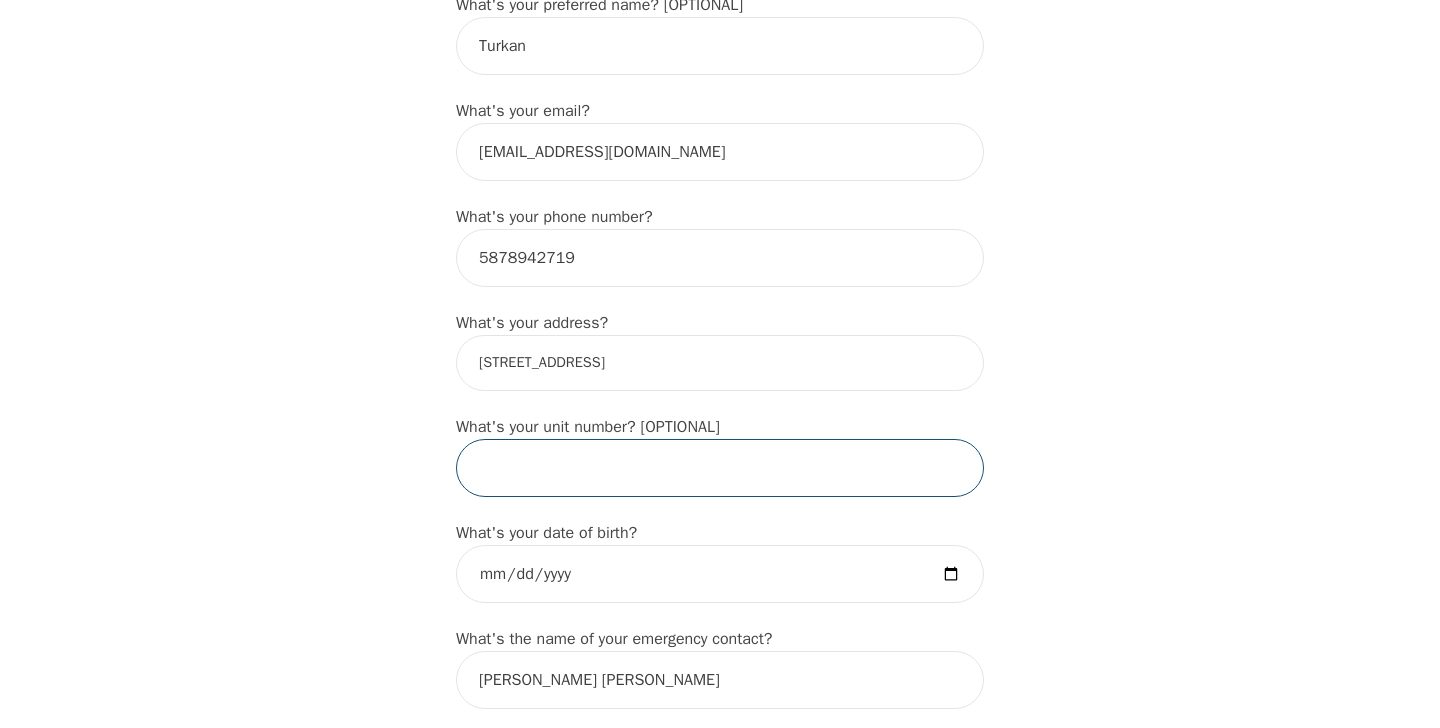 type on "[STREET_ADDRESS]" 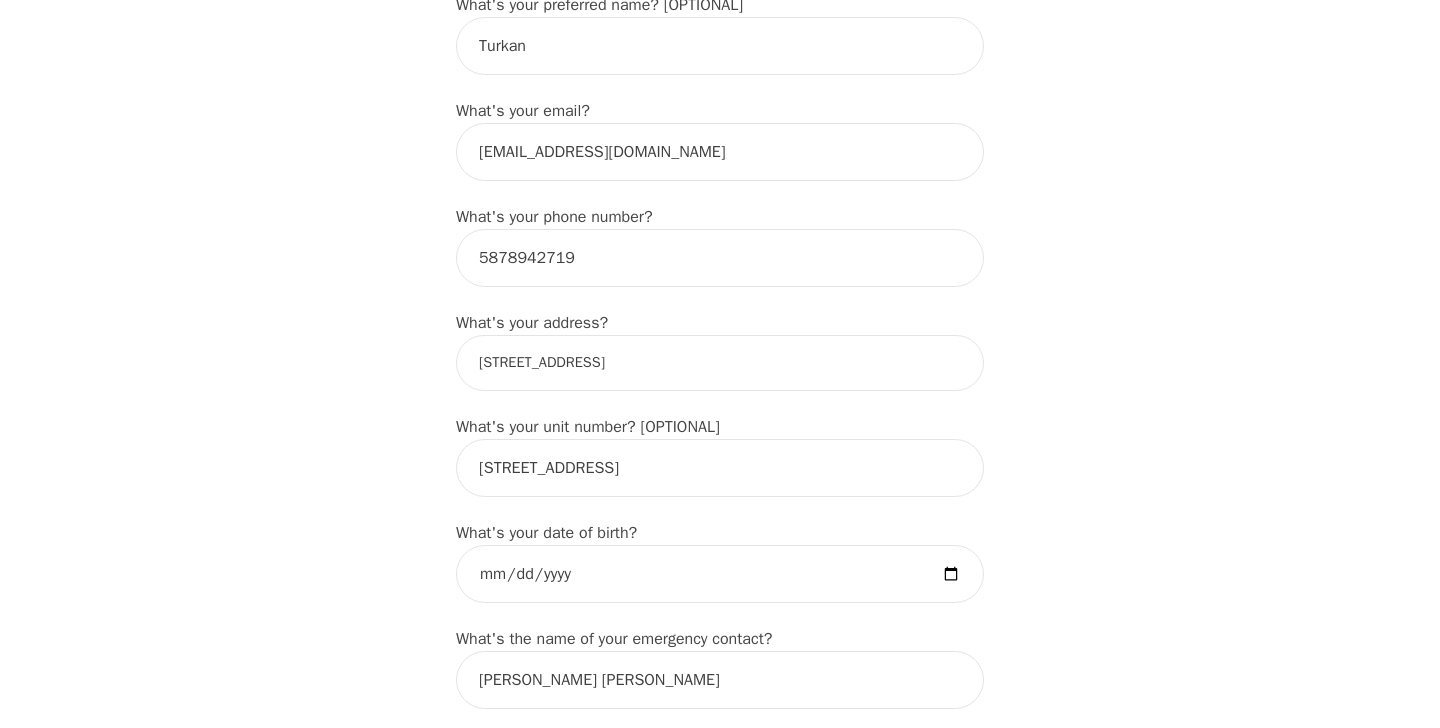click on "[STREET_ADDRESS]" at bounding box center (720, 363) 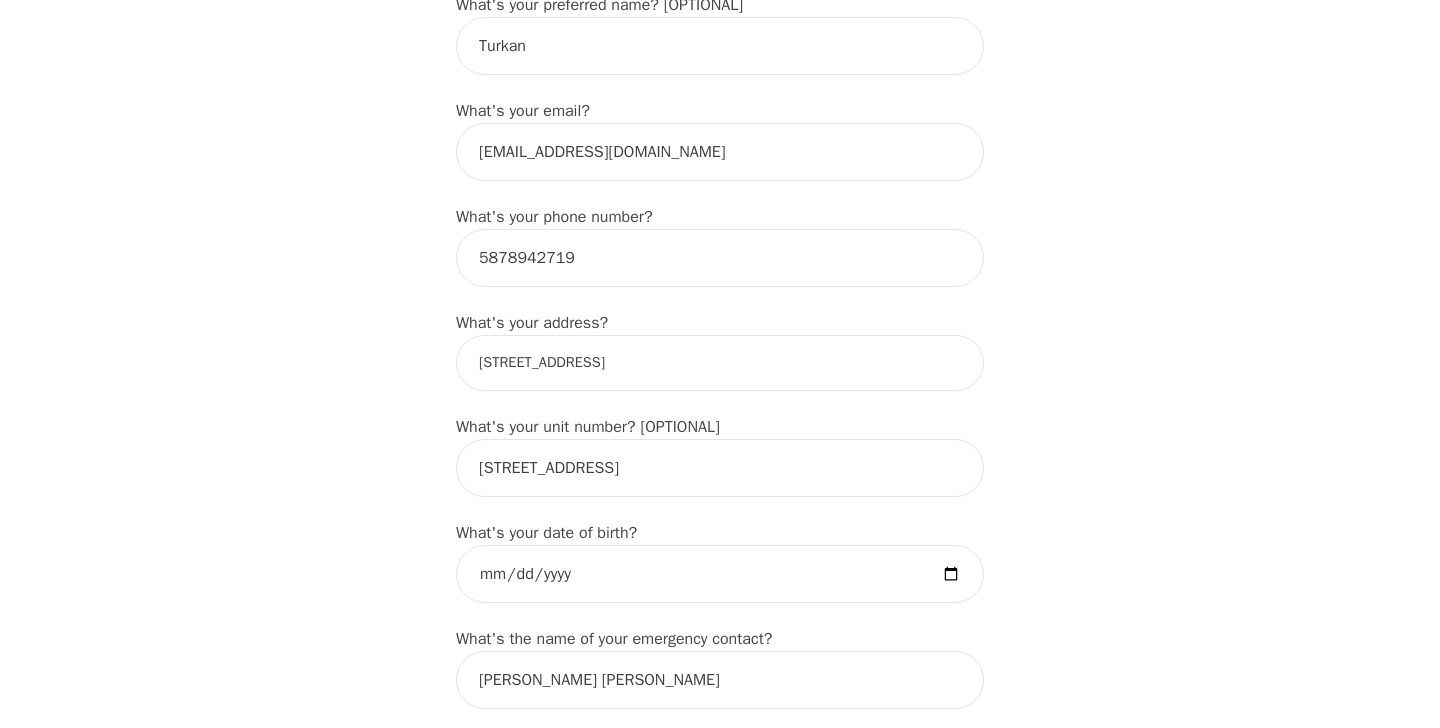 click on "Intake Assessment for Turkan [PERSON_NAME] Part 1 of 2: Tell Us About Yourself Please complete the following information before your initial session. This step is crucial to kickstart your therapeutic journey with your therapist: What's your first name? (This will be the name on your insurance receipt) [PERSON_NAME] What's your last name? [PERSON_NAME] What's your preferred name? [OPTIONAL] Turkan What's your email? [EMAIL_ADDRESS][DOMAIN_NAME] What's your phone number? [PHONE_NUMBER] What's your address? [STREET_ADDRESS] What's your unit number? [OPTIONAL] [STREET_ADDRESS] What's your date of birth? What's the name of your emergency contact? [PERSON_NAME] [PERSON_NAME] What's the phone number of your emergency contact? [PHONE_NUMBER] What's the full name of your primary care physician? What's the phone number of your primary care physician? Below are optional questions - Please tell us more about yourself: What is your gender? -Select- [DEMOGRAPHIC_DATA] [DEMOGRAPHIC_DATA] [DEMOGRAPHIC_DATA] [DEMOGRAPHIC_DATA] [DEMOGRAPHIC_DATA] prefer_not_to_say What are your preferred pronouns? -Select- he/him" at bounding box center [720, 956] 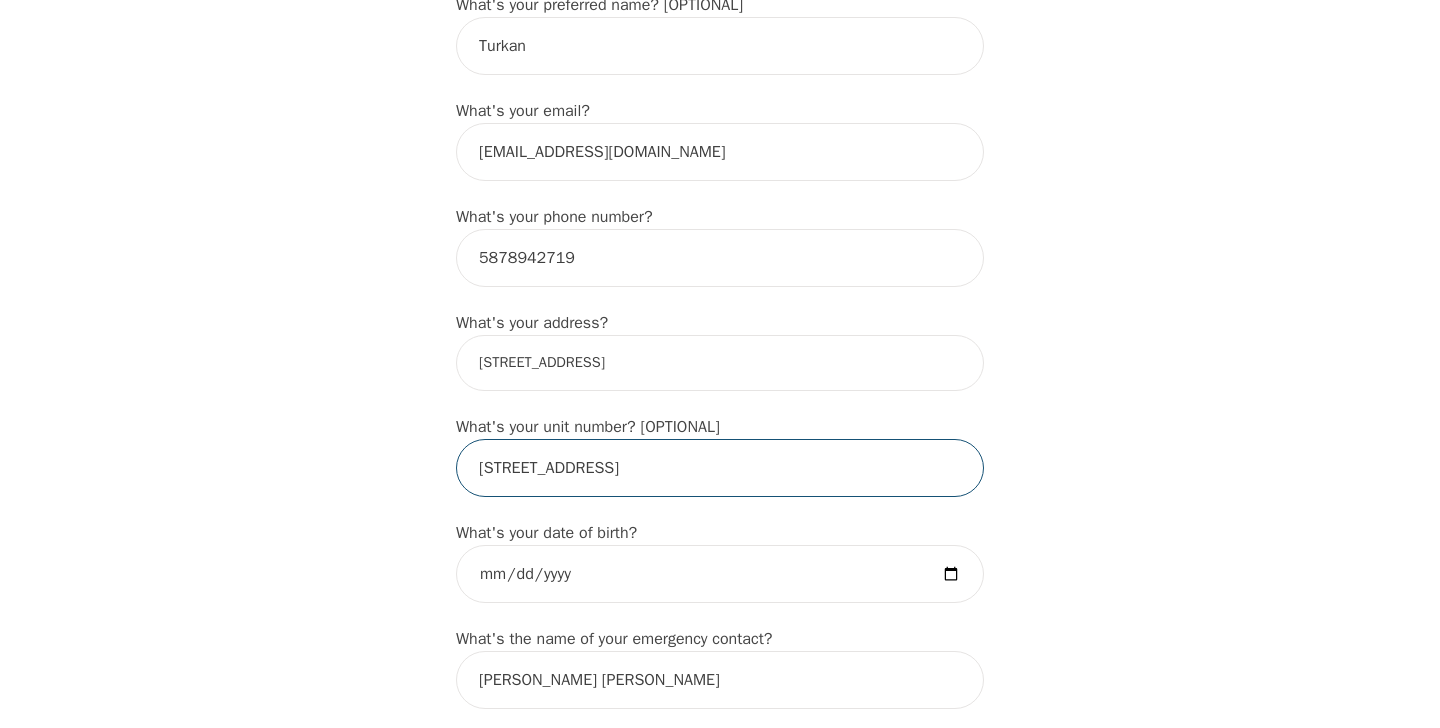 drag, startPoint x: 668, startPoint y: 484, endPoint x: 444, endPoint y: 476, distance: 224.1428 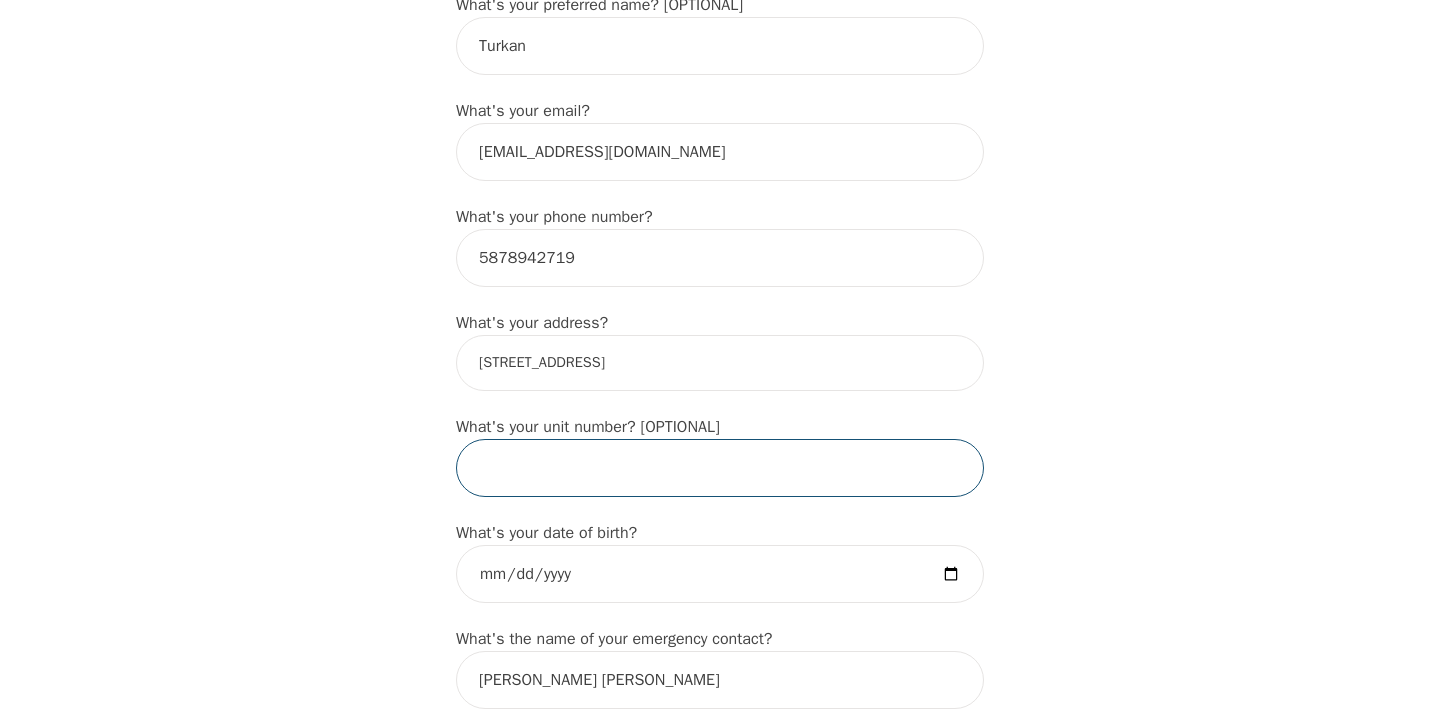 type 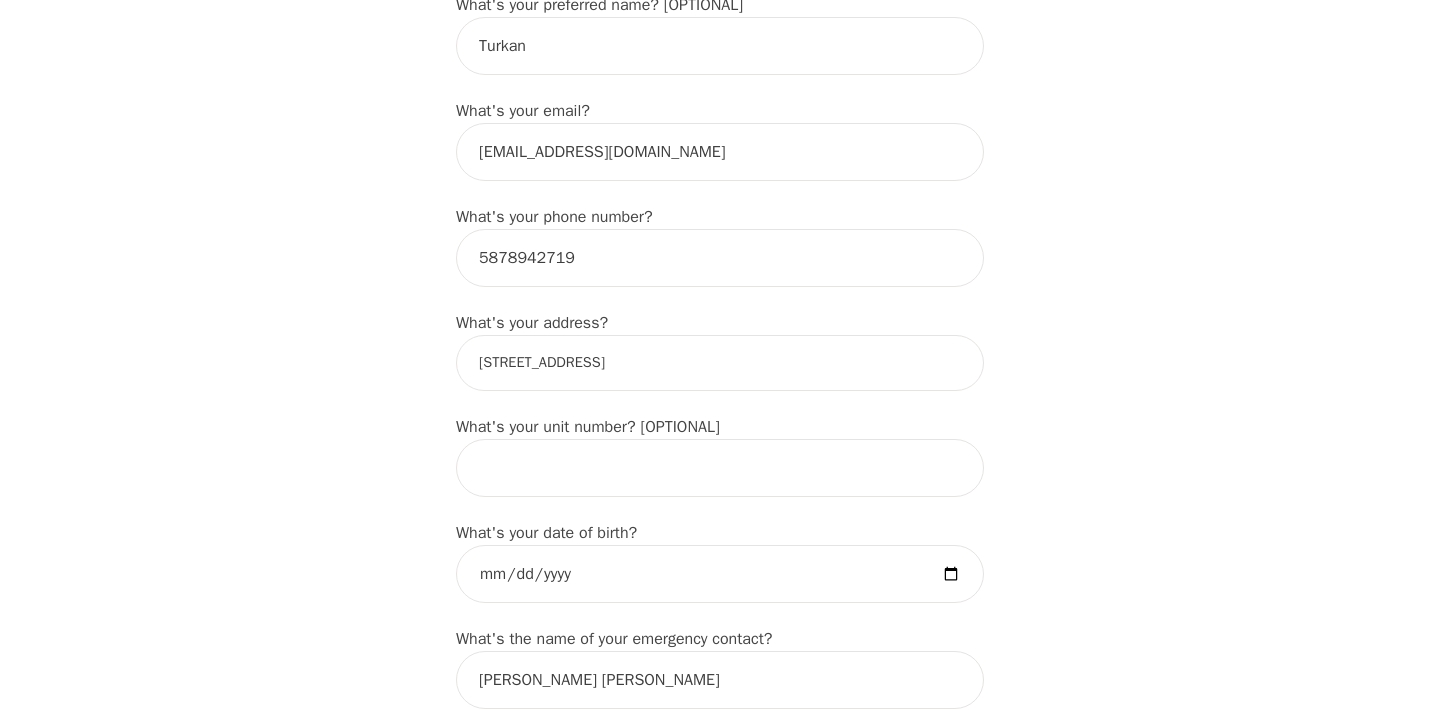 click on "[STREET_ADDRESS]" at bounding box center [720, 363] 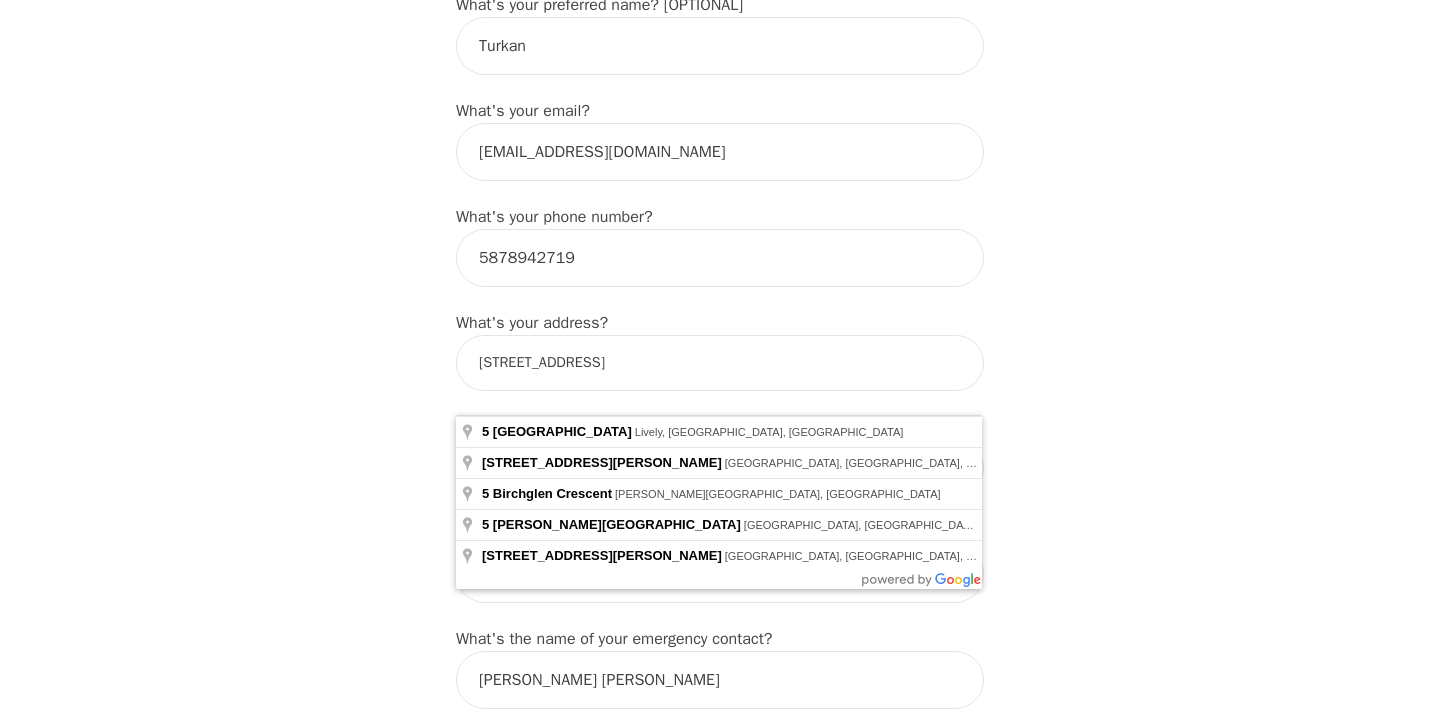 type on "[STREET_ADDRESS]" 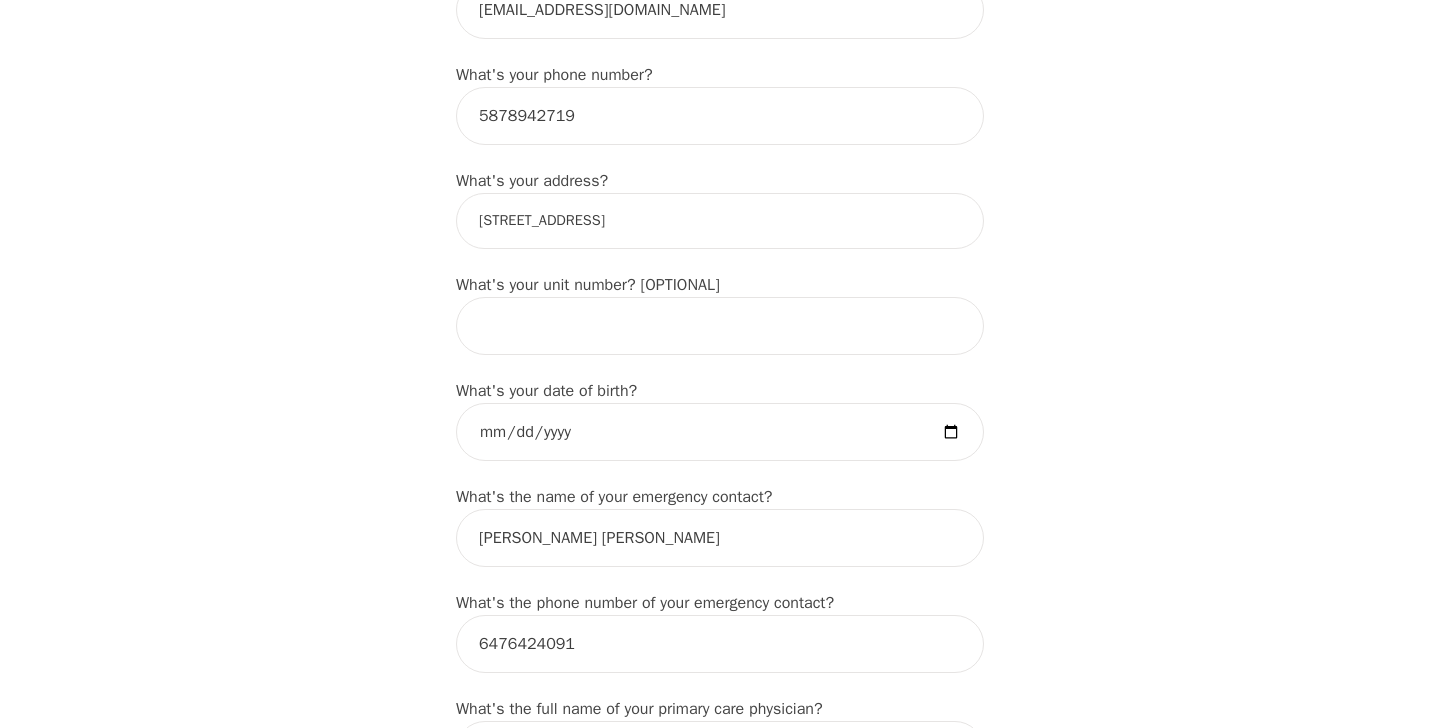 scroll, scrollTop: 719, scrollLeft: 0, axis: vertical 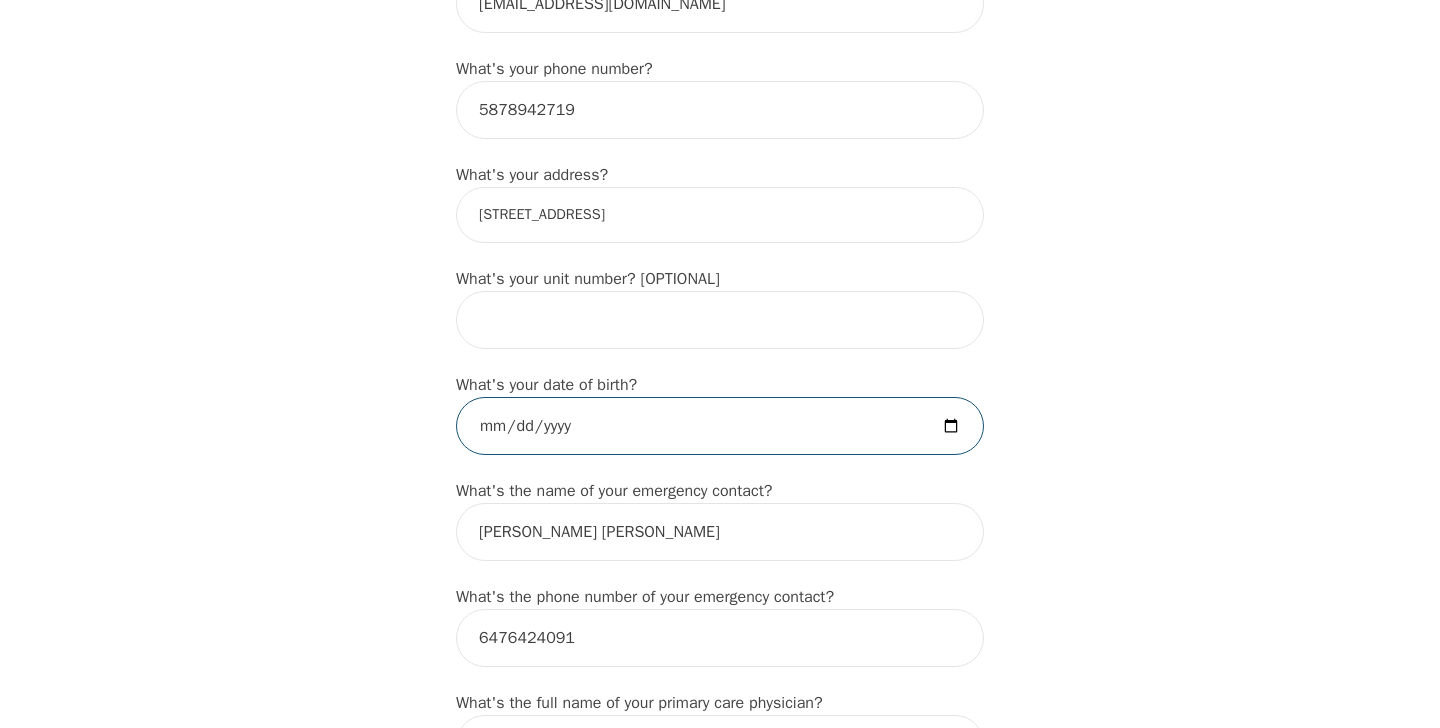 click at bounding box center (720, 426) 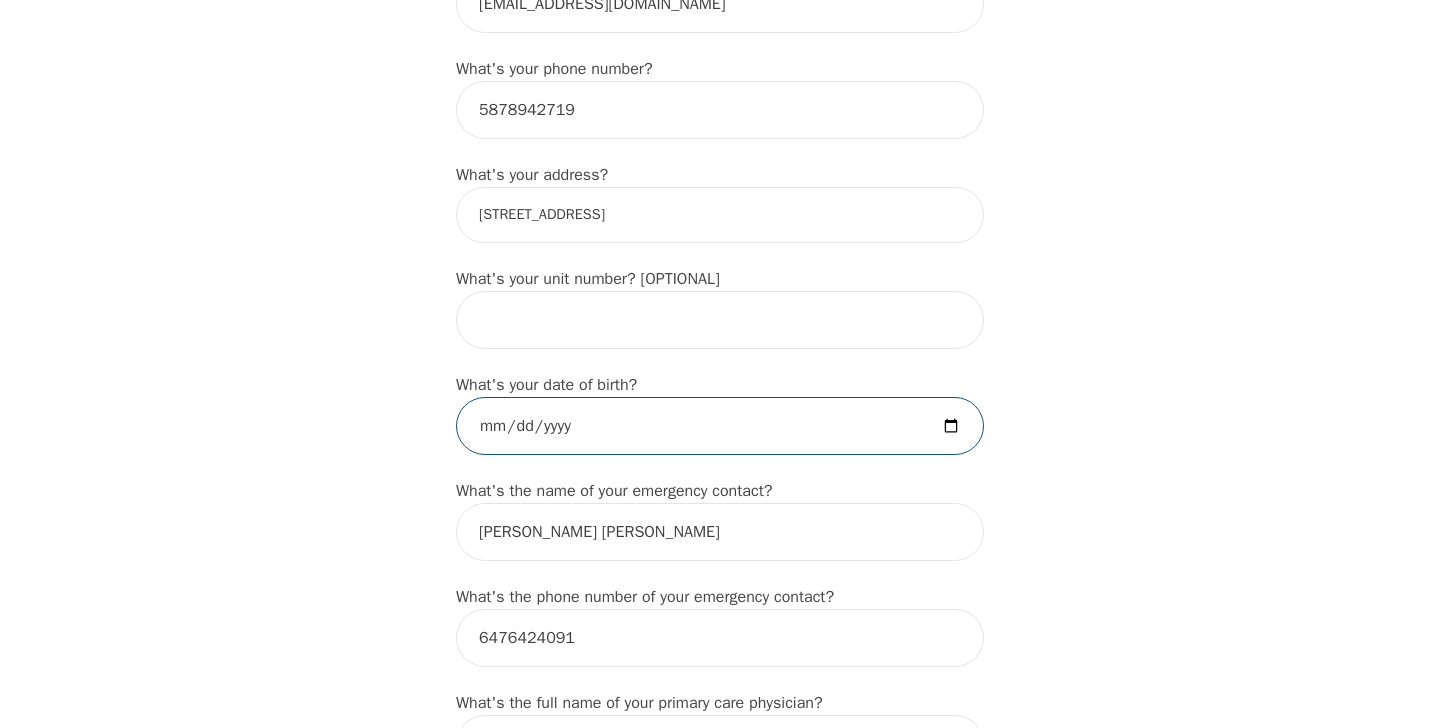 click at bounding box center (720, 426) 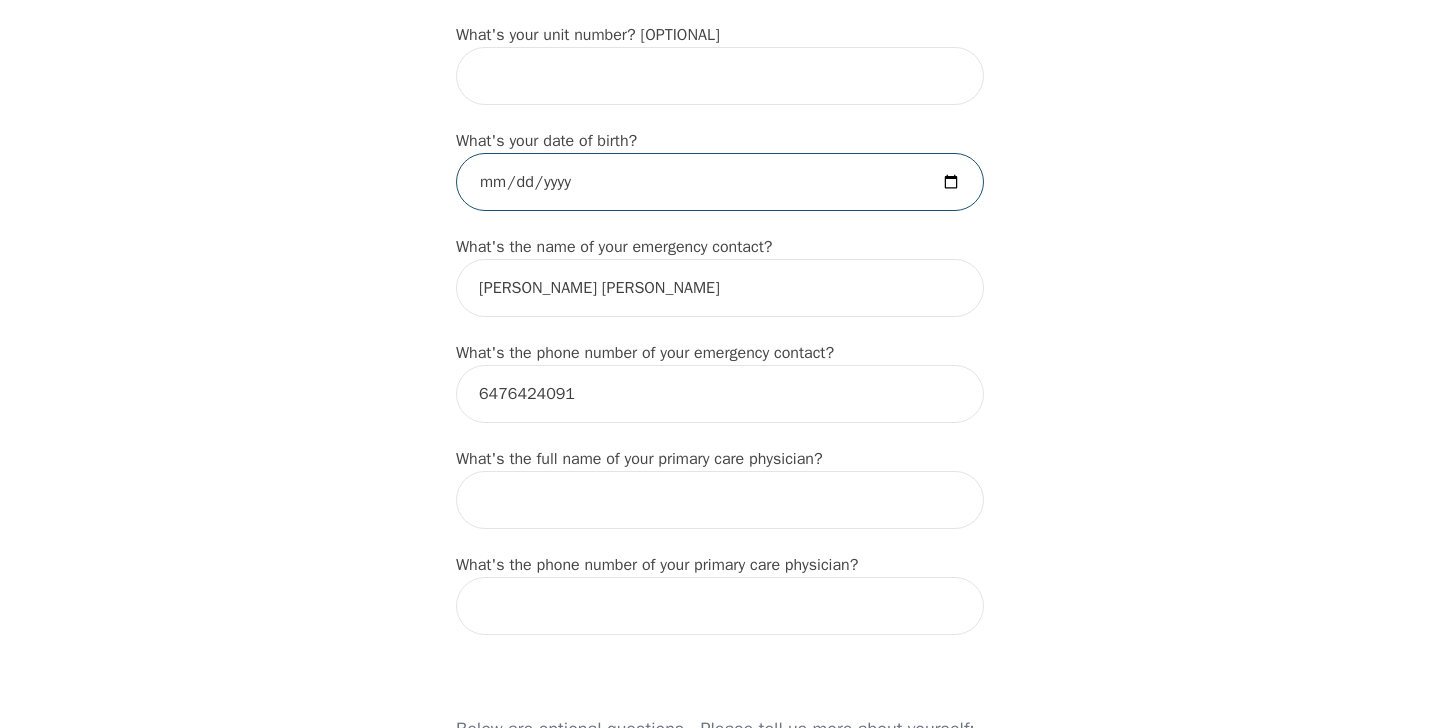 scroll, scrollTop: 973, scrollLeft: 0, axis: vertical 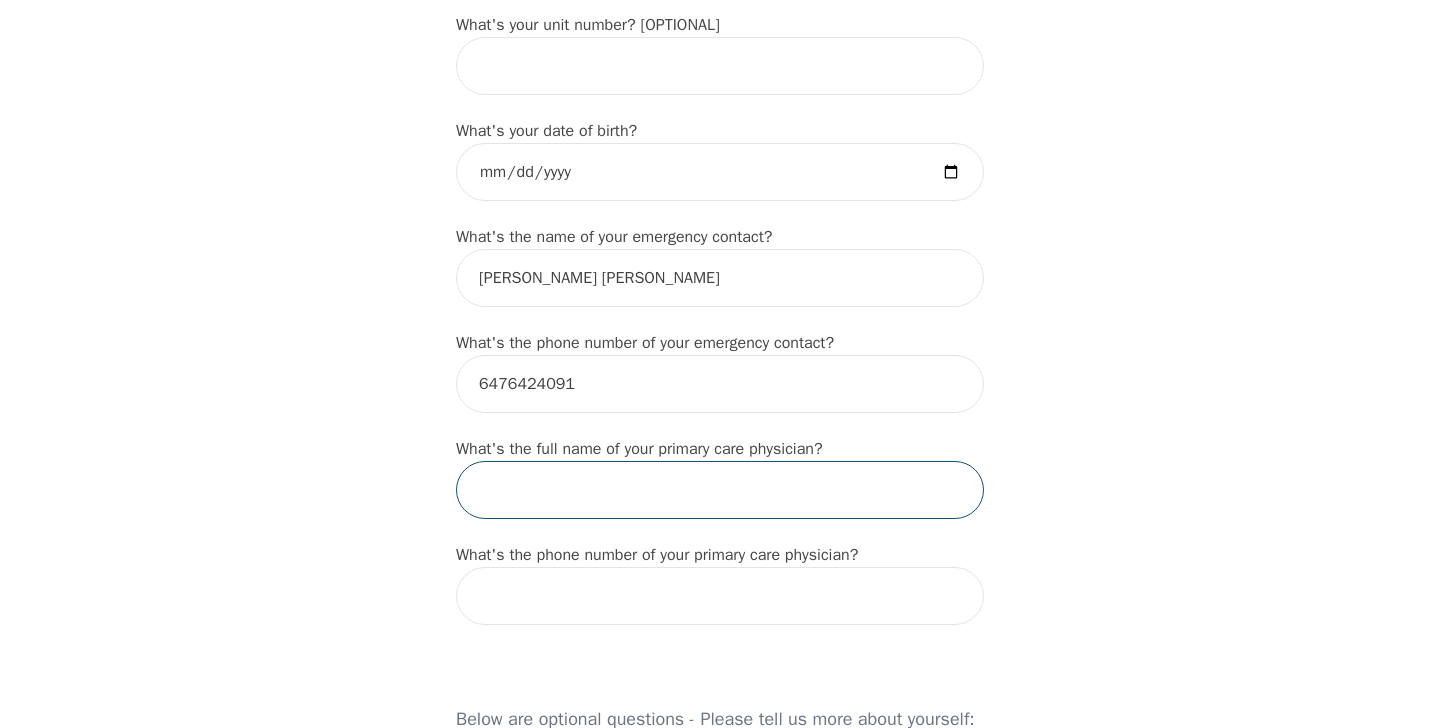 click at bounding box center (720, 490) 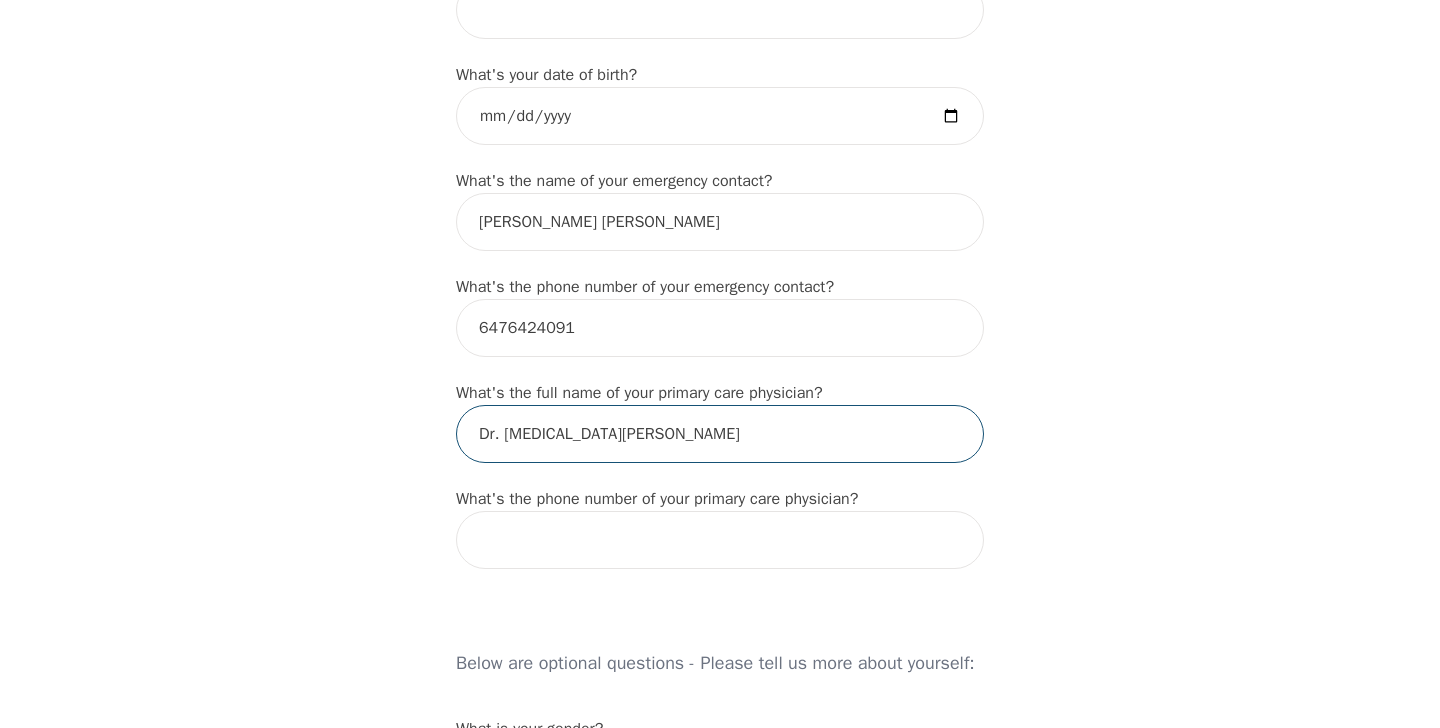 scroll, scrollTop: 1036, scrollLeft: 0, axis: vertical 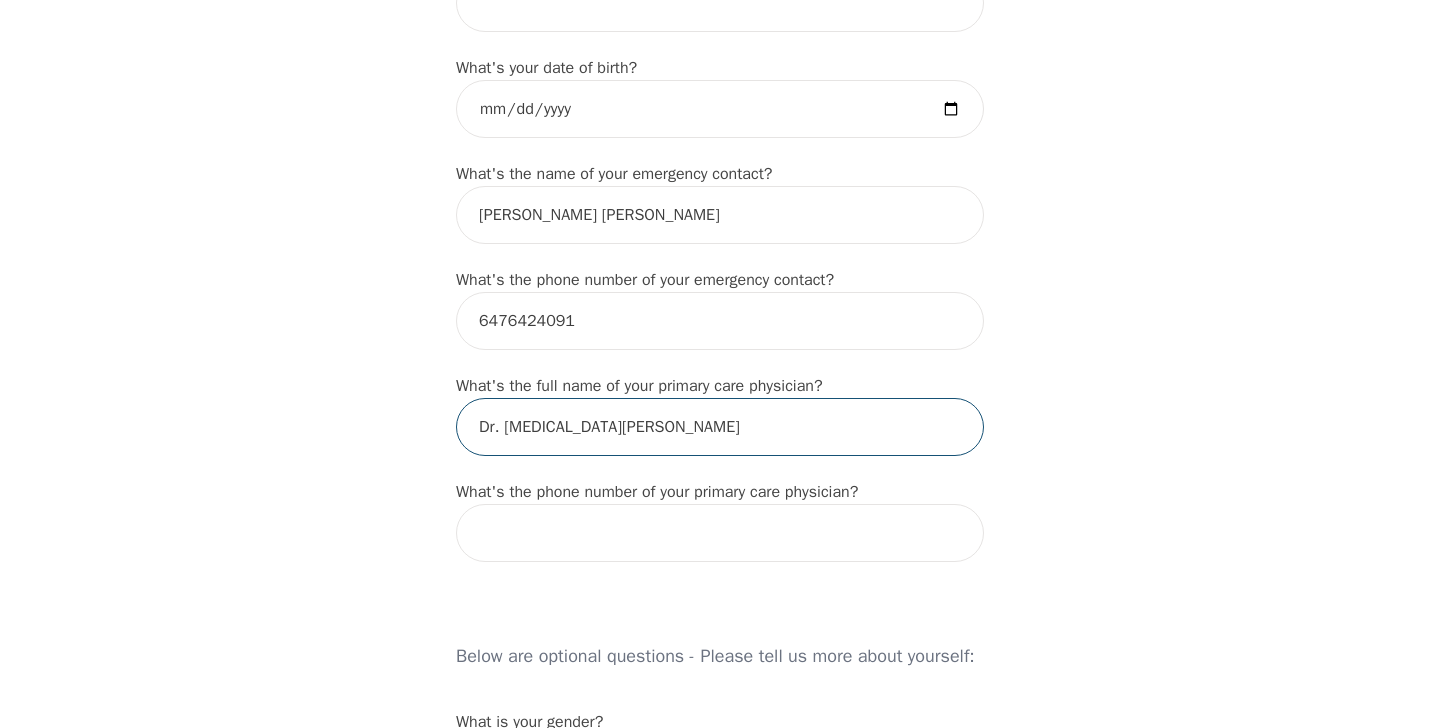 type on "Dr. [MEDICAL_DATA][PERSON_NAME]" 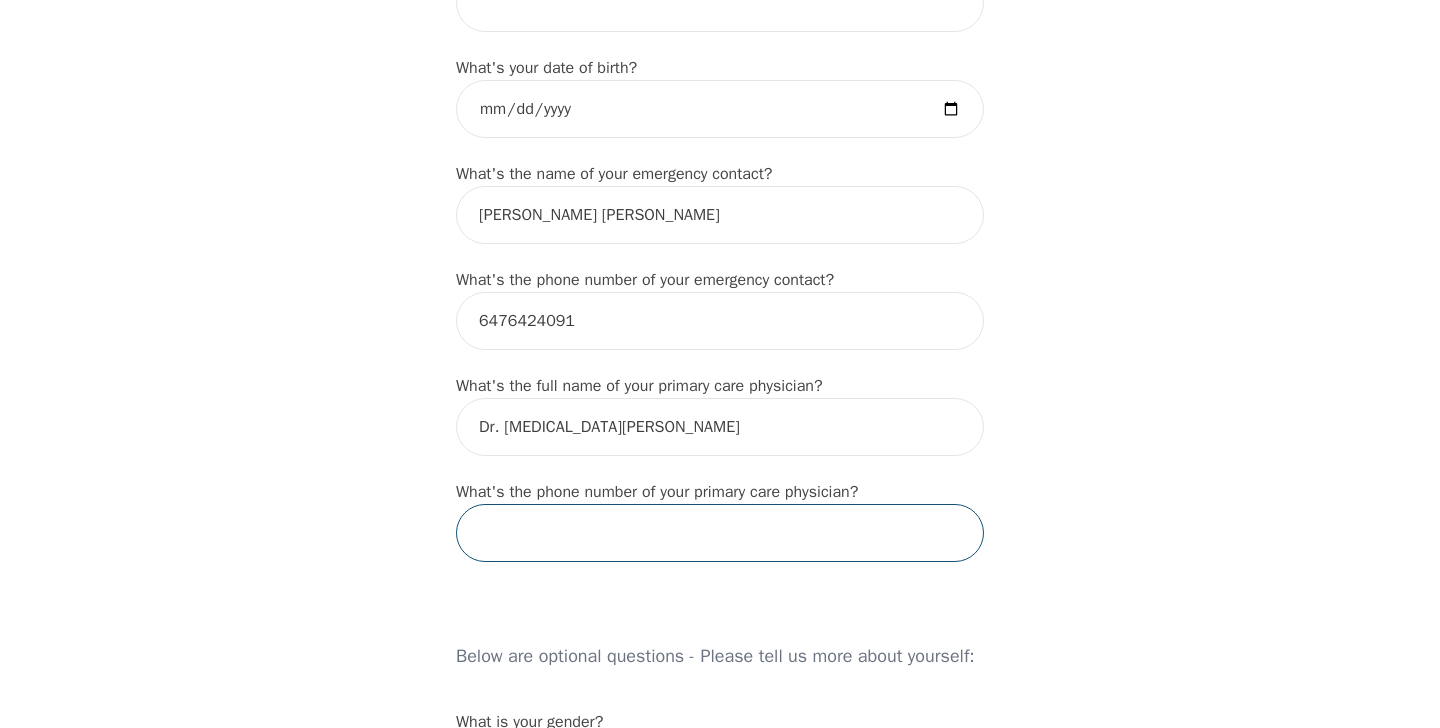 click at bounding box center (720, 533) 